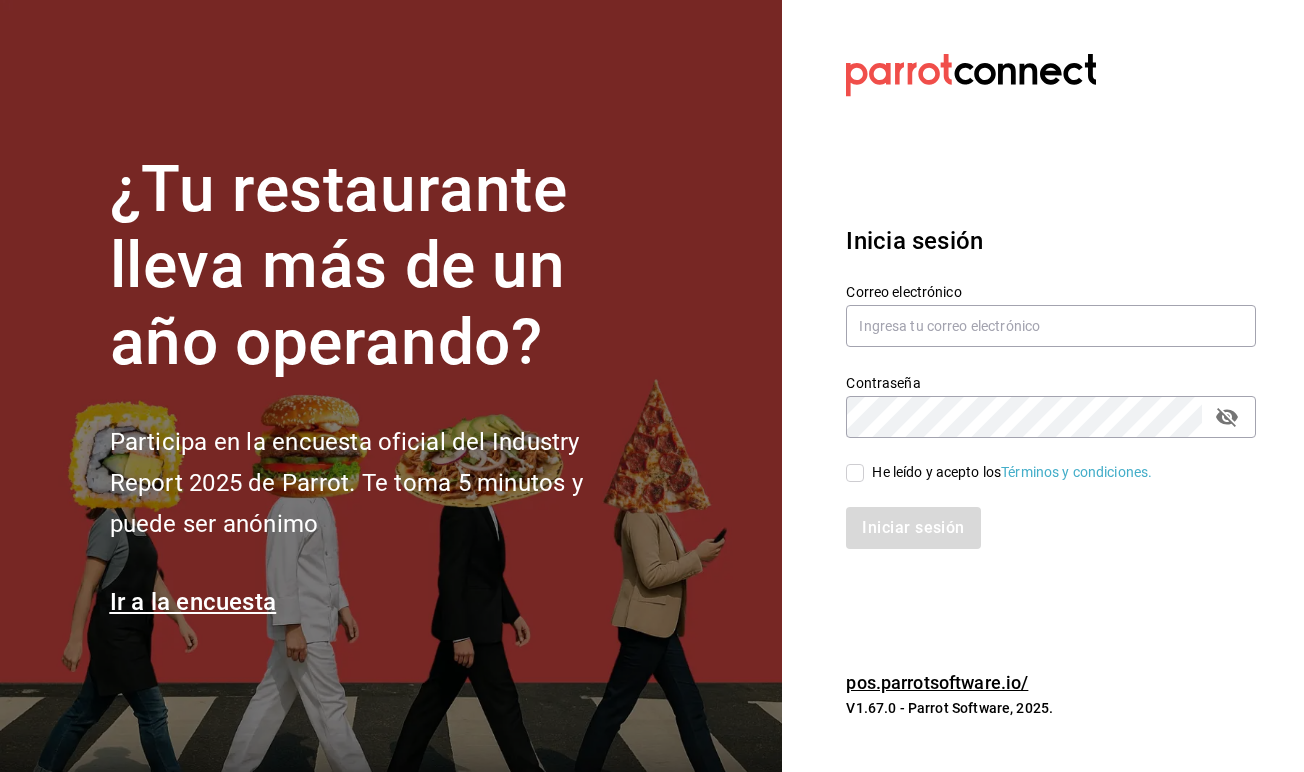 scroll, scrollTop: 0, scrollLeft: 0, axis: both 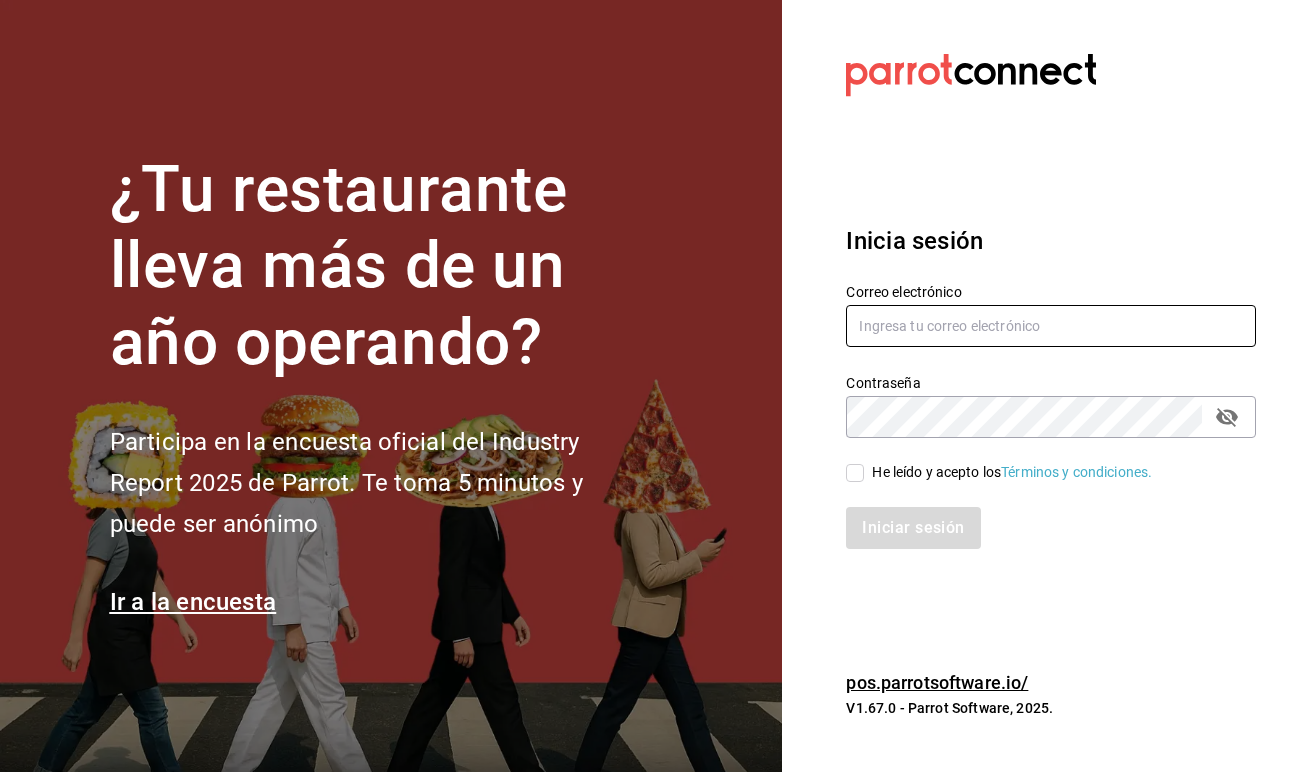 type on "[USERNAME]@[DOMAIN].com" 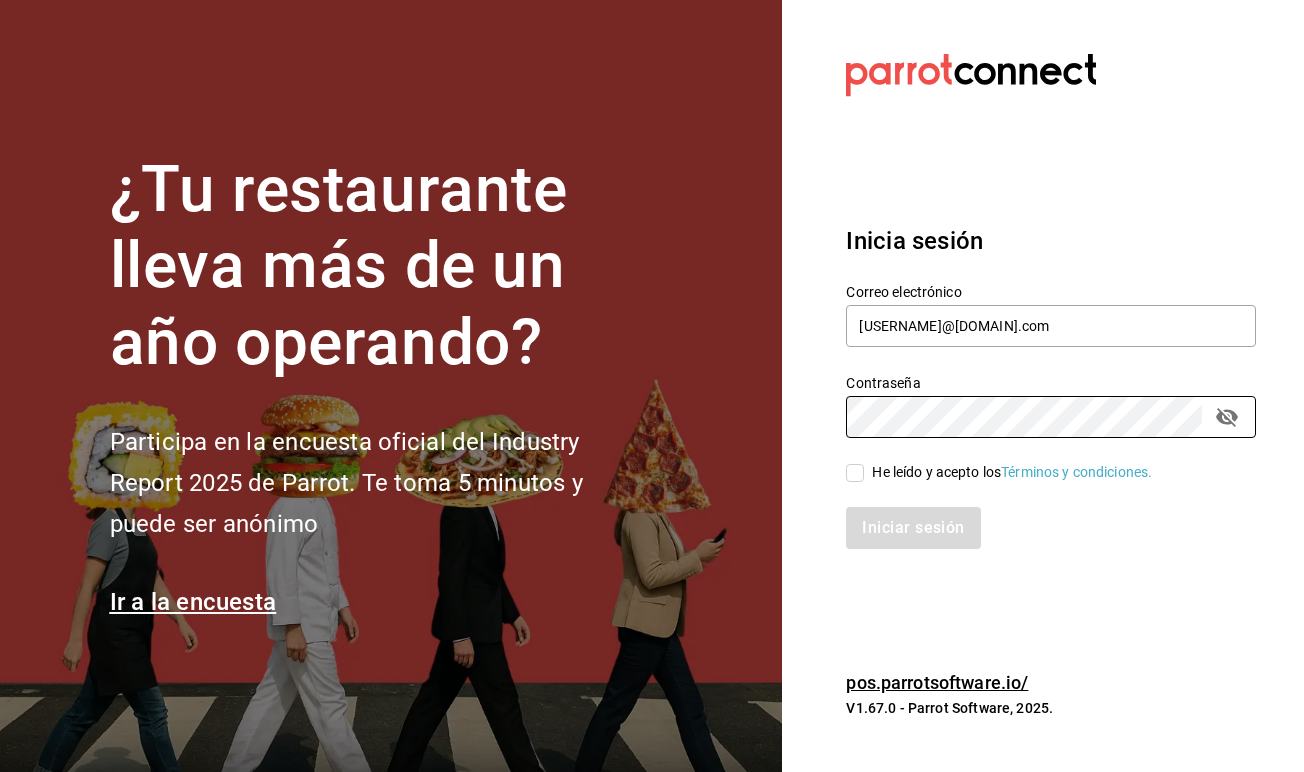 click on "He leído y acepto los  Términos y condiciones." at bounding box center (855, 473) 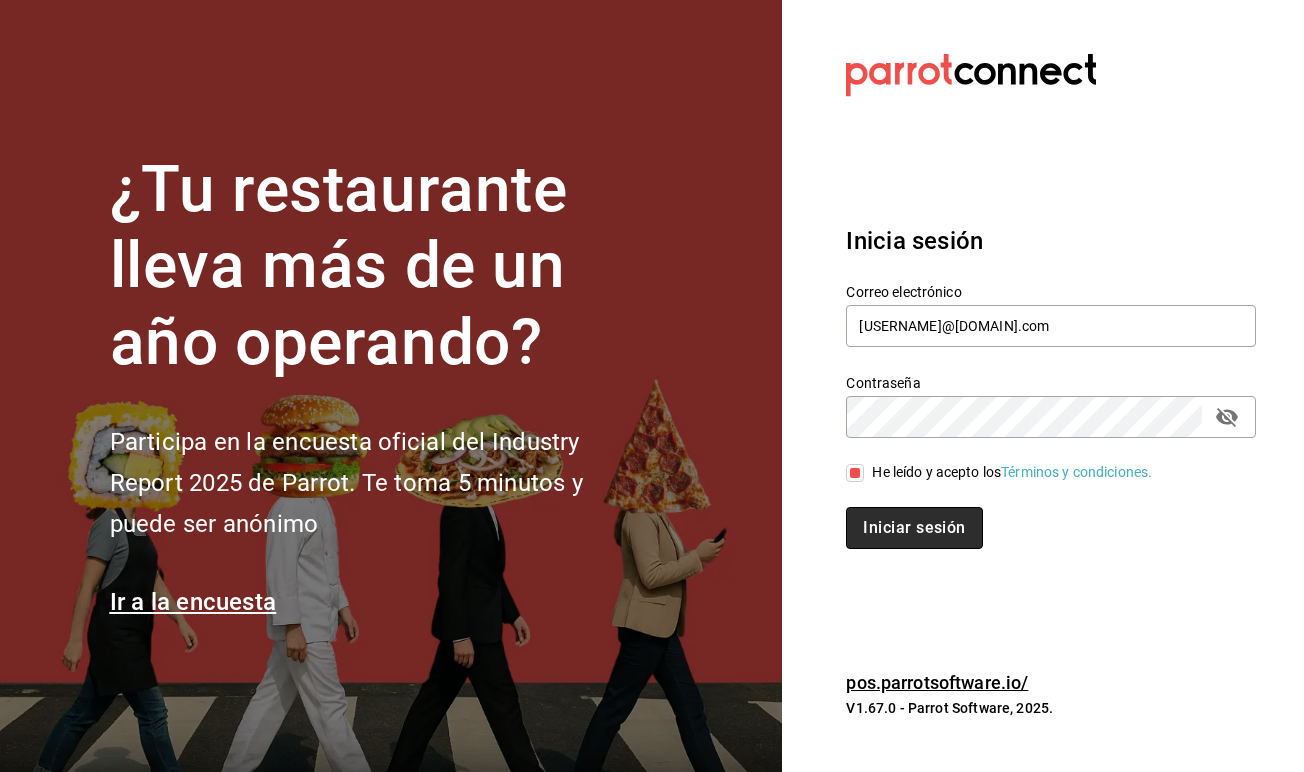 click on "Iniciar sesión" at bounding box center [914, 528] 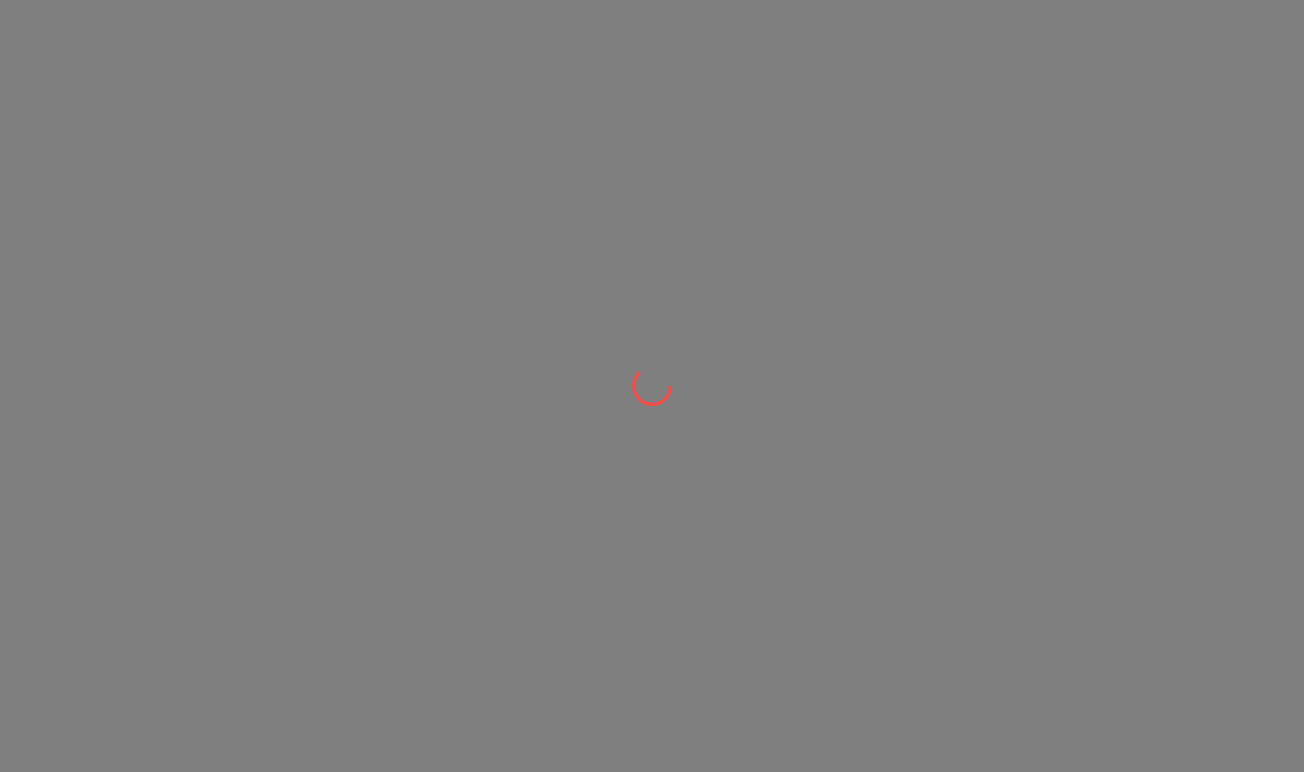 scroll, scrollTop: 0, scrollLeft: 0, axis: both 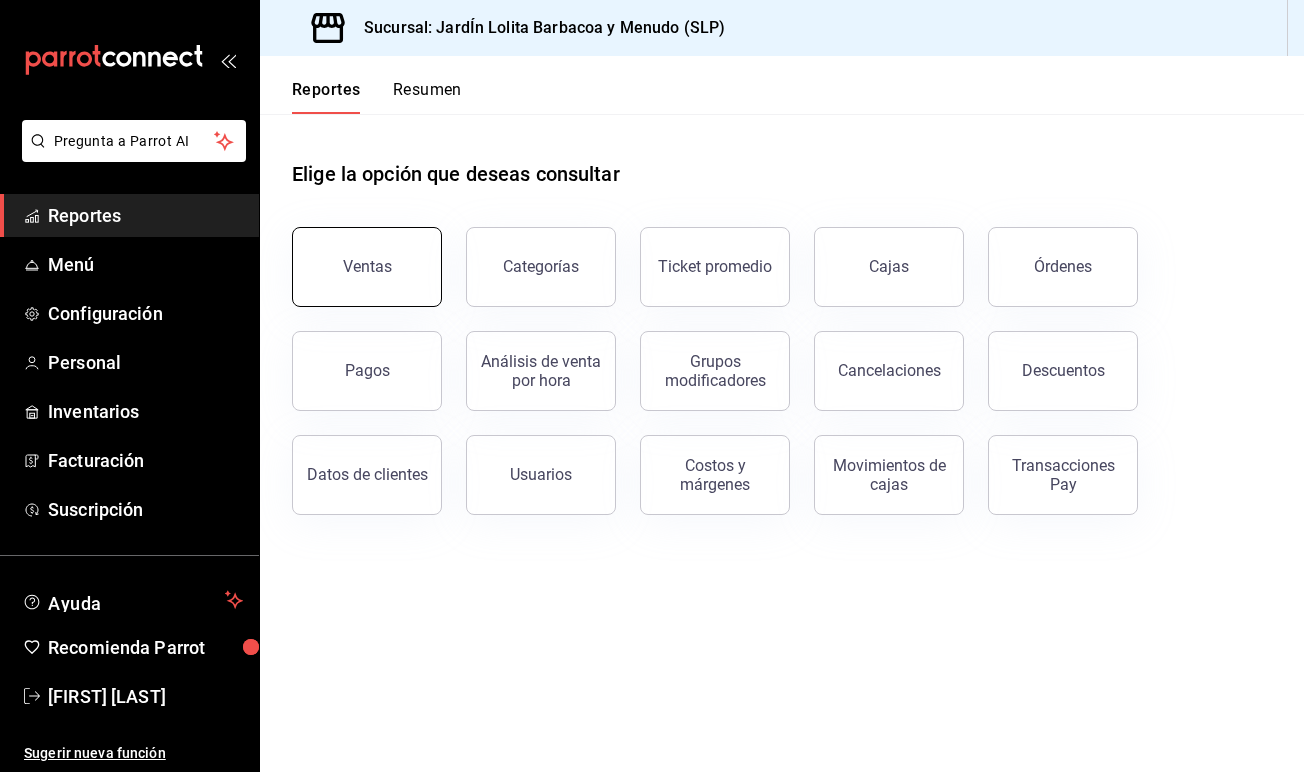 click on "Ventas" at bounding box center [367, 267] 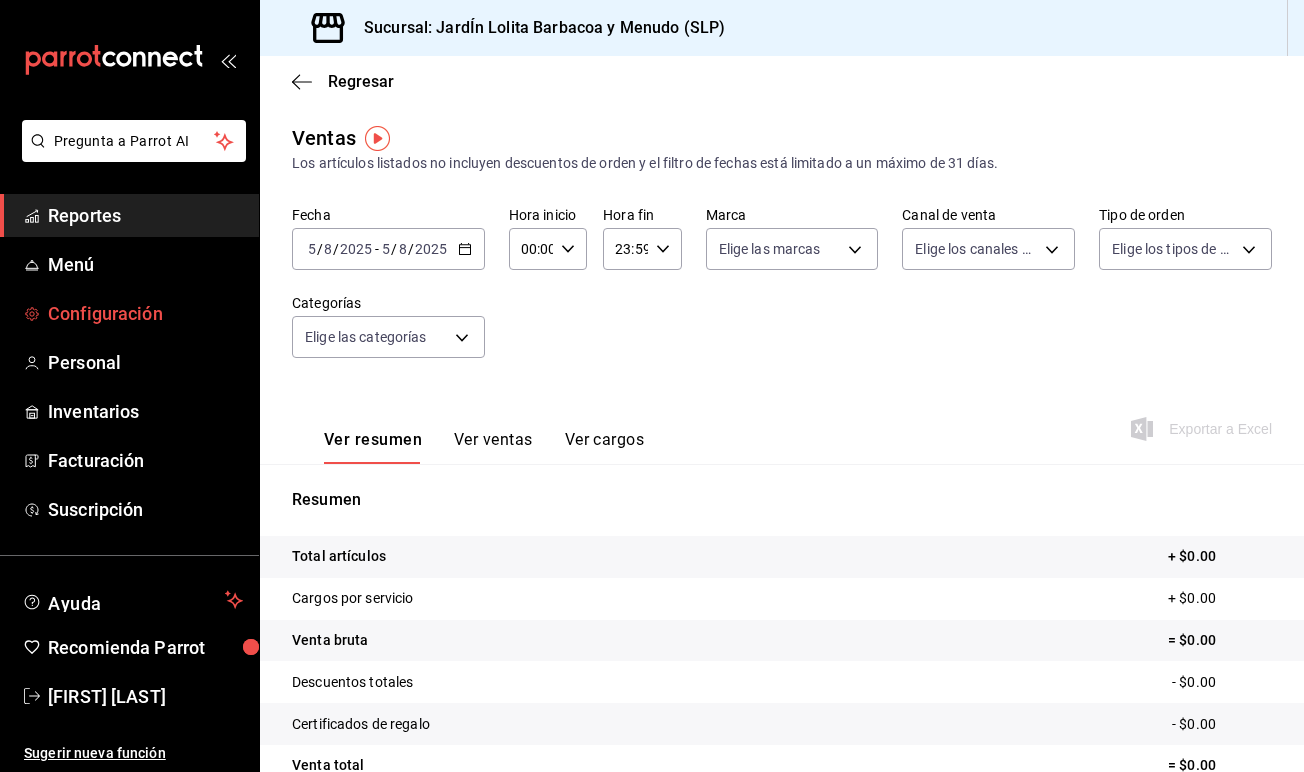 click on "Configuración" at bounding box center [129, 313] 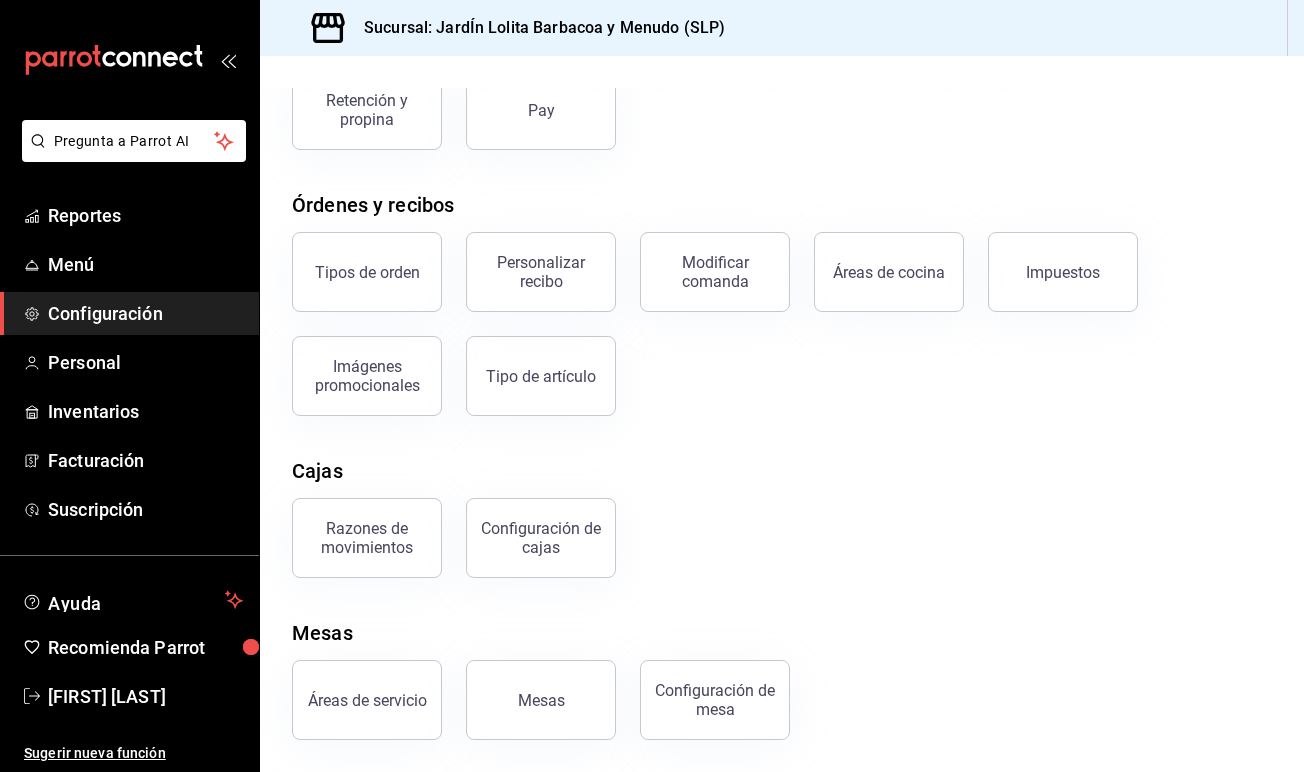 scroll, scrollTop: 242, scrollLeft: 0, axis: vertical 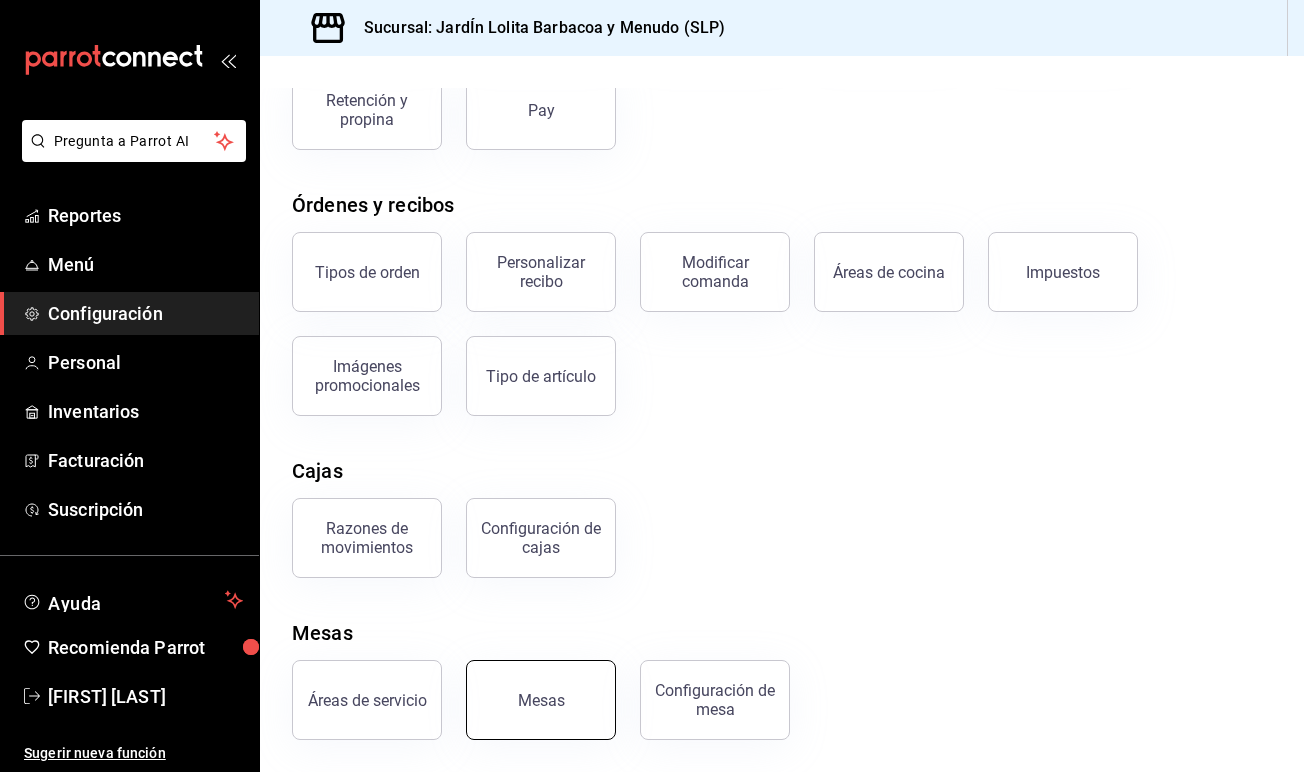 click on "Mesas" at bounding box center (541, 700) 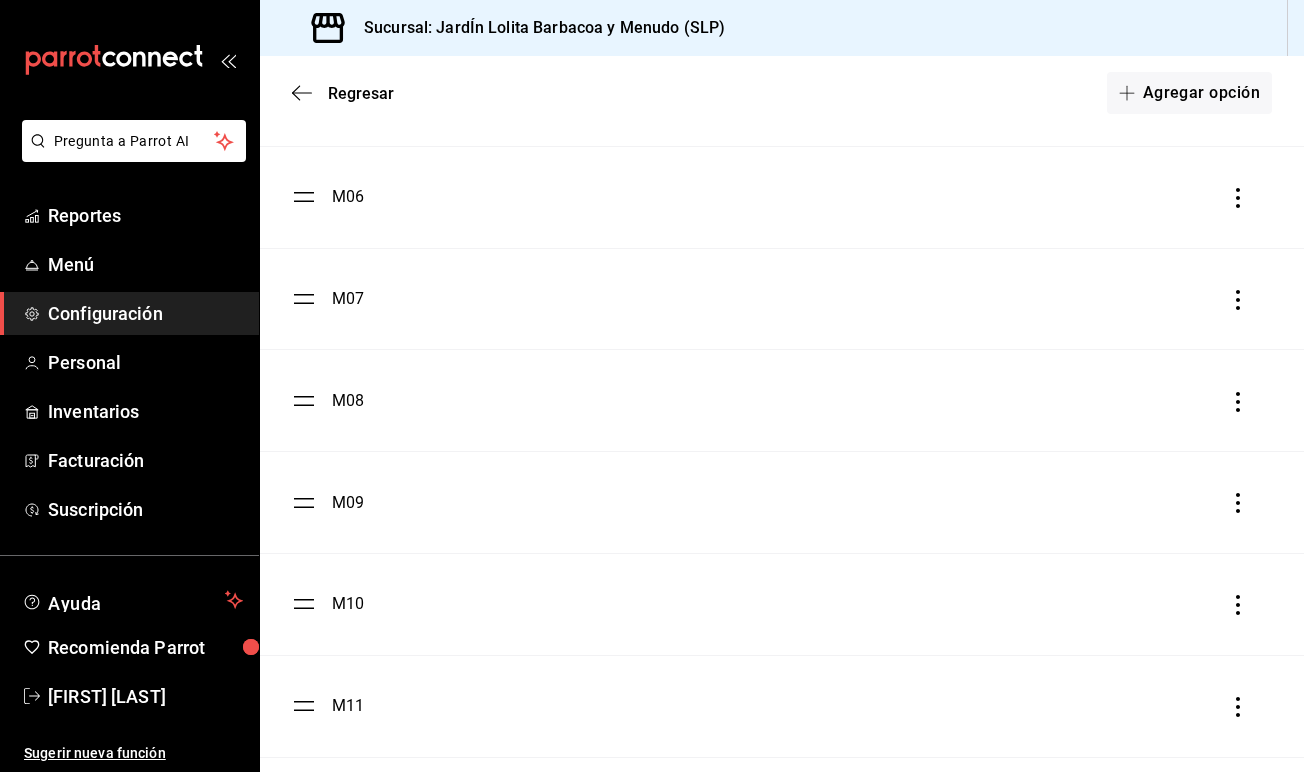 scroll, scrollTop: 668, scrollLeft: 0, axis: vertical 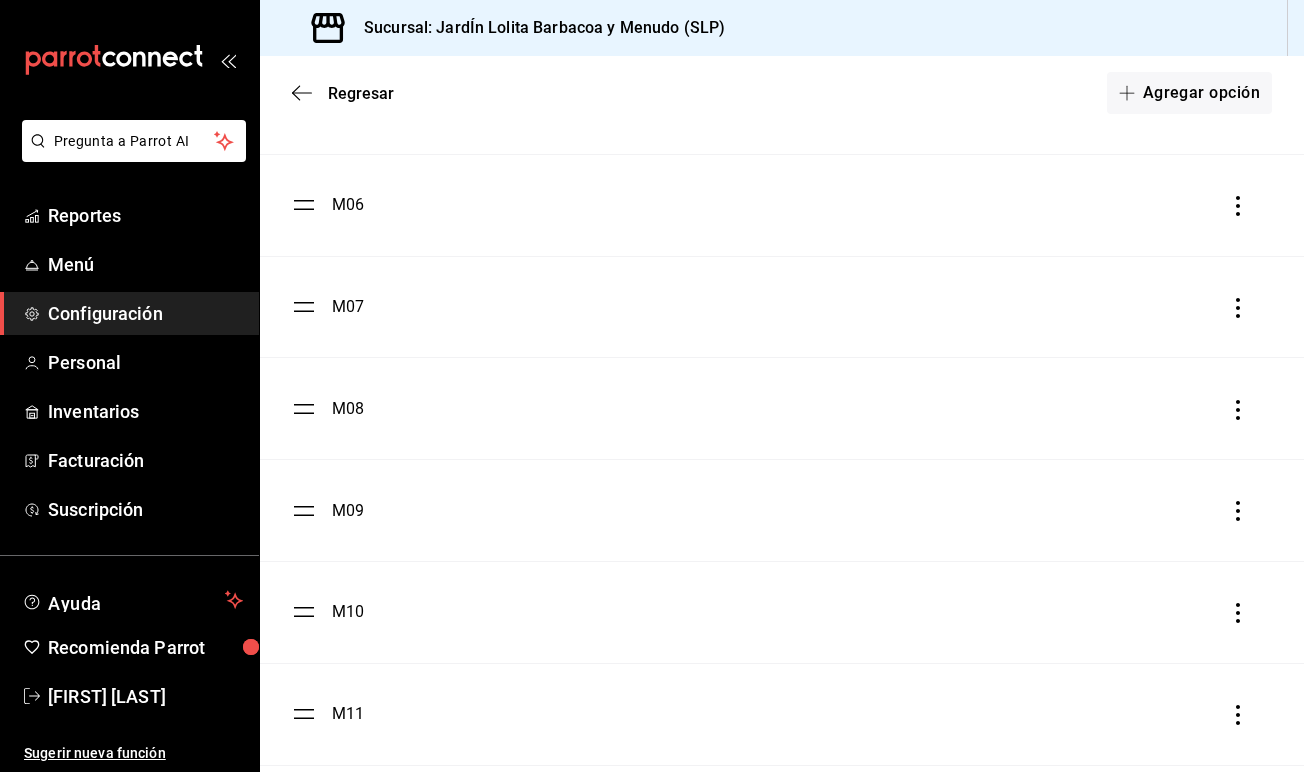 click on "Regresar Agregar opción" at bounding box center [782, 93] 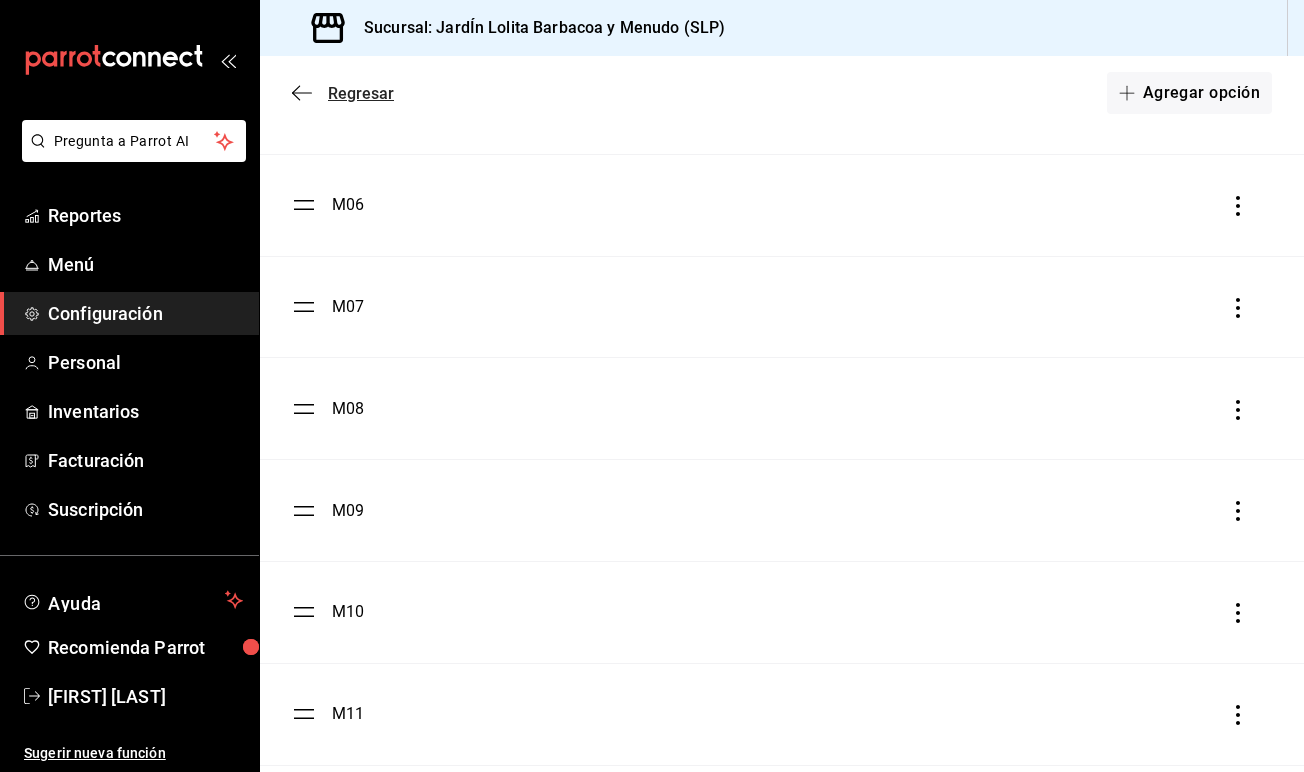 click 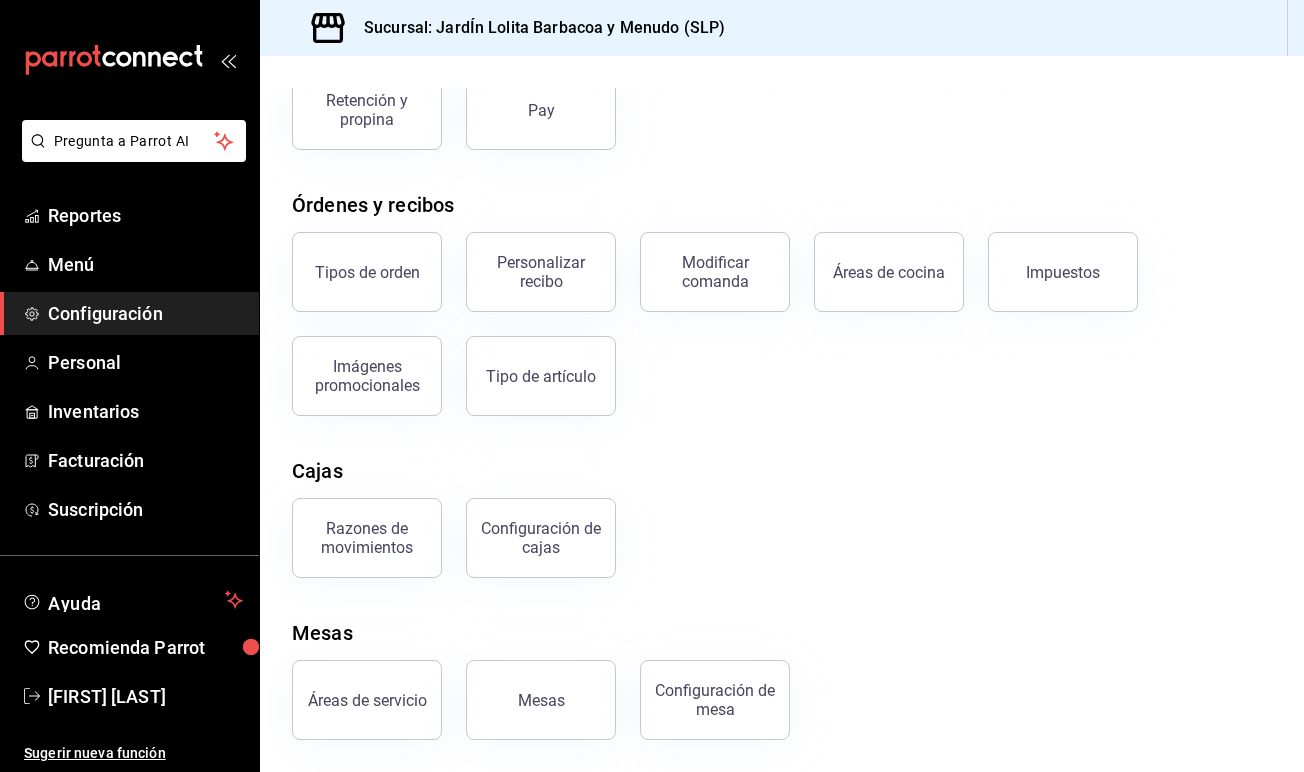 scroll, scrollTop: 242, scrollLeft: 0, axis: vertical 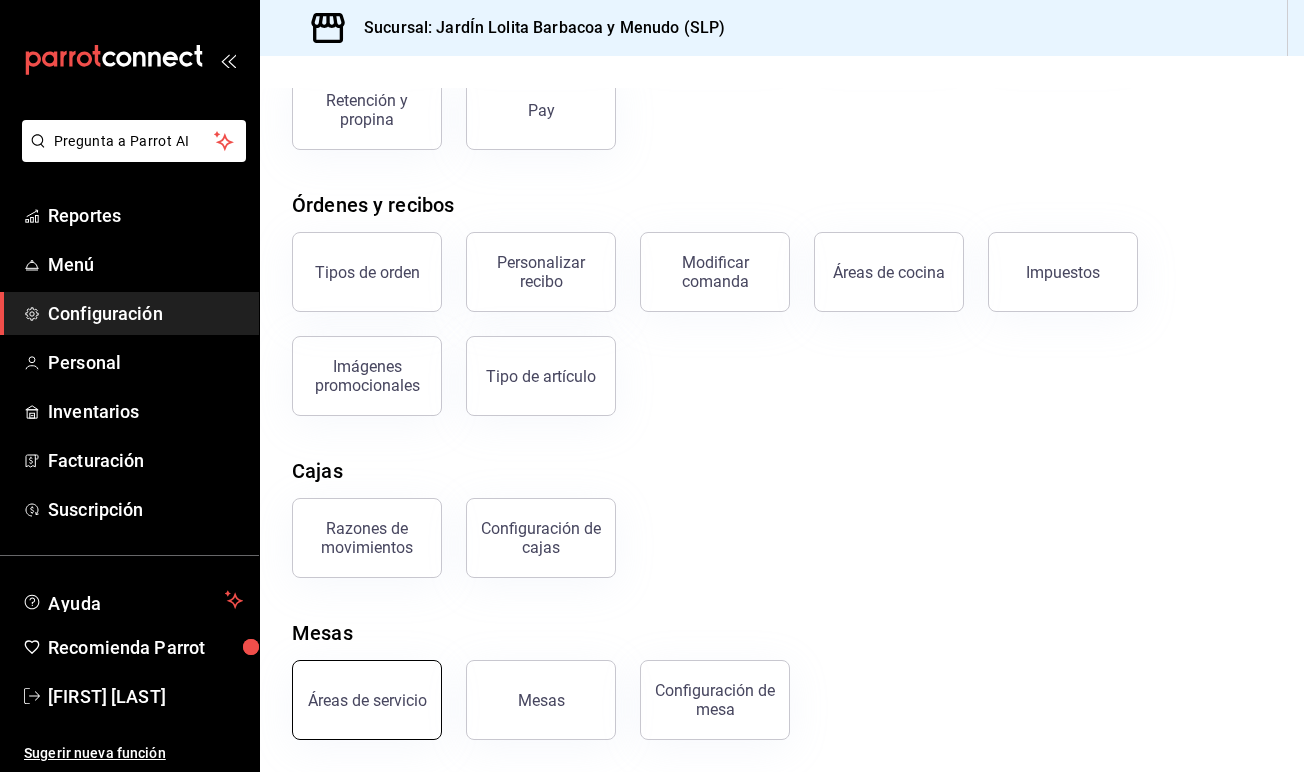 click on "Áreas de servicio" at bounding box center [367, 700] 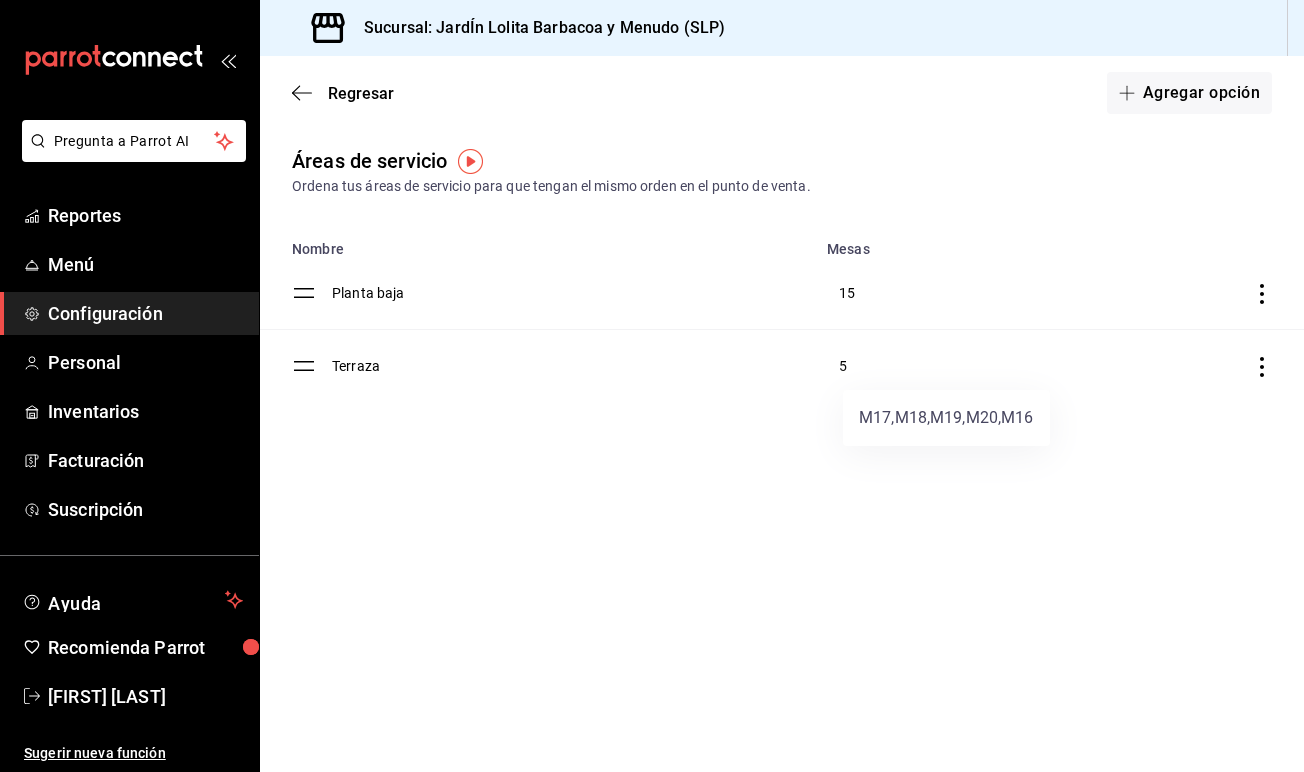 click at bounding box center (652, 386) 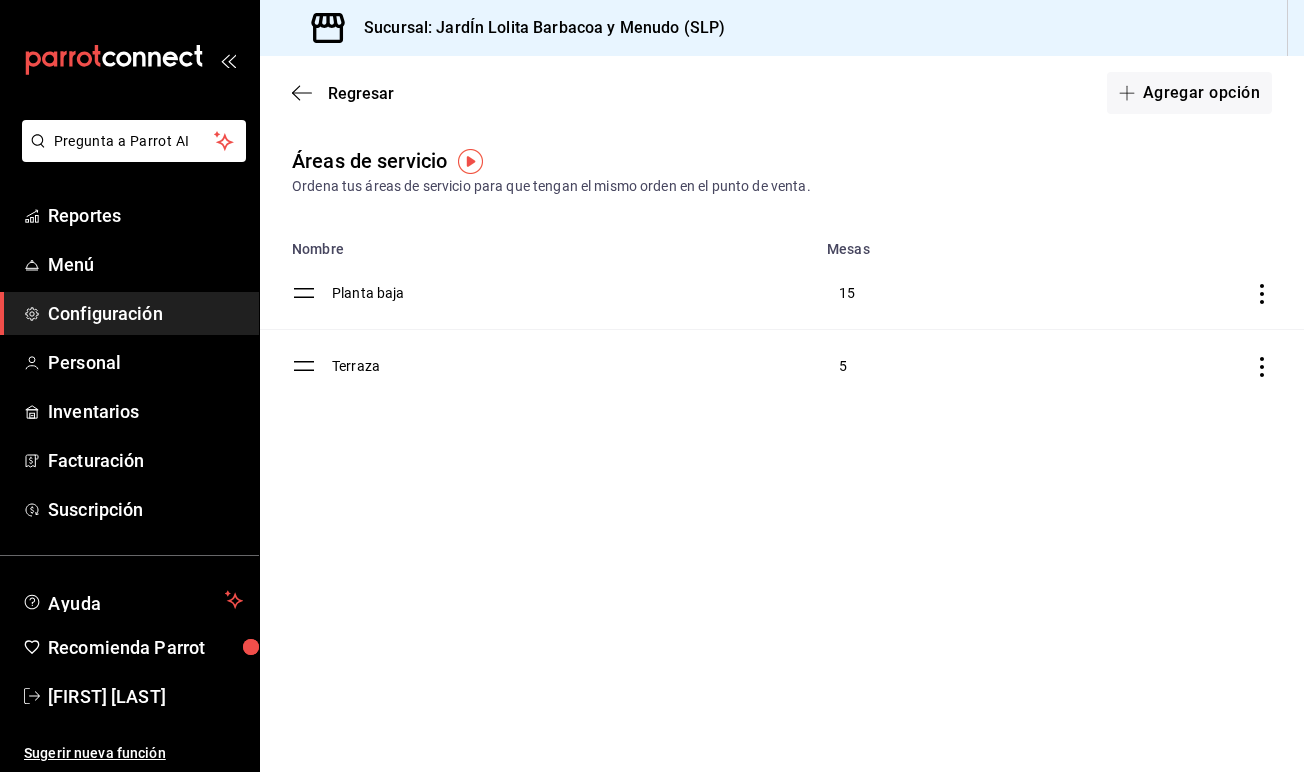 click 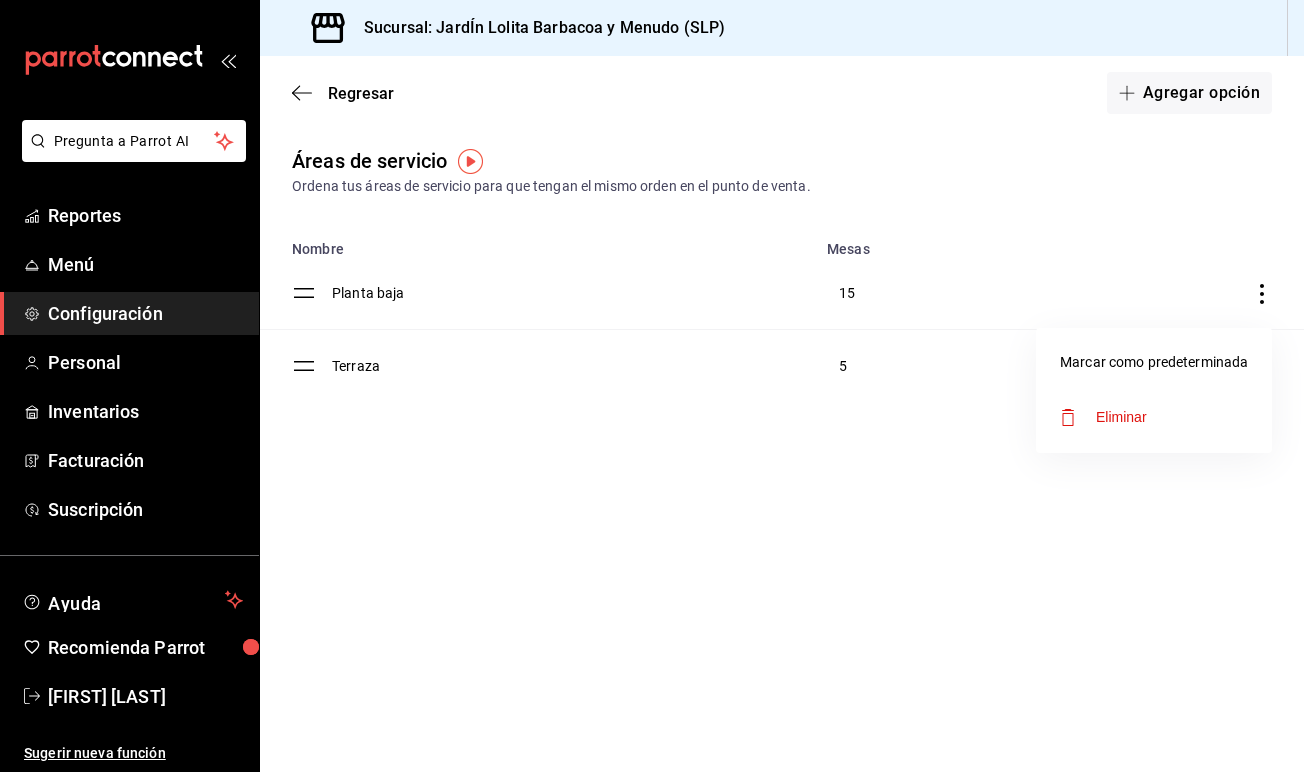 click on "Eliminar" at bounding box center (1154, 417) 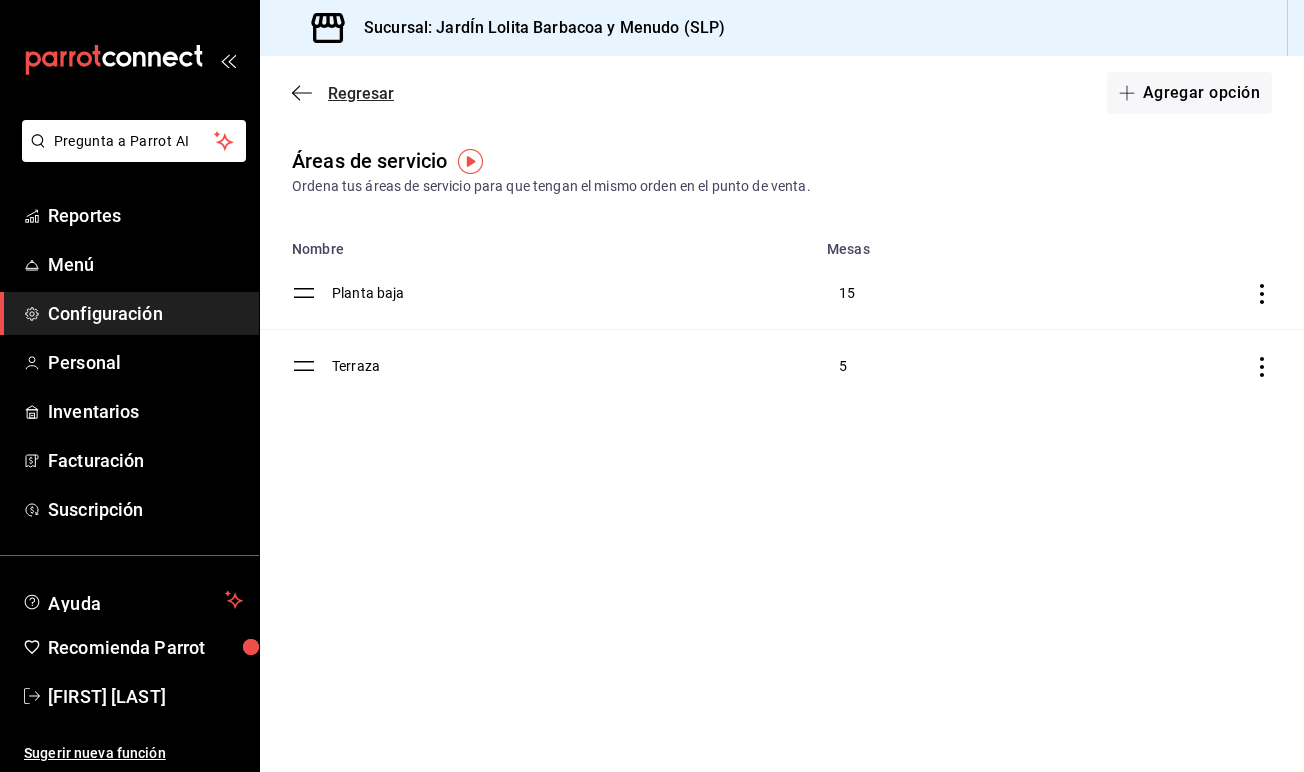 click on "Regresar" at bounding box center (361, 93) 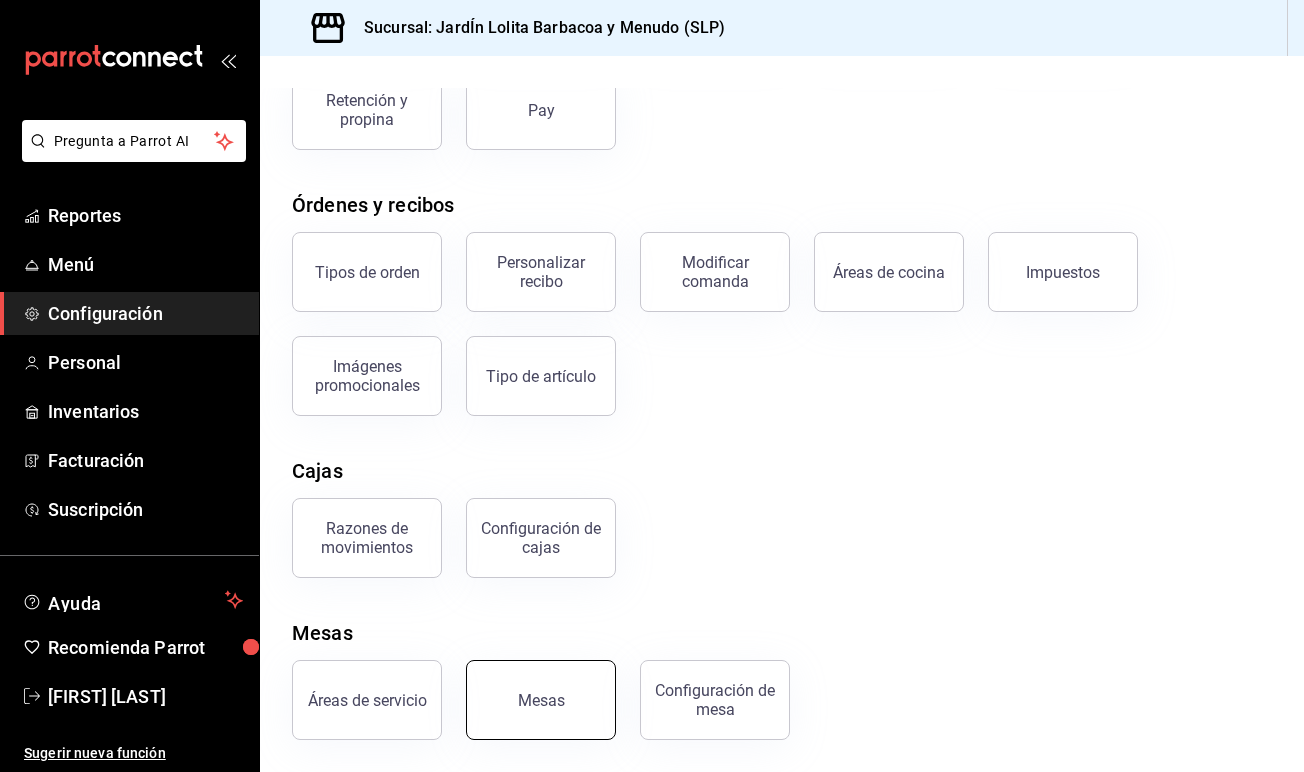 scroll, scrollTop: 242, scrollLeft: 0, axis: vertical 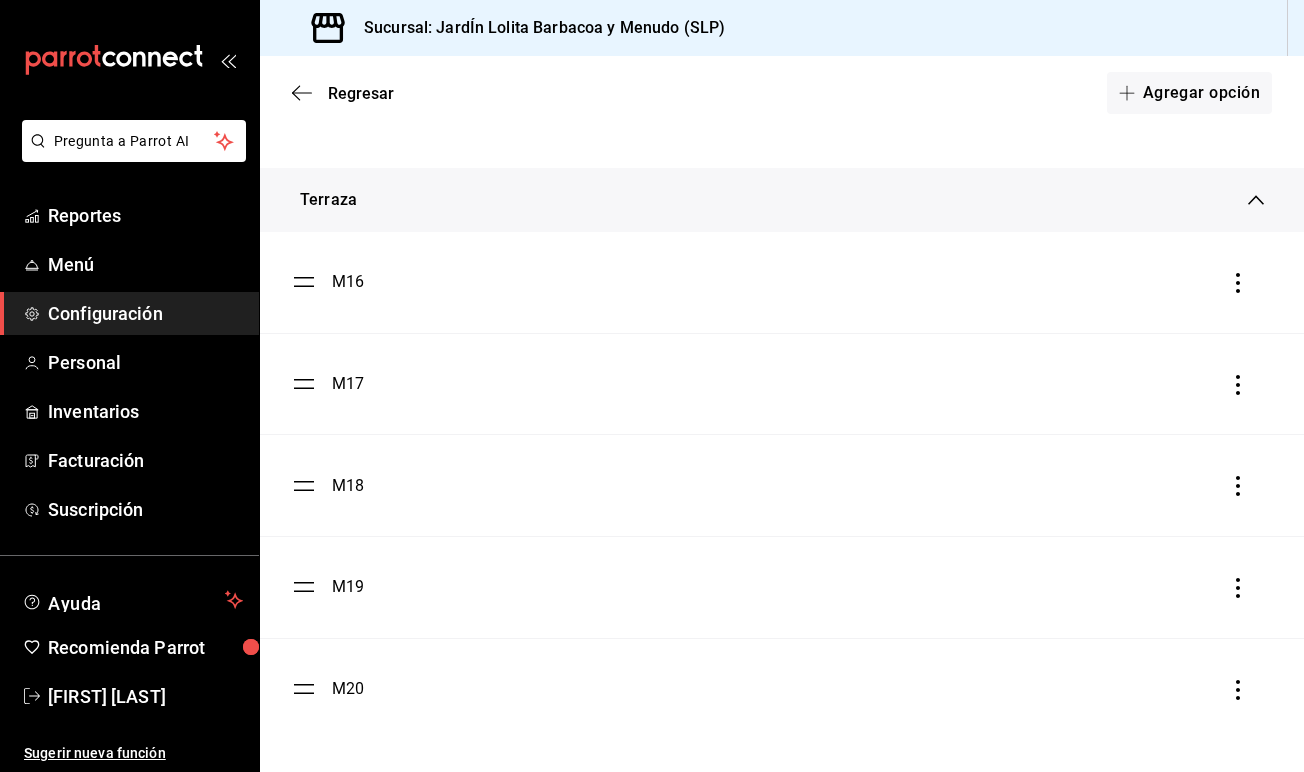 click 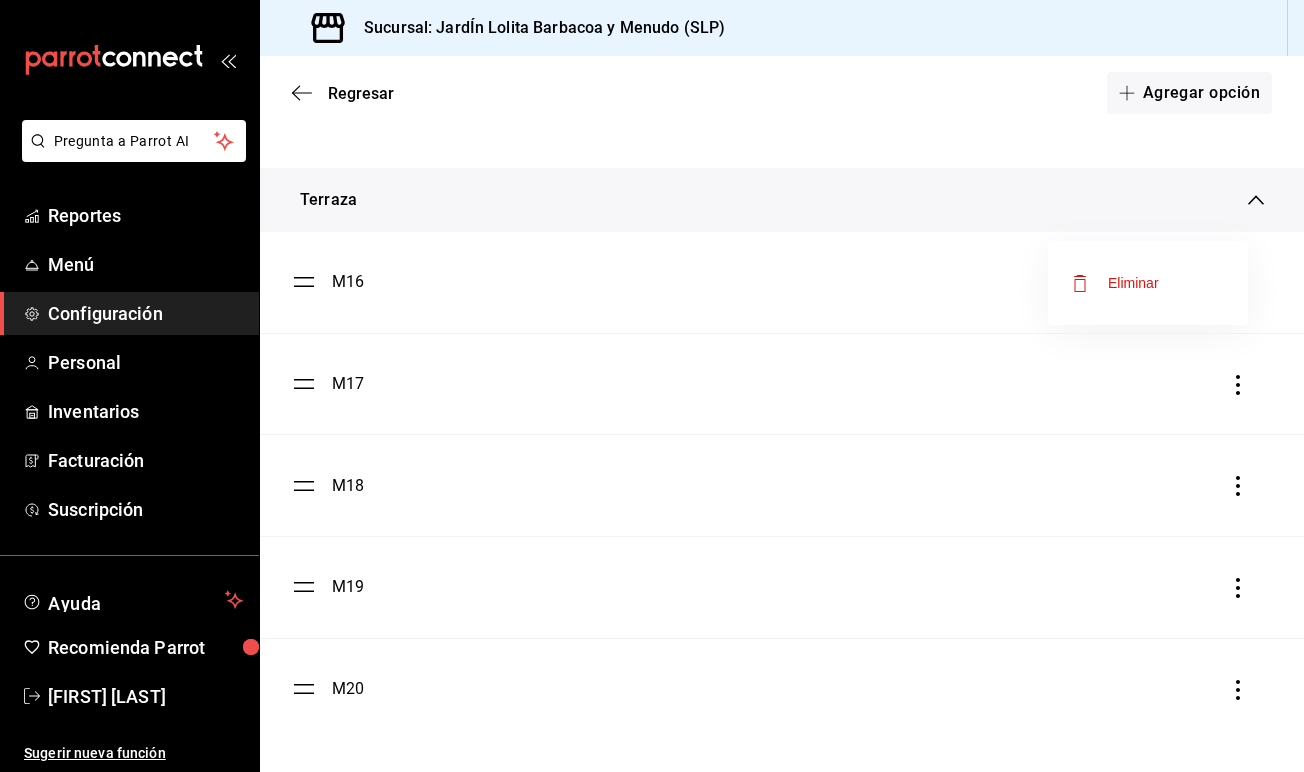 click on "Eliminar" at bounding box center (1148, 283) 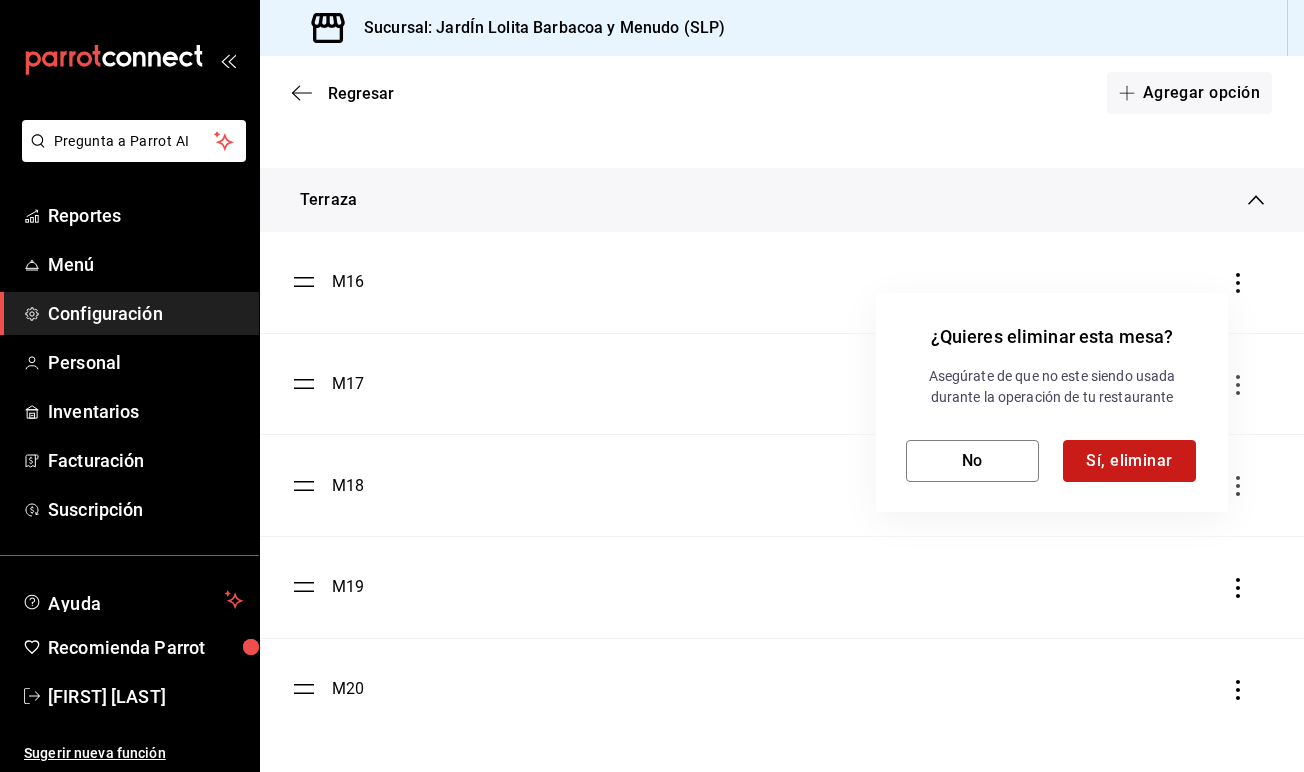 click on "Sí, eliminar" at bounding box center [1129, 461] 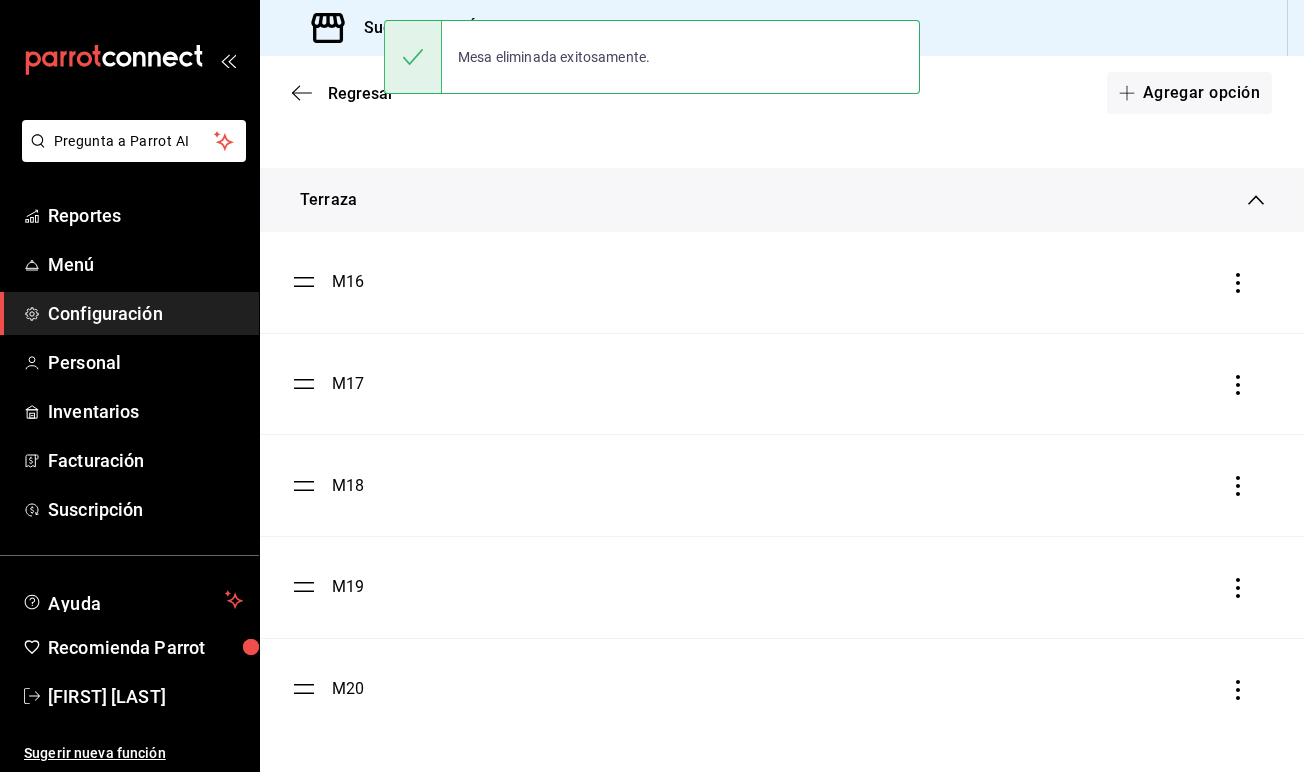 scroll, scrollTop: 1570, scrollLeft: 0, axis: vertical 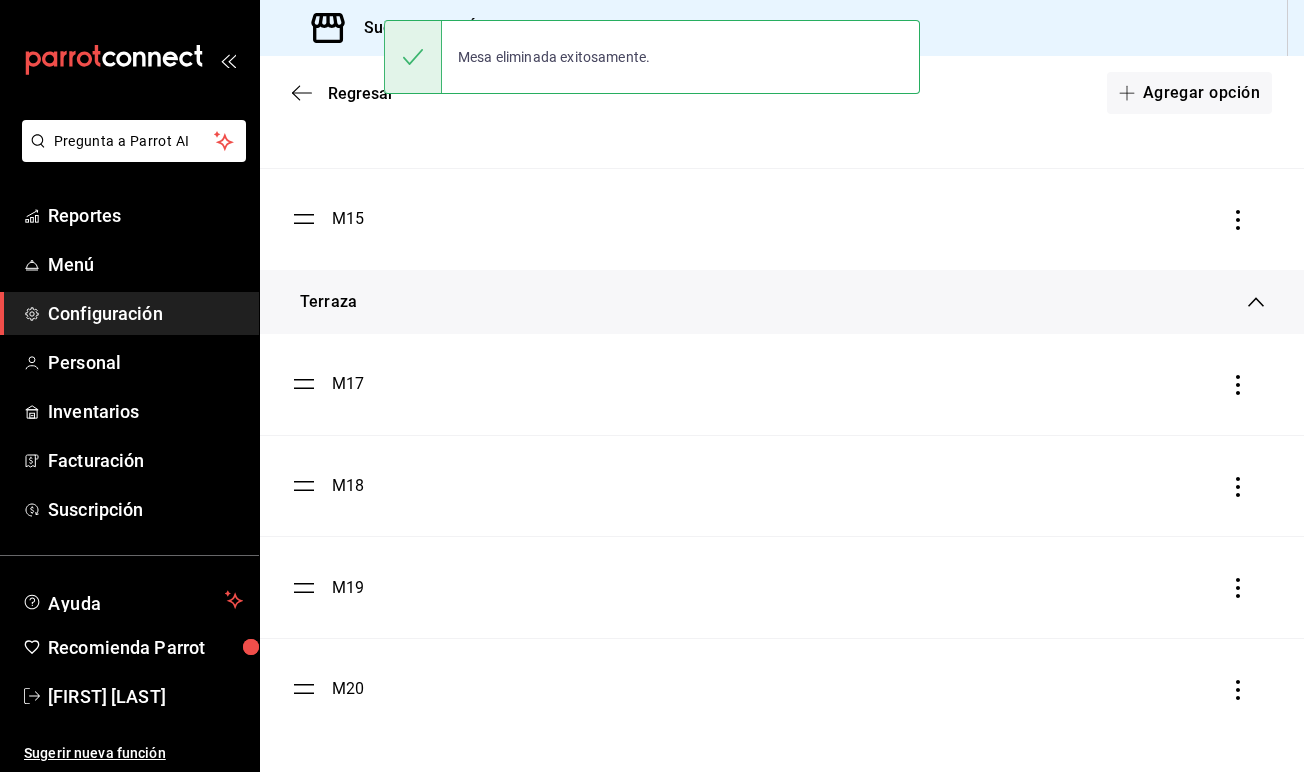 click 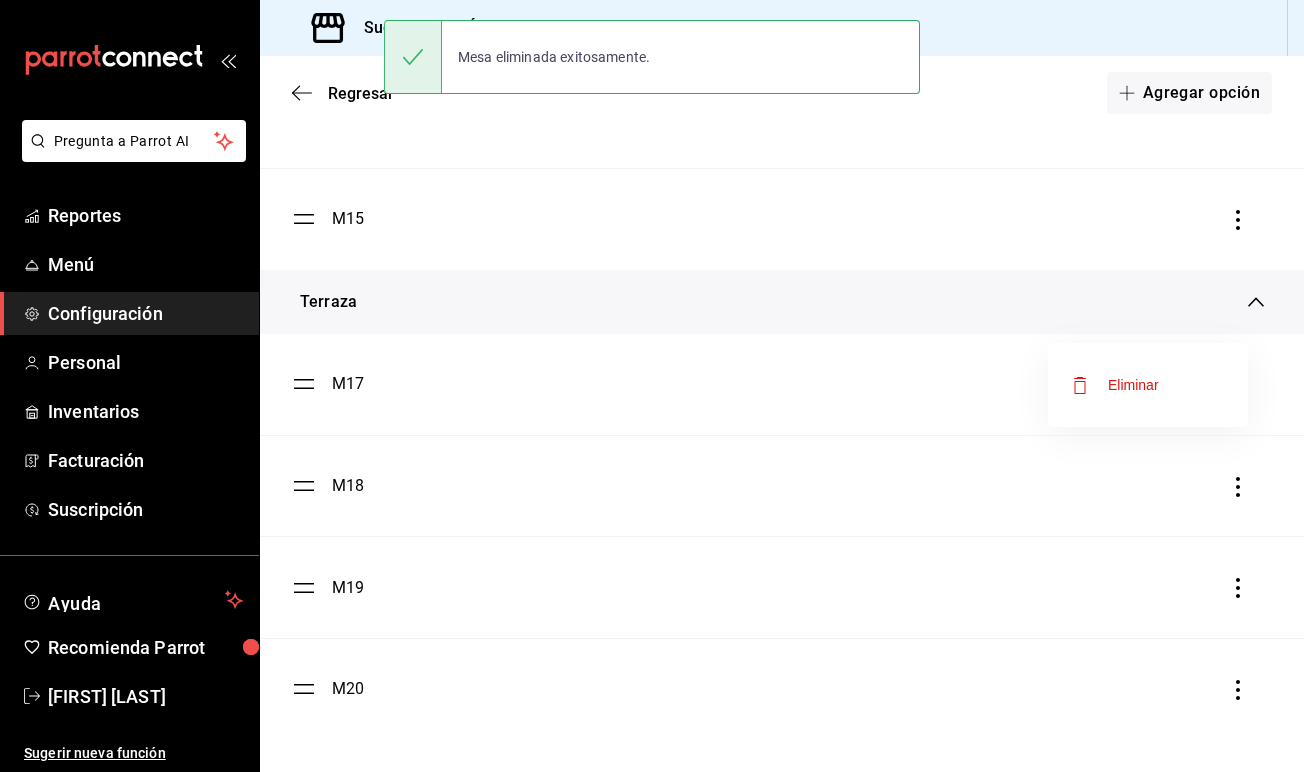 click on "Eliminar" at bounding box center [1148, 385] 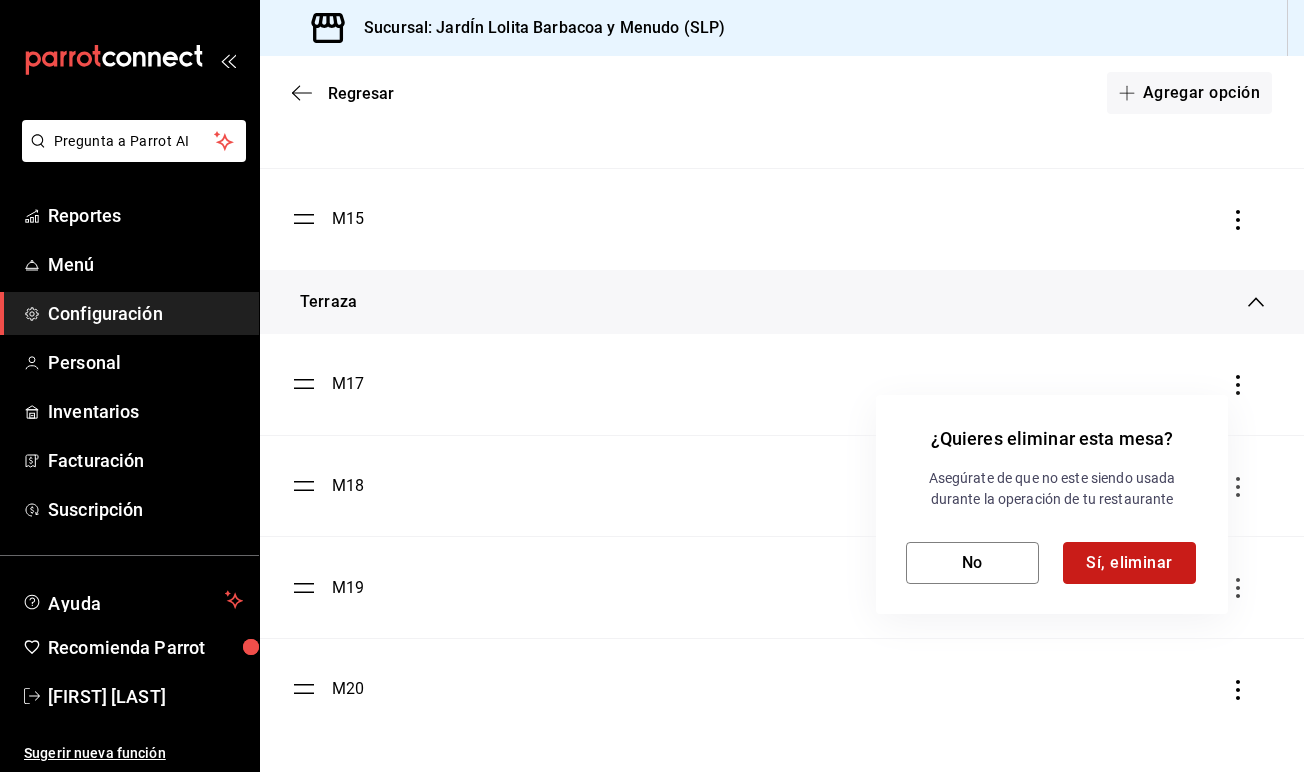 click on "Sí, eliminar" at bounding box center (1129, 563) 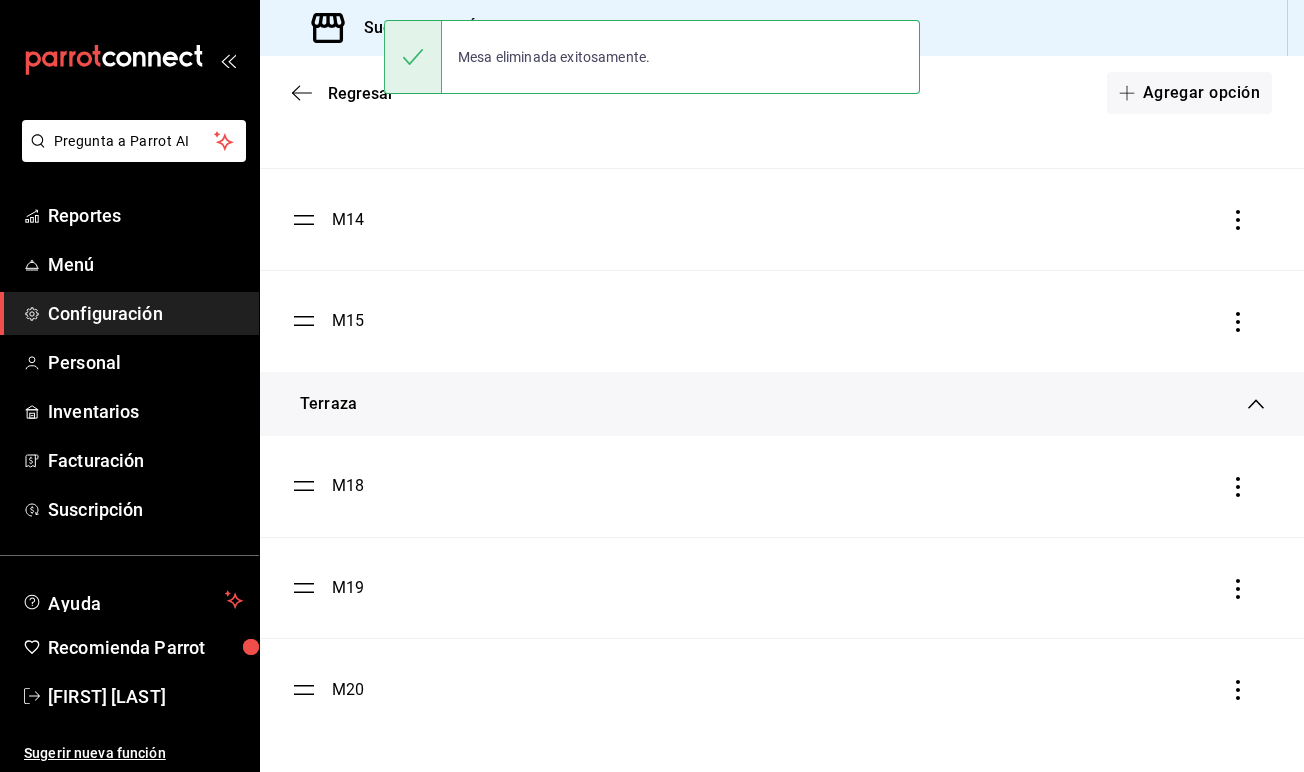 scroll, scrollTop: 1468, scrollLeft: 0, axis: vertical 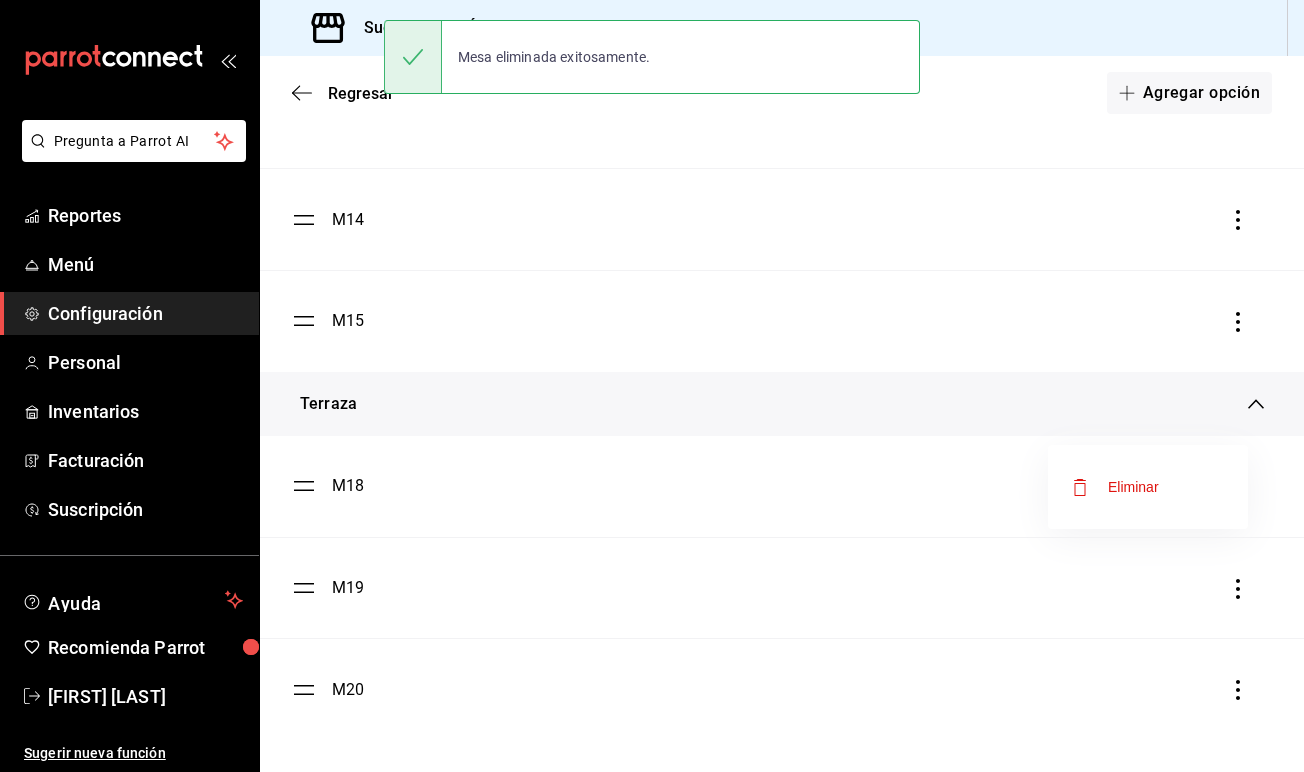 click on "Eliminar" at bounding box center (1148, 487) 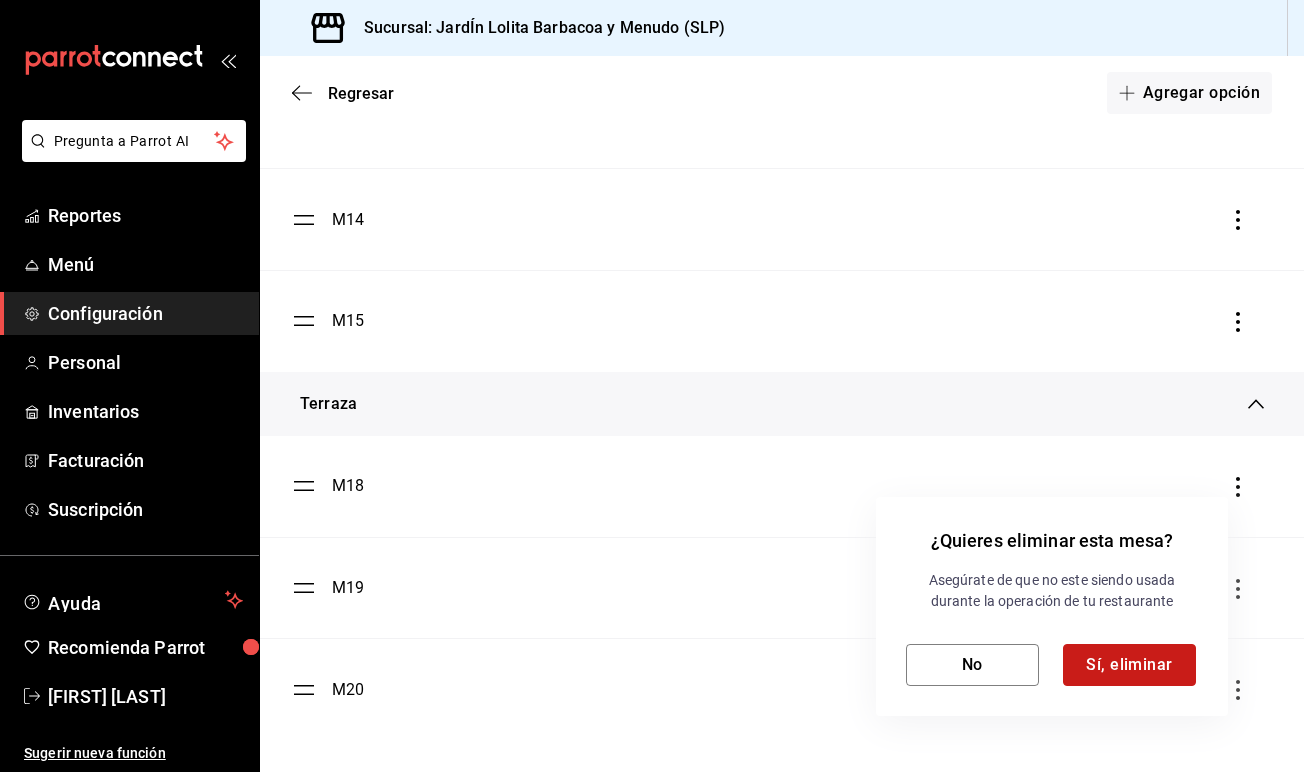 click on "Sí, eliminar" at bounding box center (1129, 665) 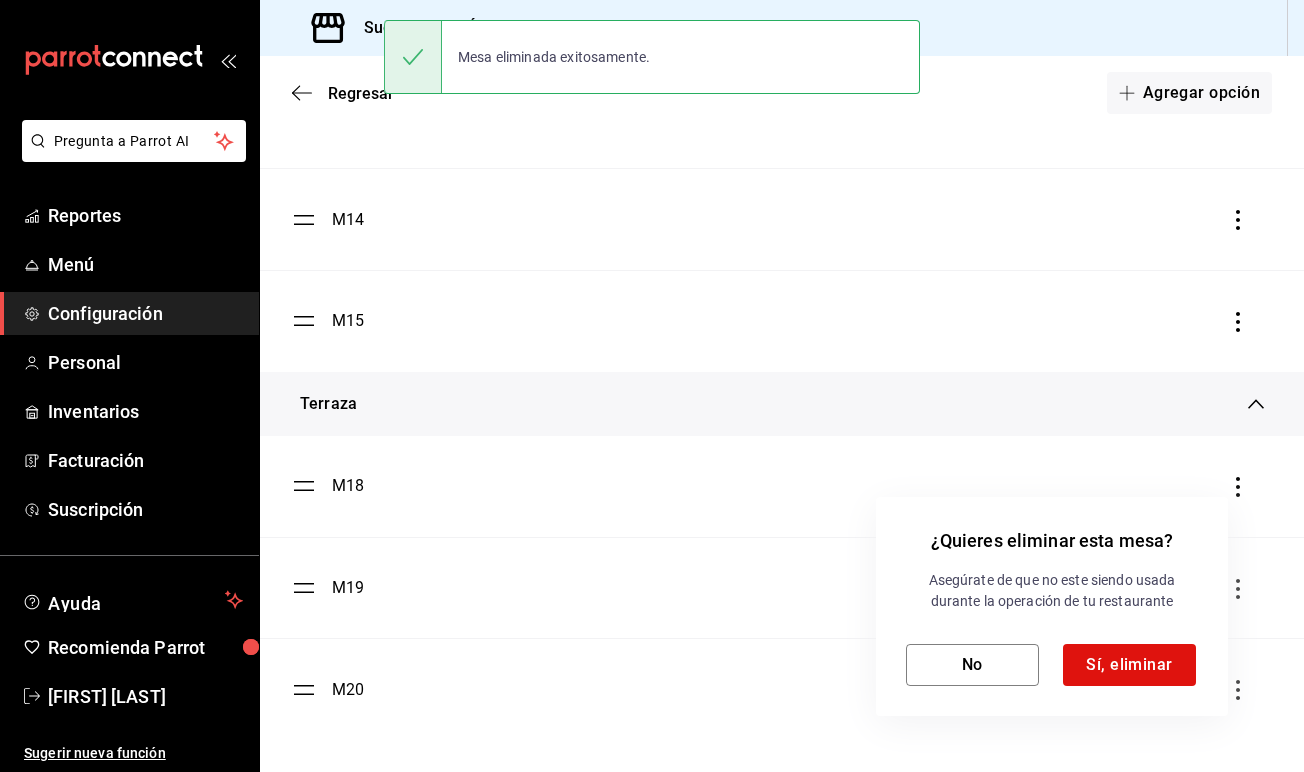 scroll, scrollTop: 1366, scrollLeft: 0, axis: vertical 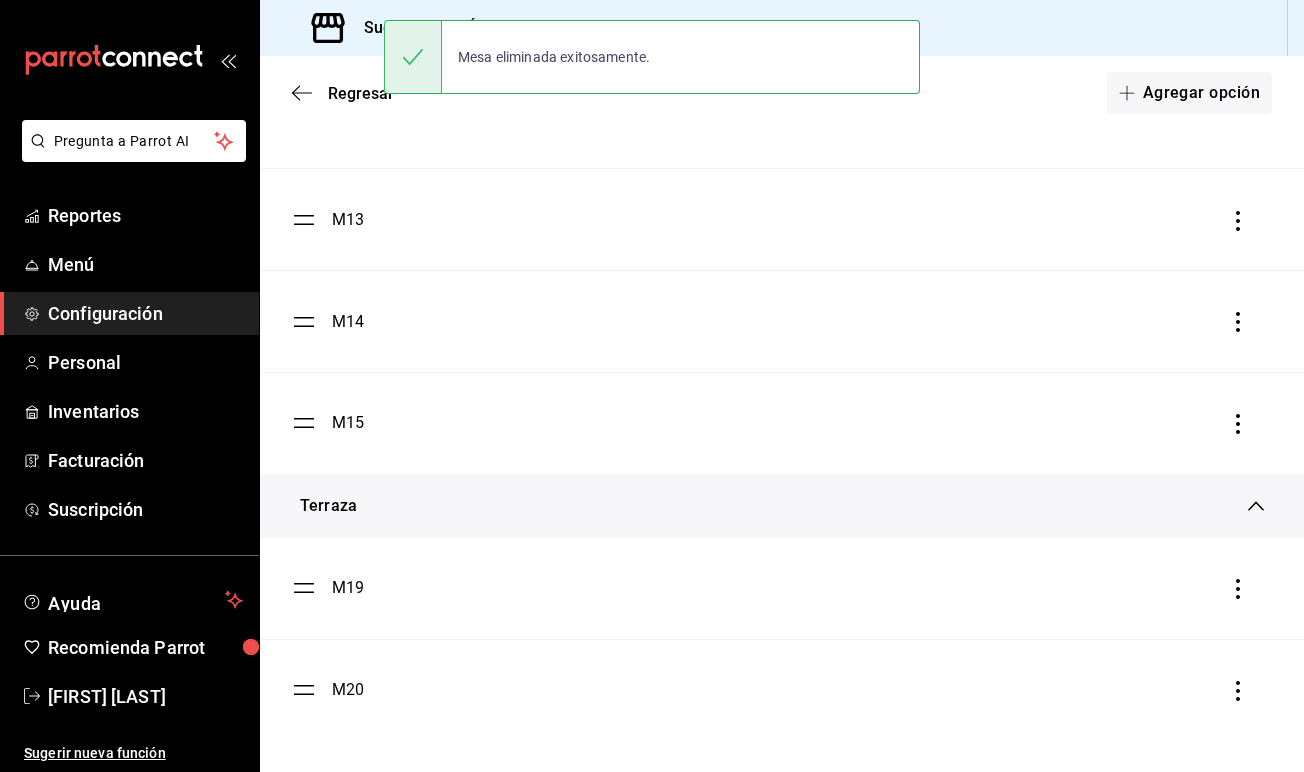 click at bounding box center (1238, 588) 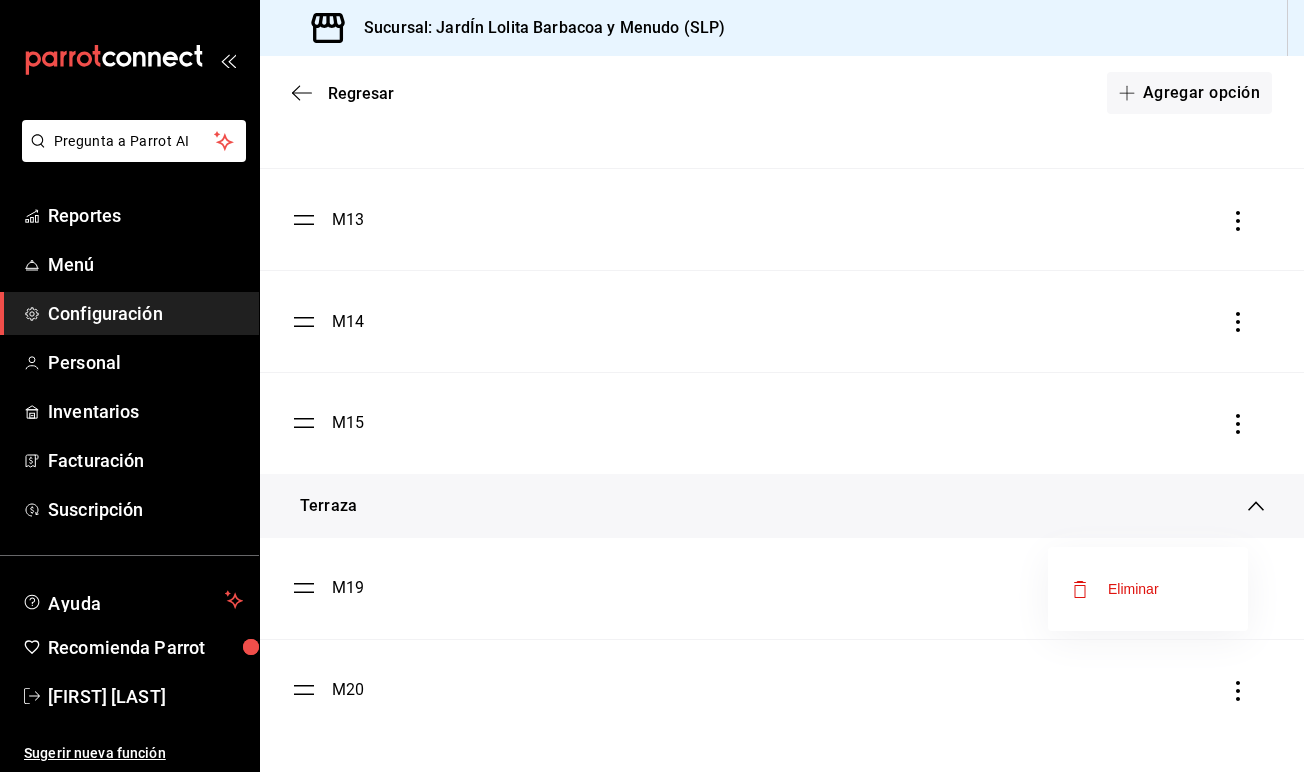 click on "Eliminar" at bounding box center (1148, 589) 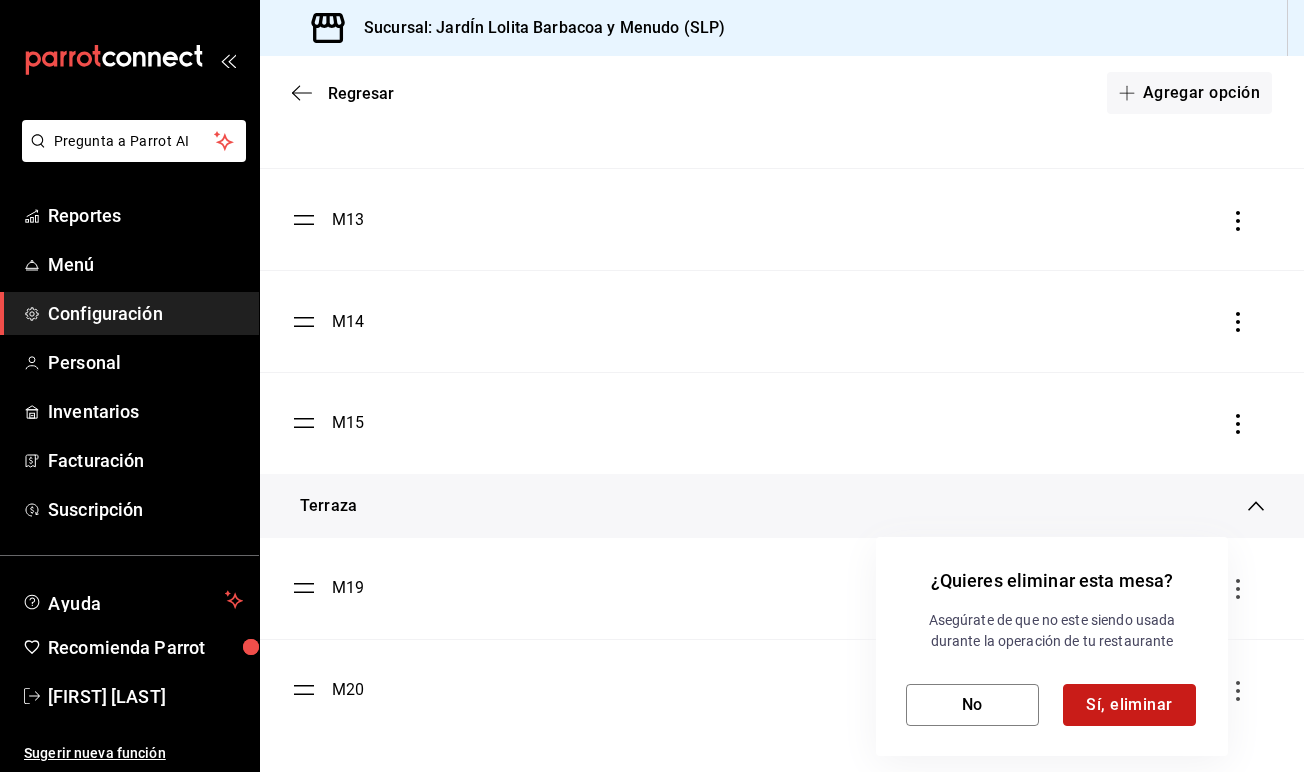 click on "Sí, eliminar" at bounding box center (1129, 705) 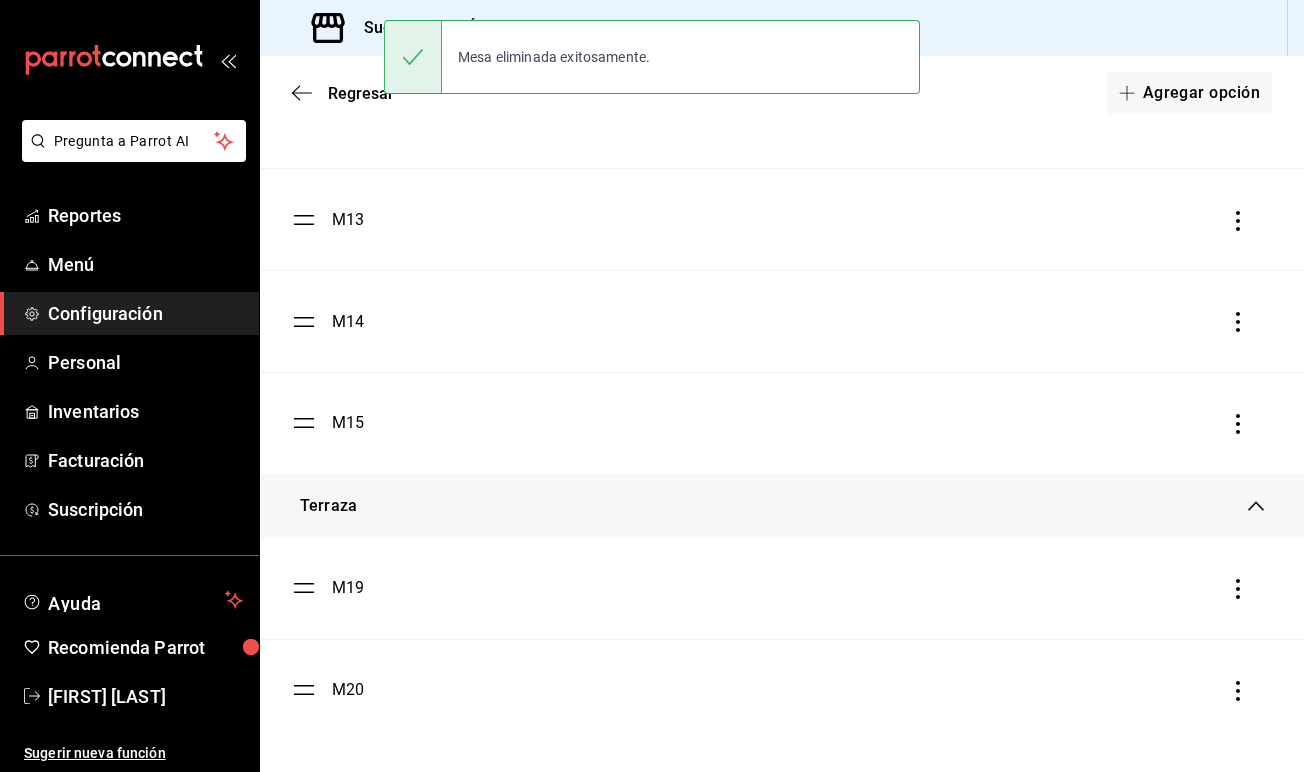 scroll, scrollTop: 1265, scrollLeft: 0, axis: vertical 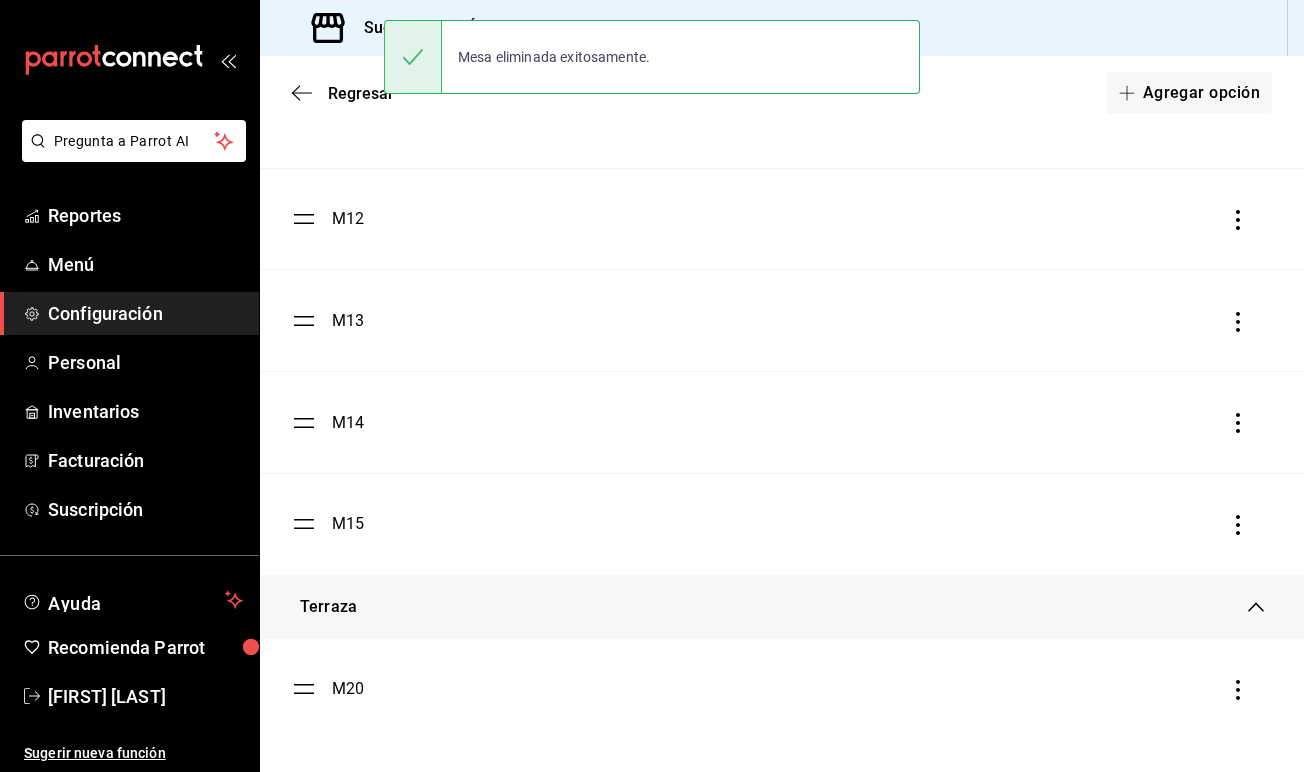 click 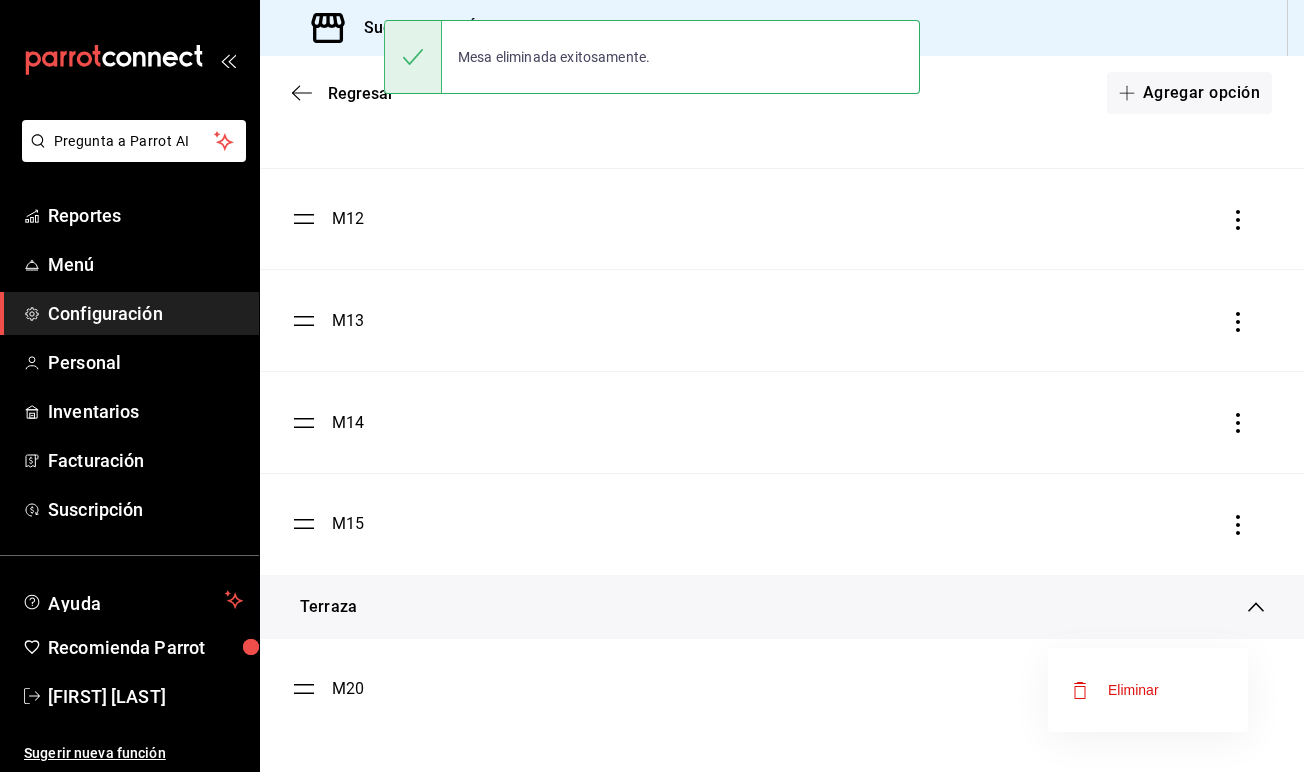 click on "Eliminar" at bounding box center [1148, 690] 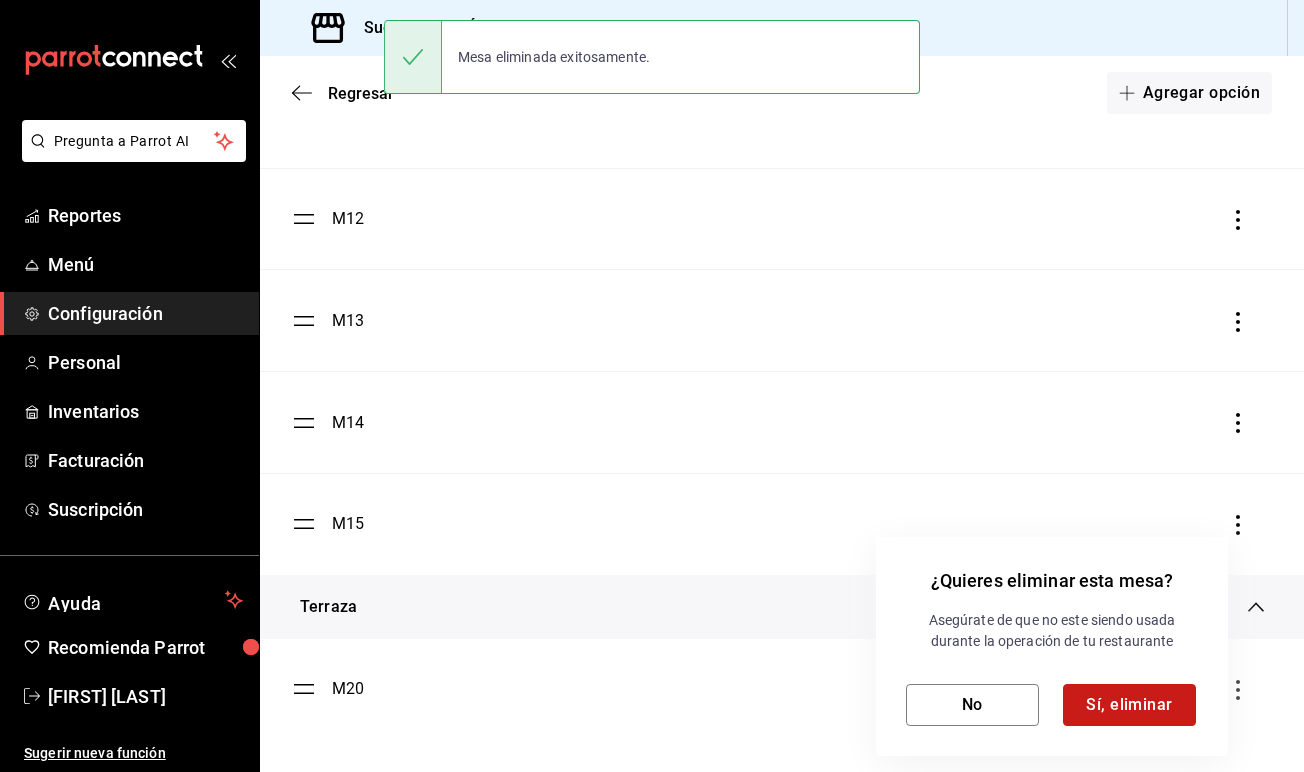click on "Sí, eliminar" at bounding box center (1129, 705) 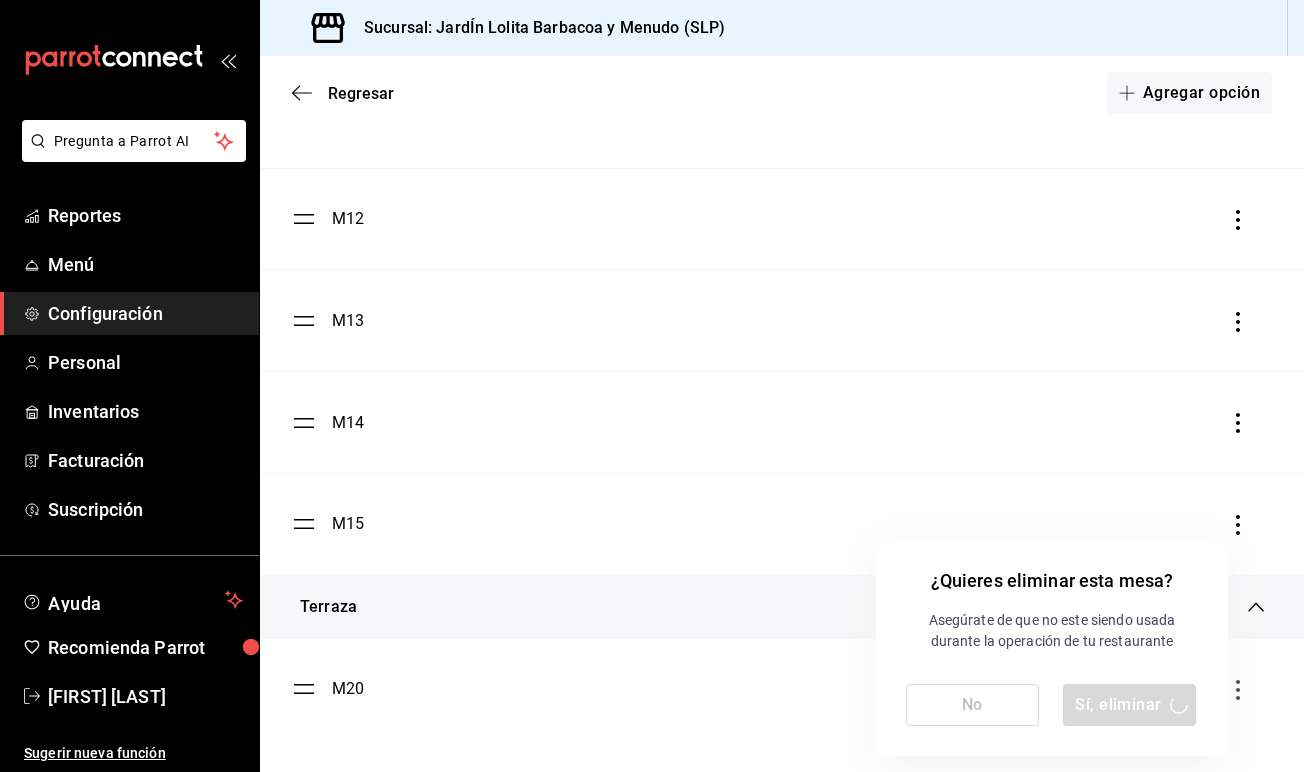 scroll, scrollTop: 1100, scrollLeft: 0, axis: vertical 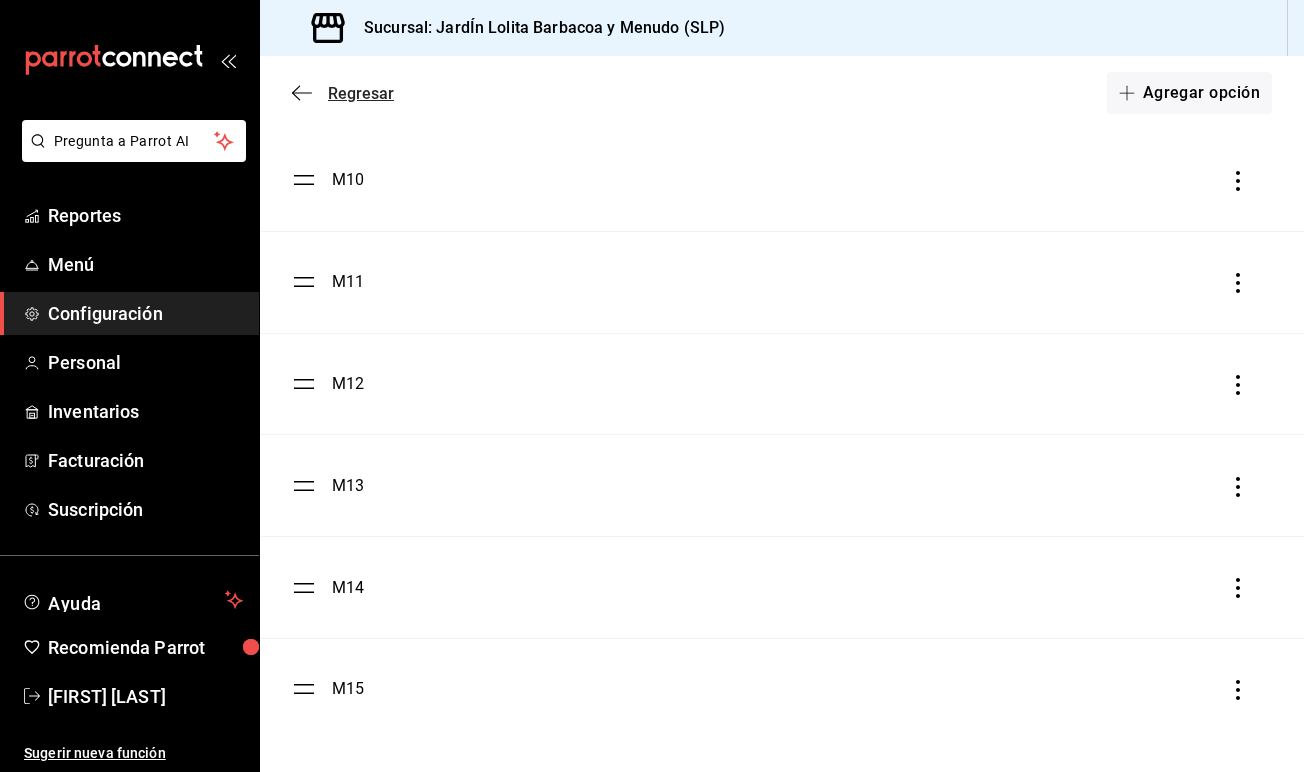 click on "Regresar" at bounding box center [343, 93] 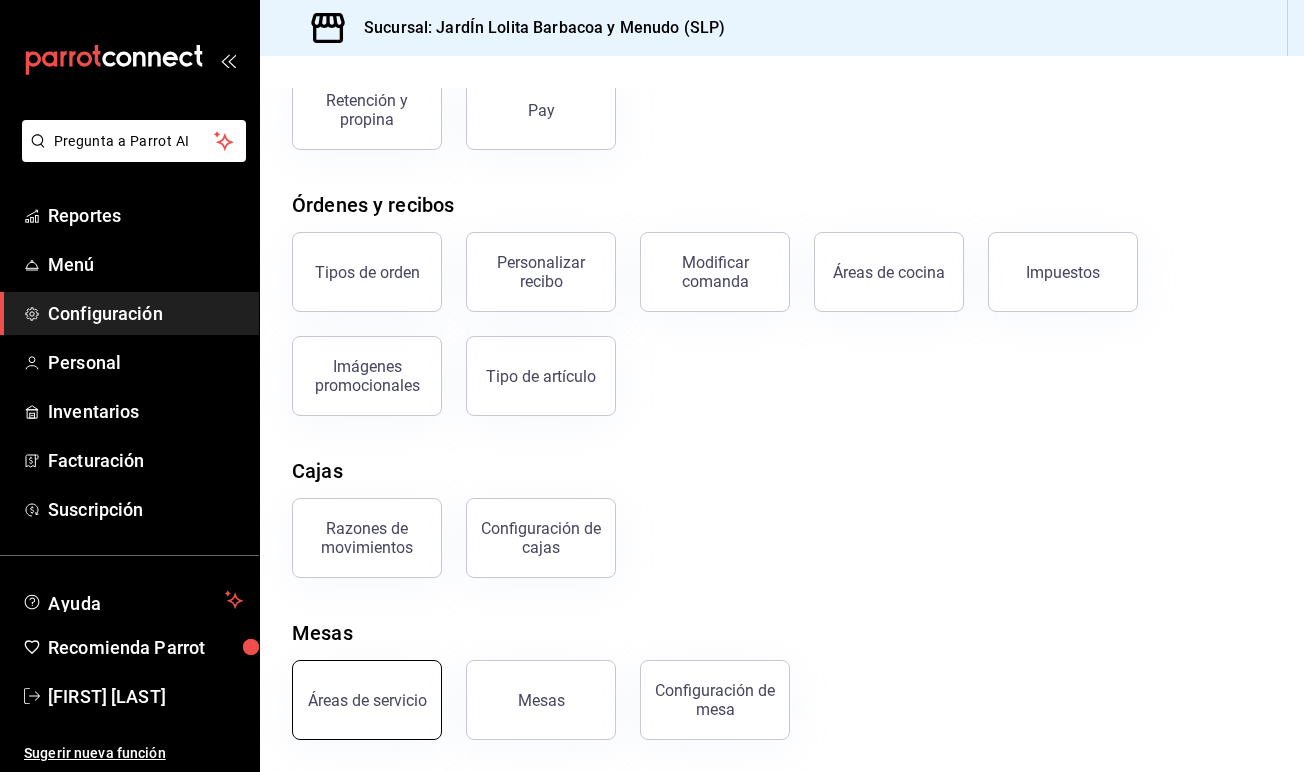 scroll, scrollTop: 242, scrollLeft: 0, axis: vertical 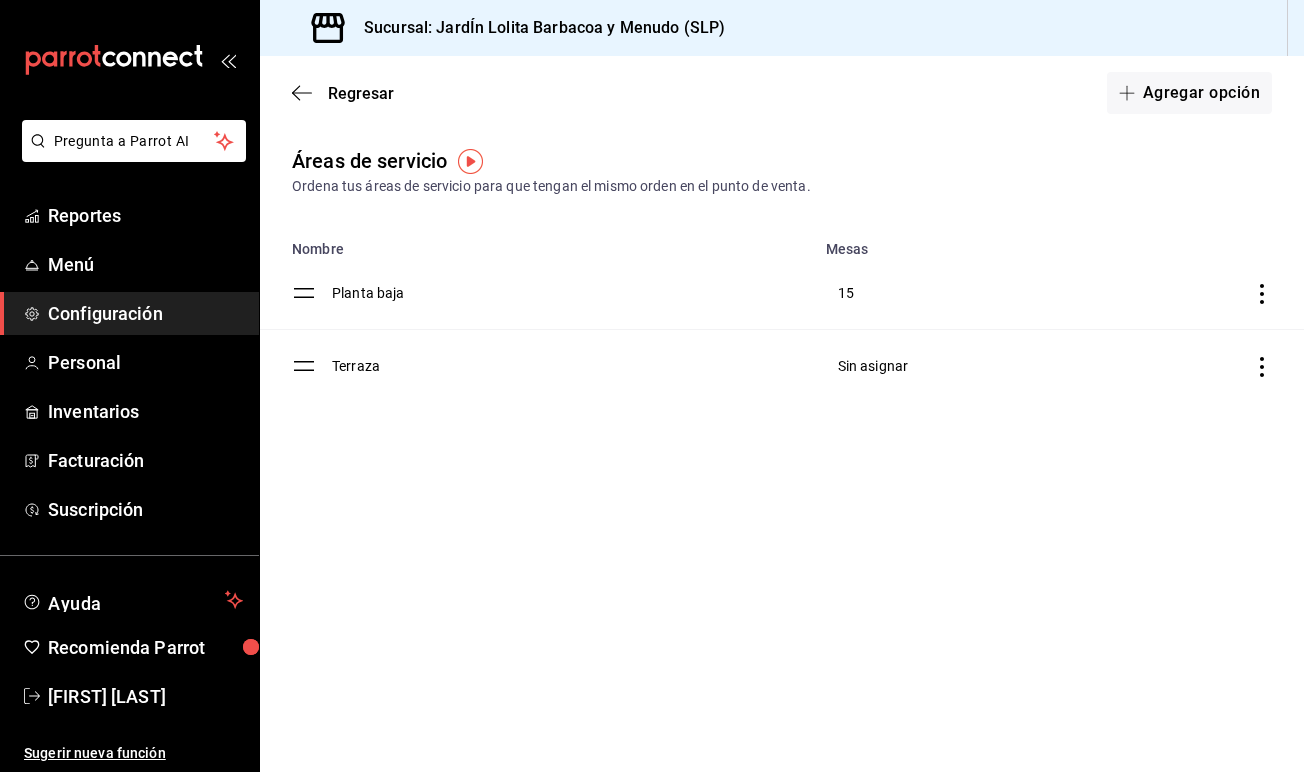 click 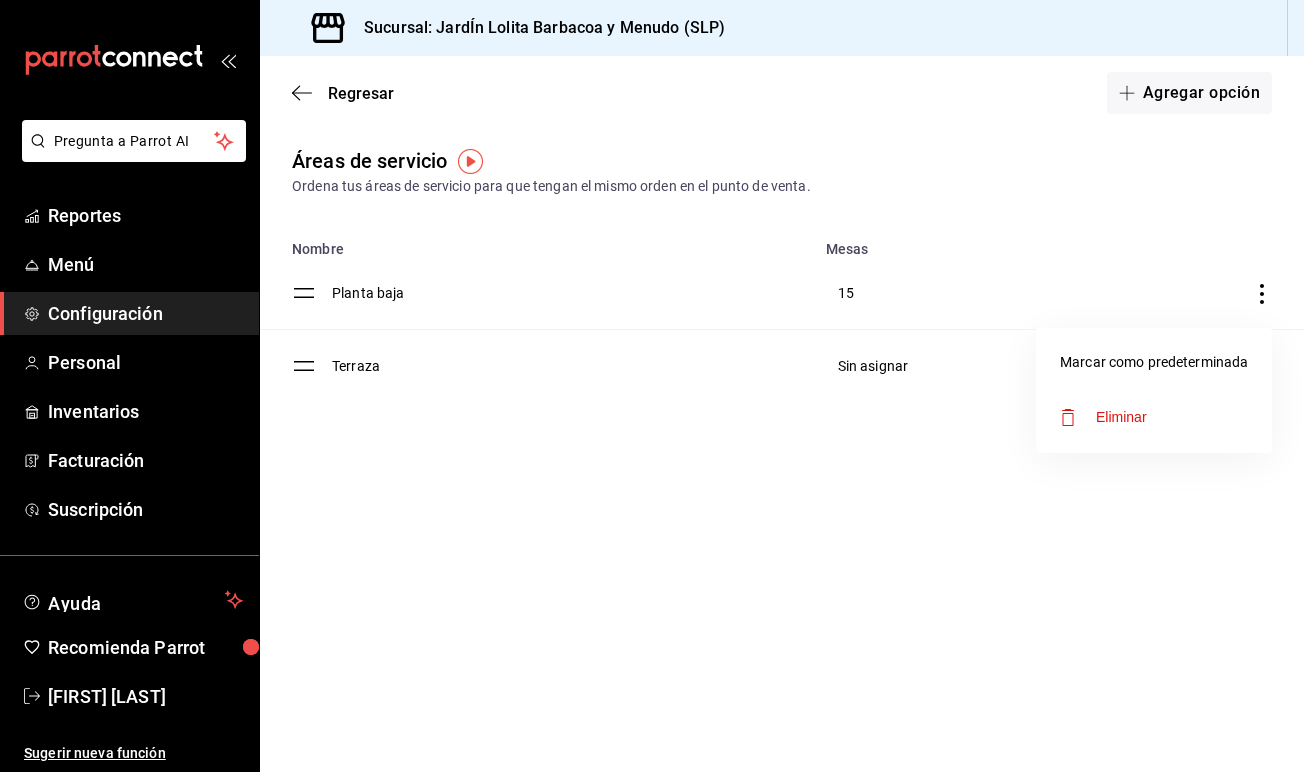 click on "Eliminar" at bounding box center (1103, 417) 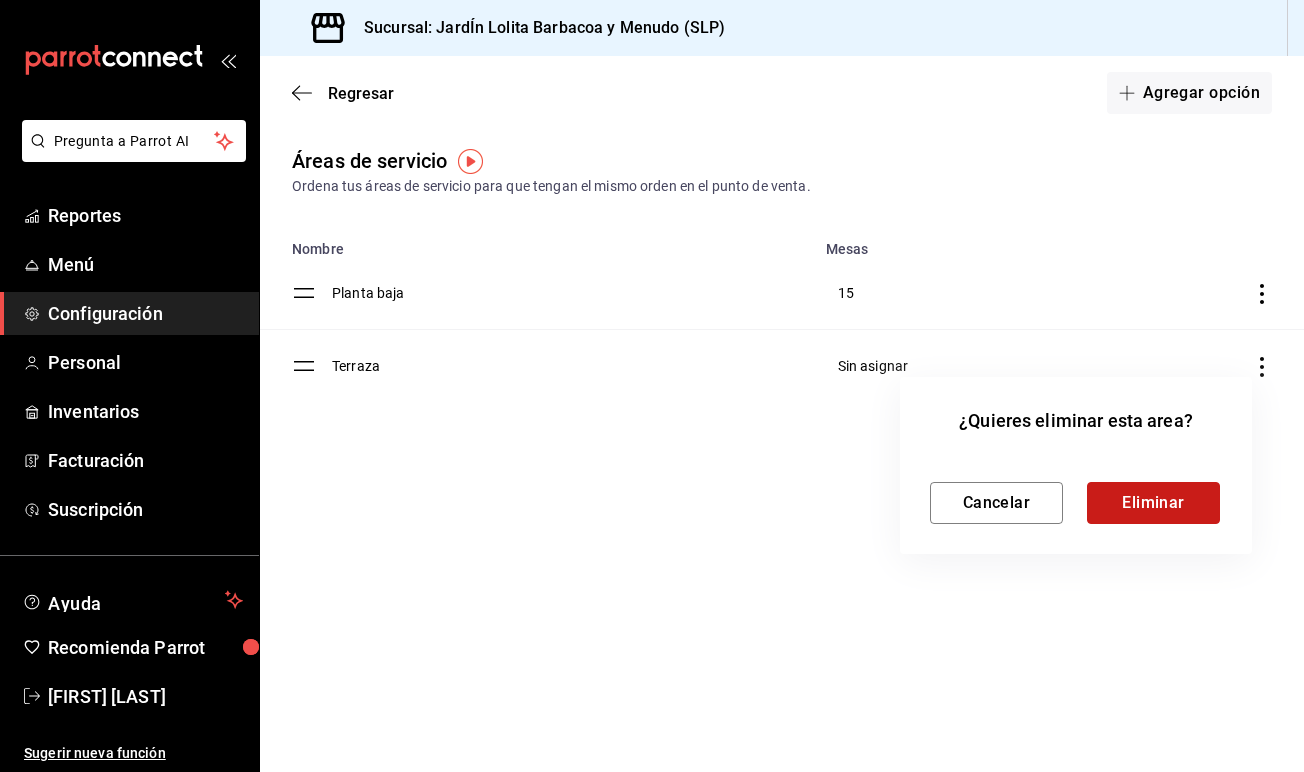 click on "Eliminar" at bounding box center (1153, 503) 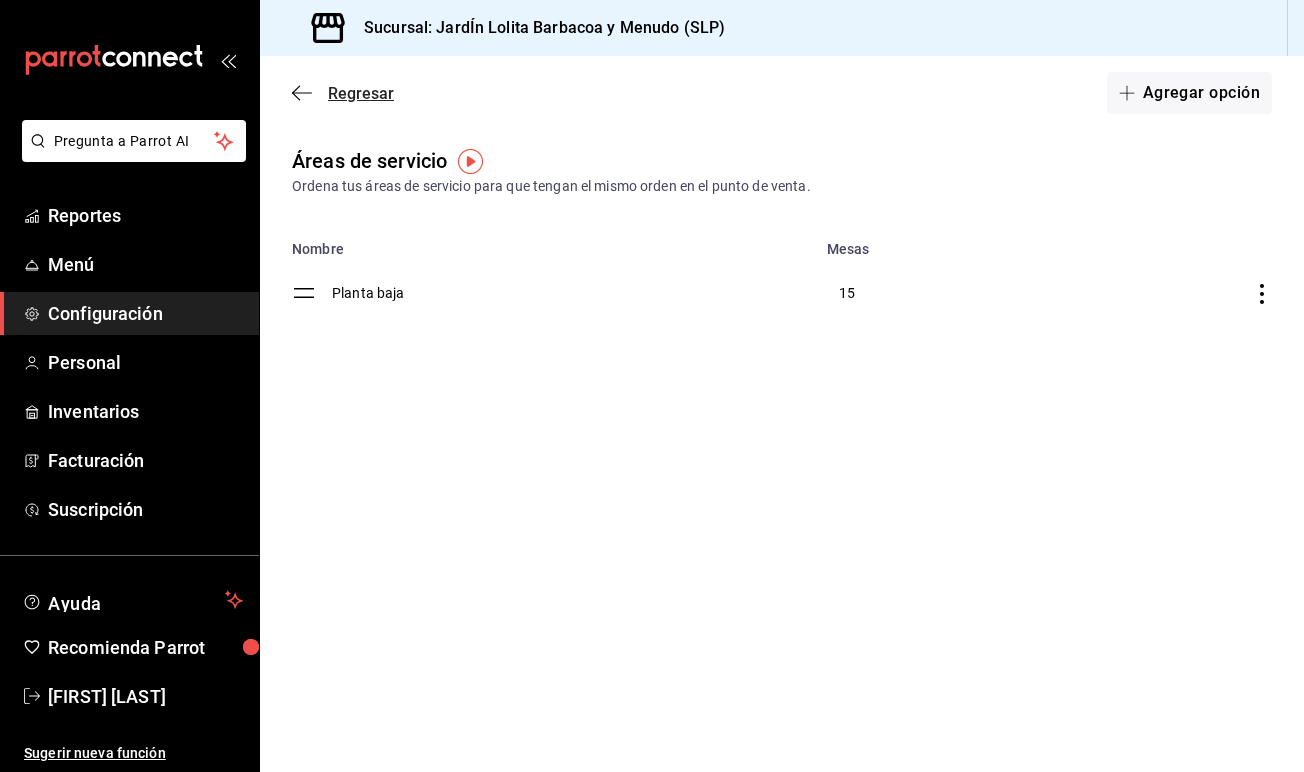 click on "Regresar" at bounding box center (361, 93) 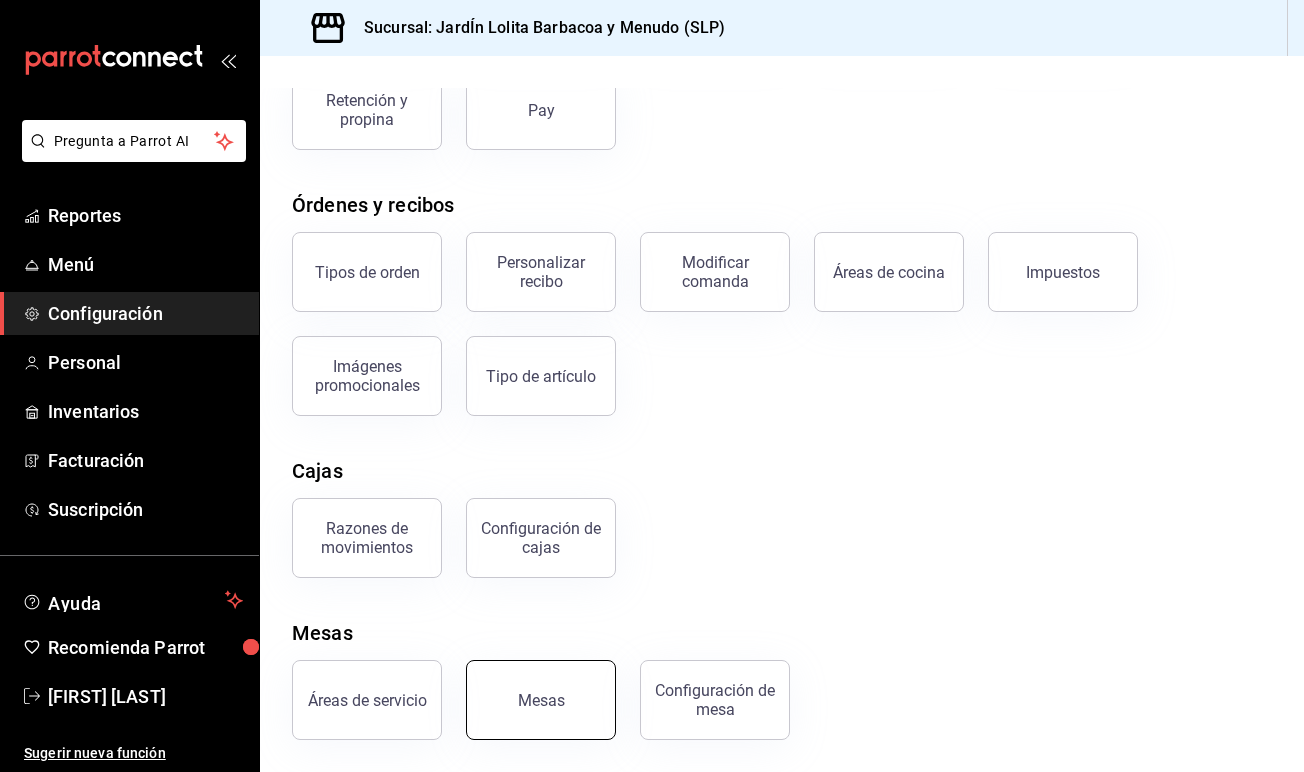 scroll, scrollTop: 242, scrollLeft: 0, axis: vertical 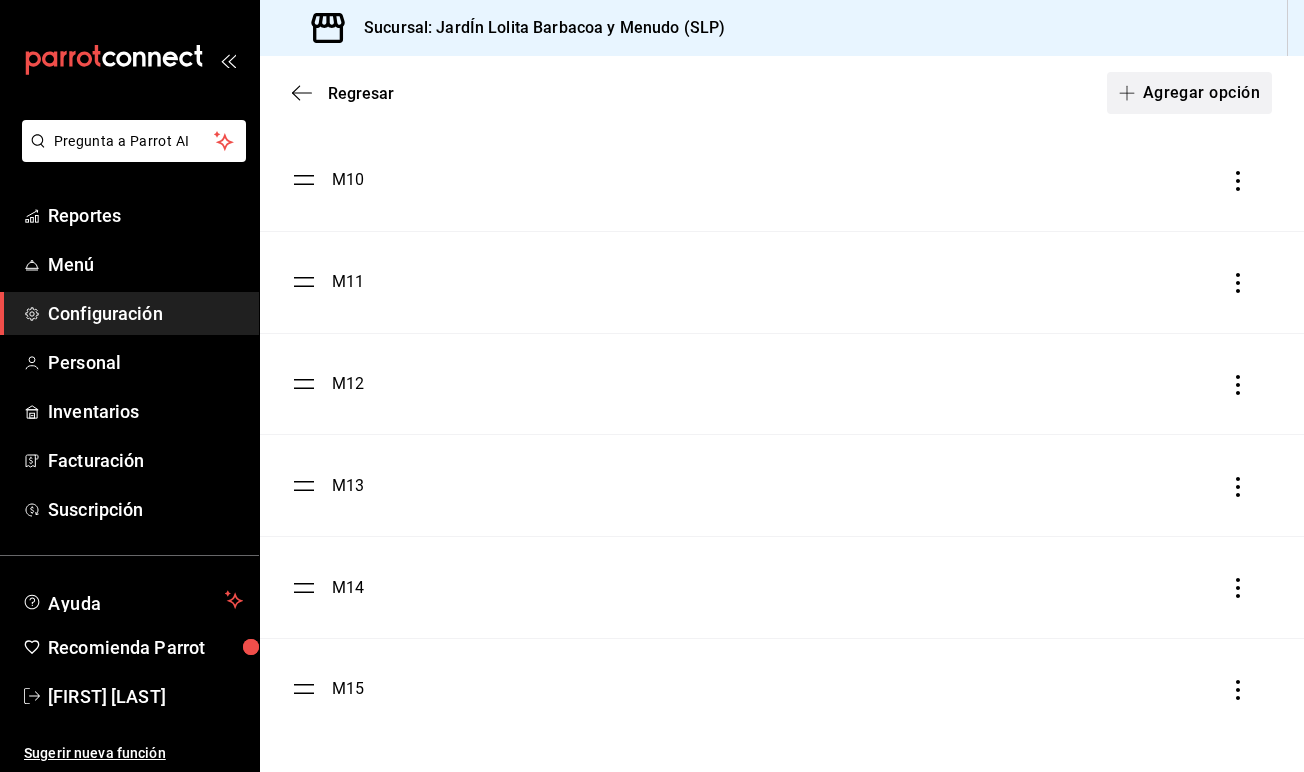 click on "Agregar opción" at bounding box center [1189, 93] 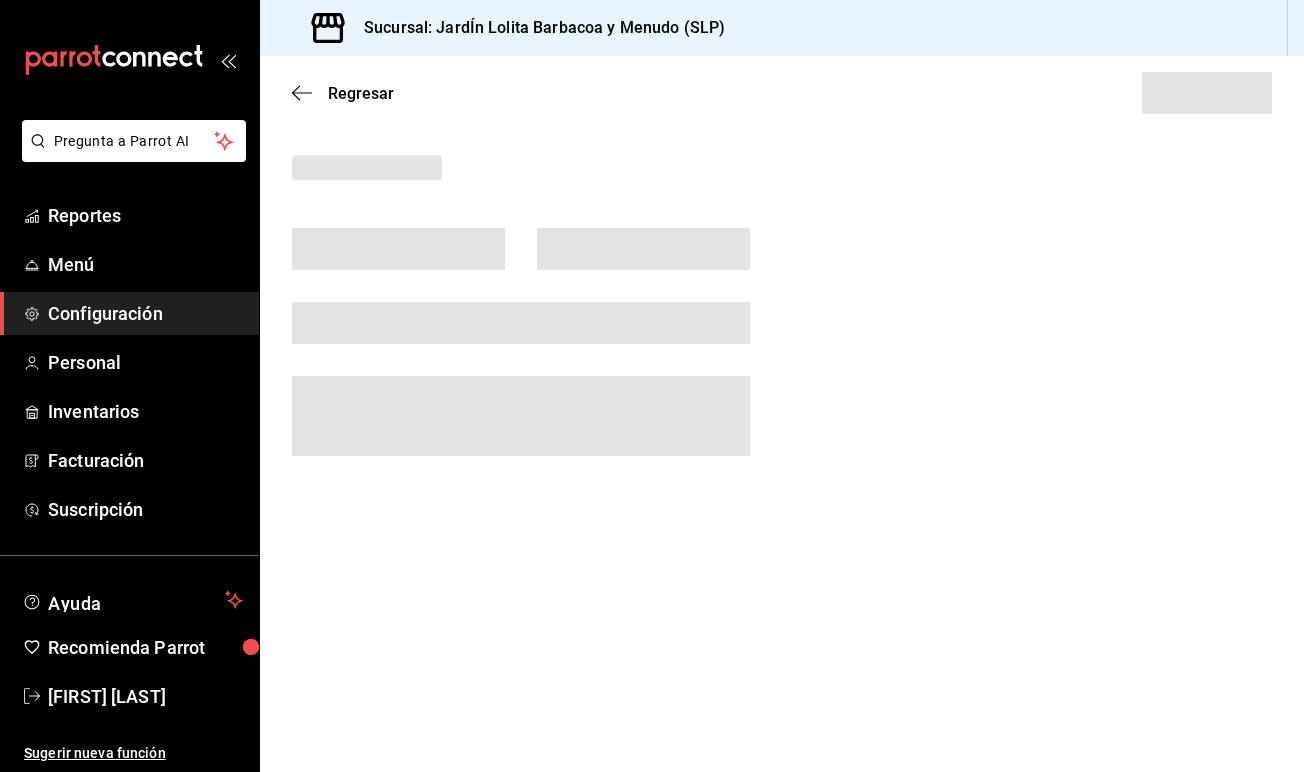scroll, scrollTop: 0, scrollLeft: 0, axis: both 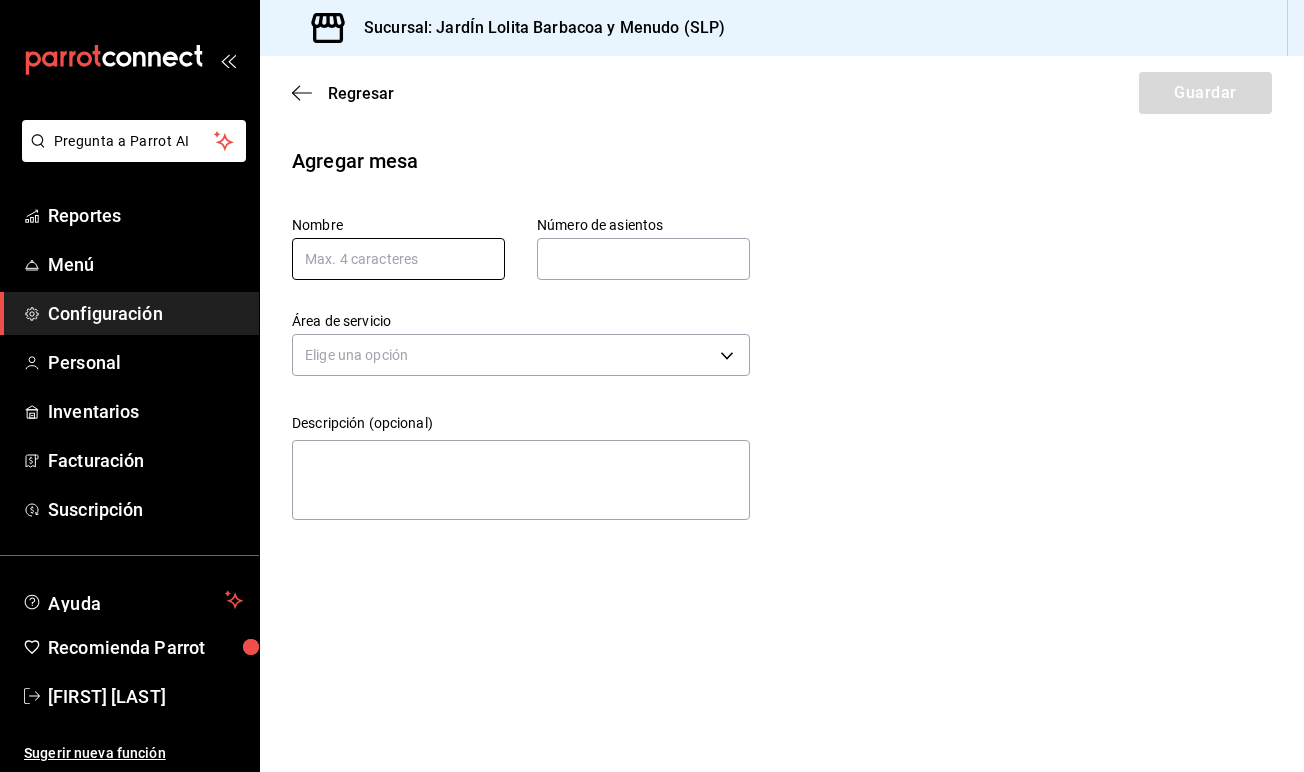 click at bounding box center [398, 259] 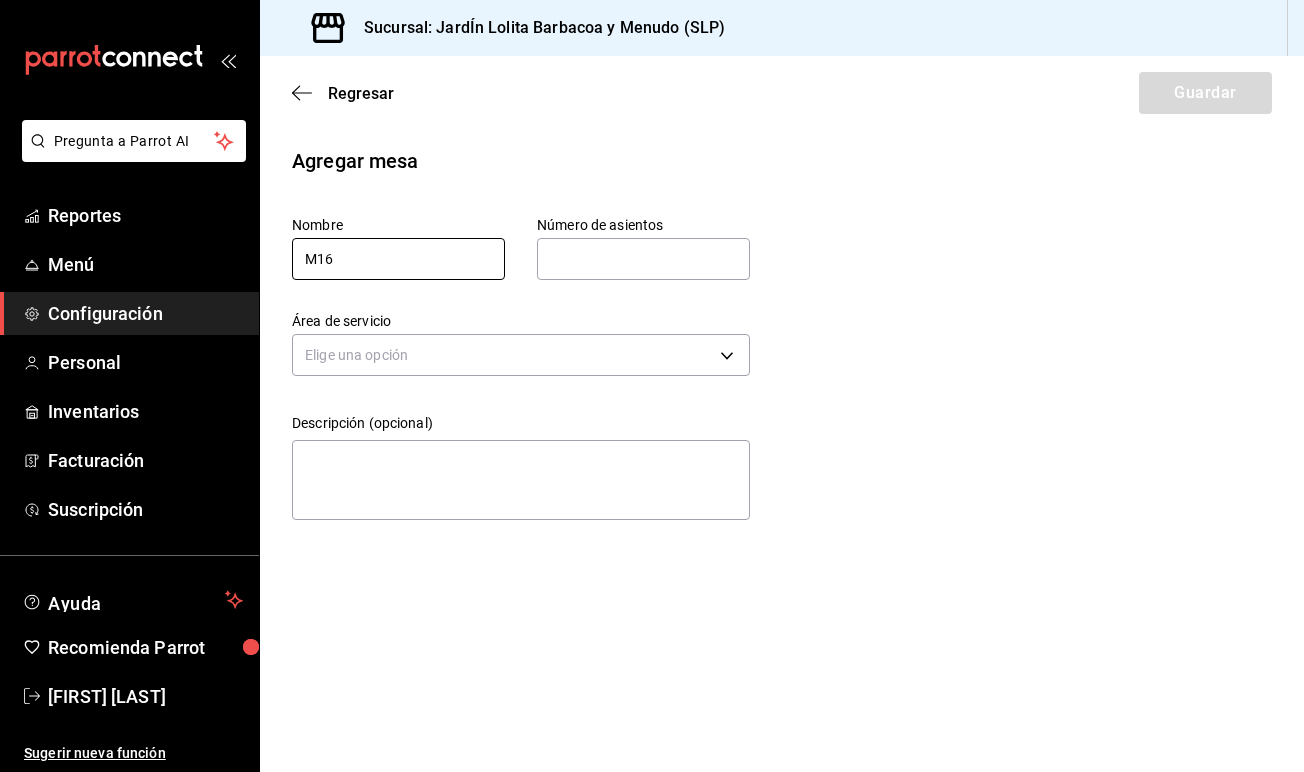 type on "M16" 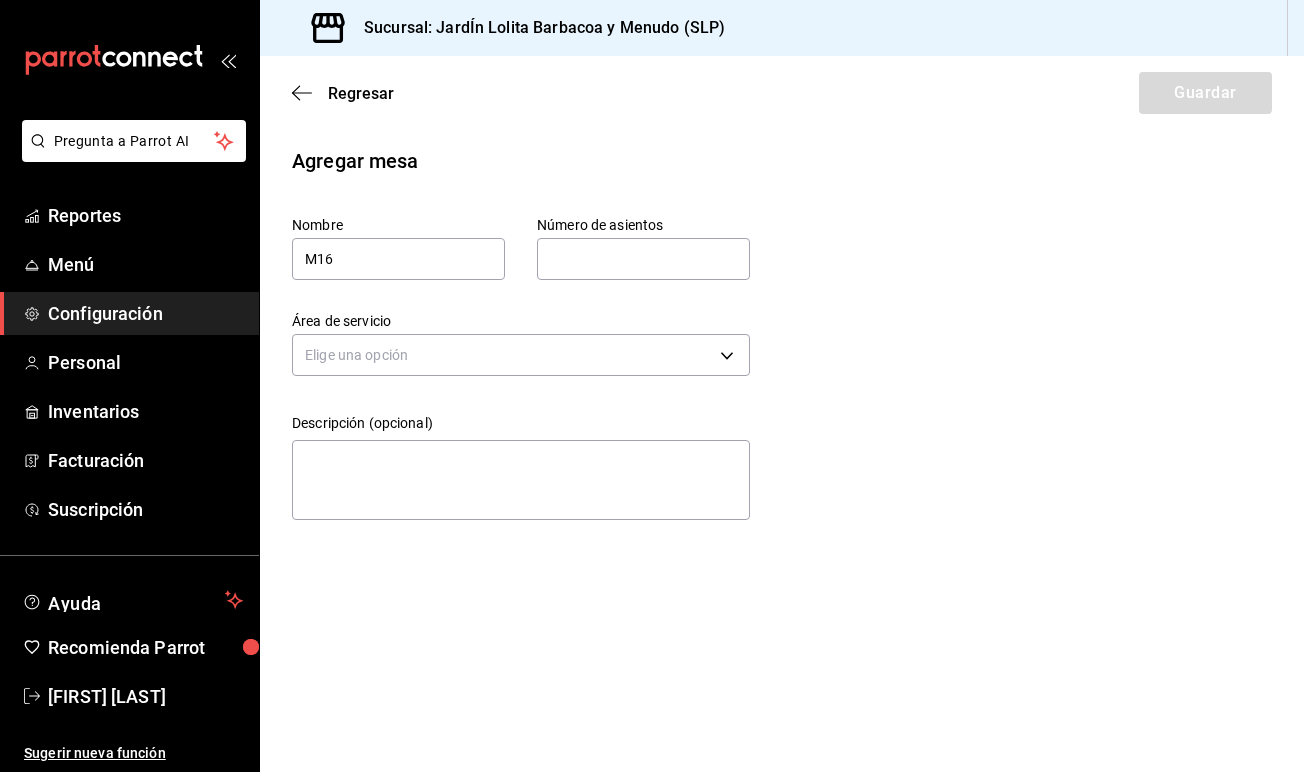 click at bounding box center (643, 259) 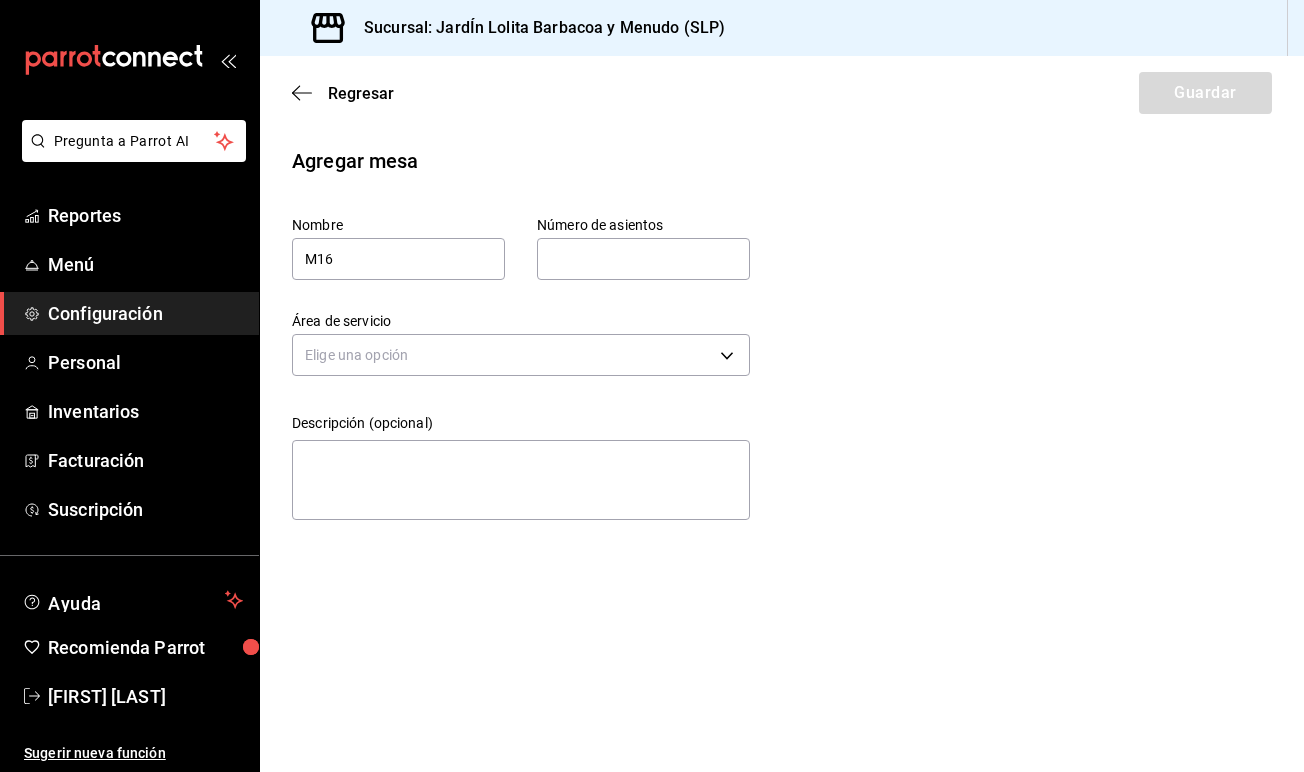 type on "4" 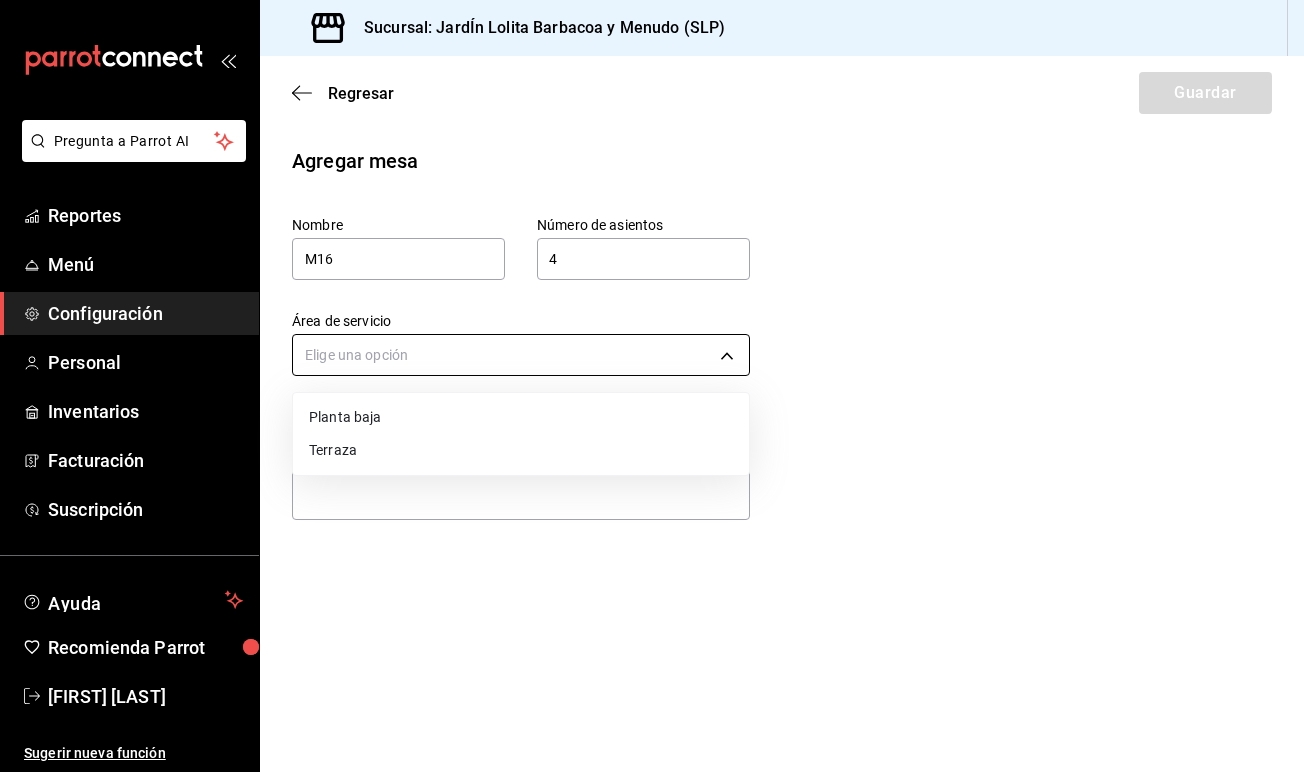 click on "Pregunta a Parrot AI Reportes   Menú   Configuración   Personal   Inventarios   Facturación   Suscripción   Ayuda Recomienda Parrot   [FIRST] [LAST]   Sugerir nueva función   Sucursal: JardÍn Lolita Barbacoa y Menudo (SLP) Regresar Guardar Agregar mesa Nombre M16 Número de asientos 4 Número de asientos Área de servicio Elige una opción Descripción (opcional) x GANA 1 MES GRATIS EN TU SUSCRIPCIÓN AQUÍ ¿Recuerdas cómo empezó tu restaurante?
Hoy puedes ayudar a un colega a tener el mismo cambio que tú viviste.
Recomienda Parrot directamente desde tu Portal Administrador.
Es fácil y rápido.
🎁 Por cada restaurante que se una, ganas 1 mes gratis. Ver video tutorial Ir a video Pregunta a Parrot AI Reportes   Menú   Configuración   Personal   Inventarios   Facturación   Suscripción   Ayuda Recomienda Parrot   [FIRST] [LAST]   Sugerir nueva función   Visitar centro de ayuda [PHONE] [EMAIL] Visitar centro de ayuda [PHONE] [EMAIL] Terraza" at bounding box center [652, 386] 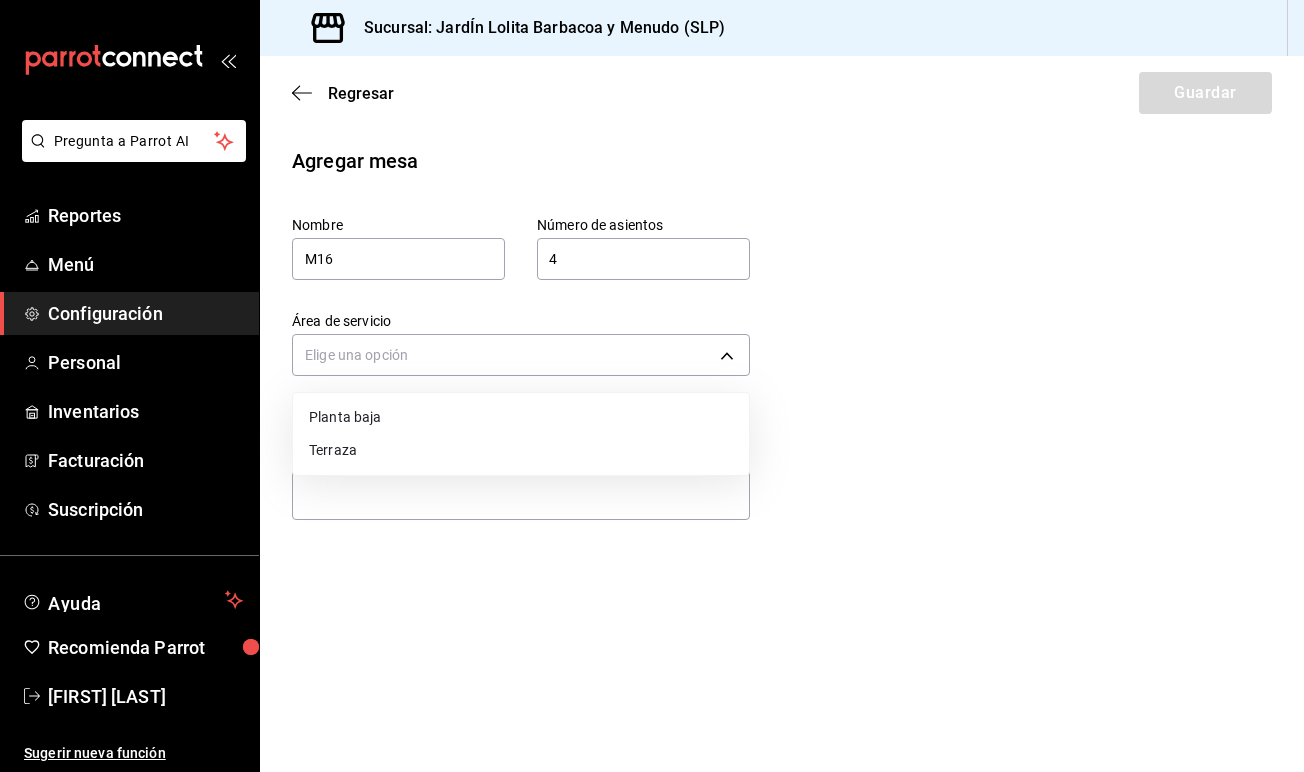 click on "Planta baja" at bounding box center [521, 417] 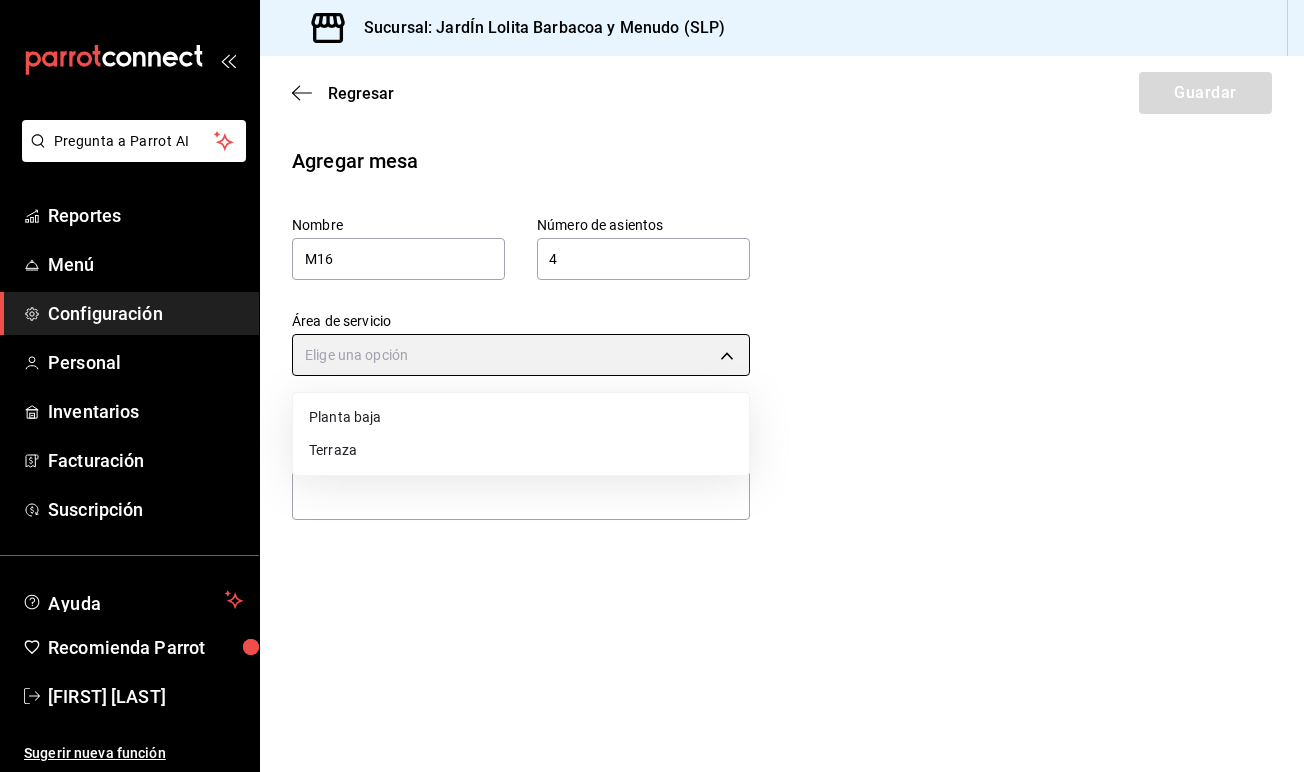 type on "7058c421-2e20-411e-a79d-bc6315c1900a" 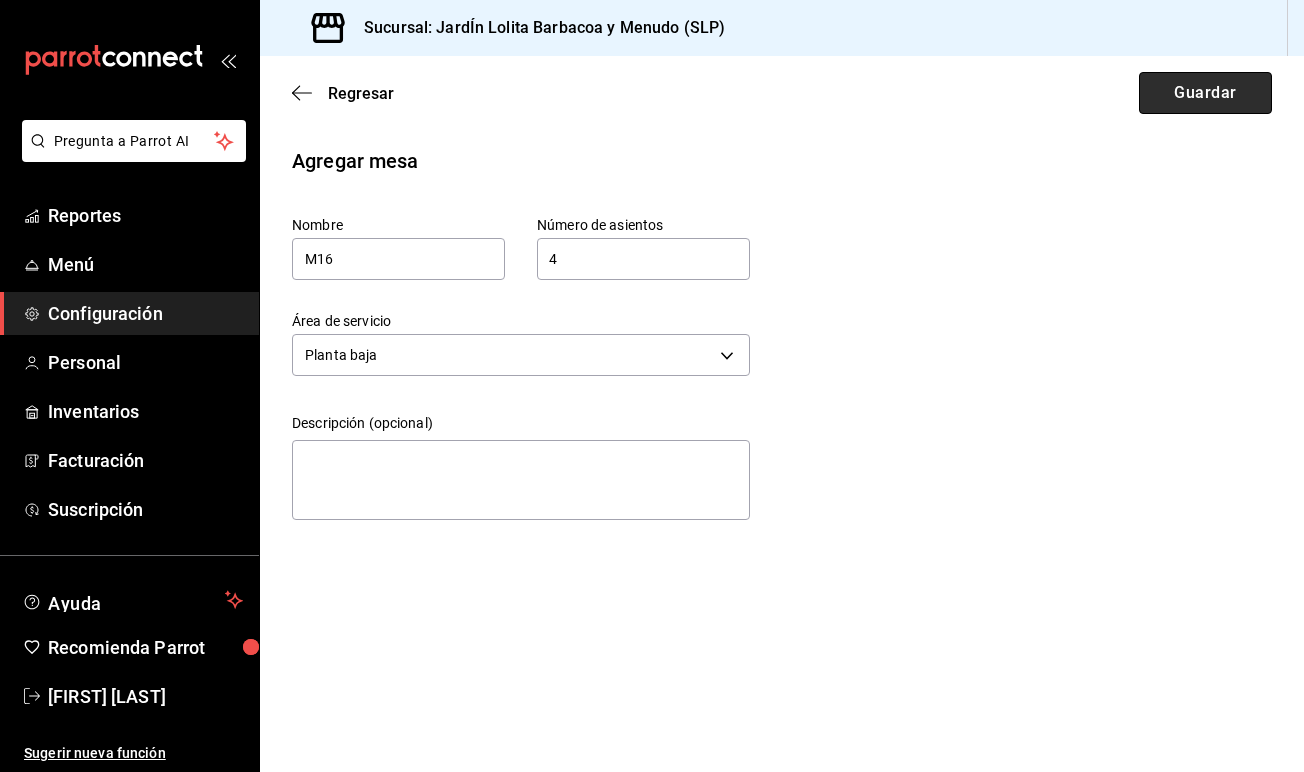 click on "Guardar" at bounding box center (1205, 93) 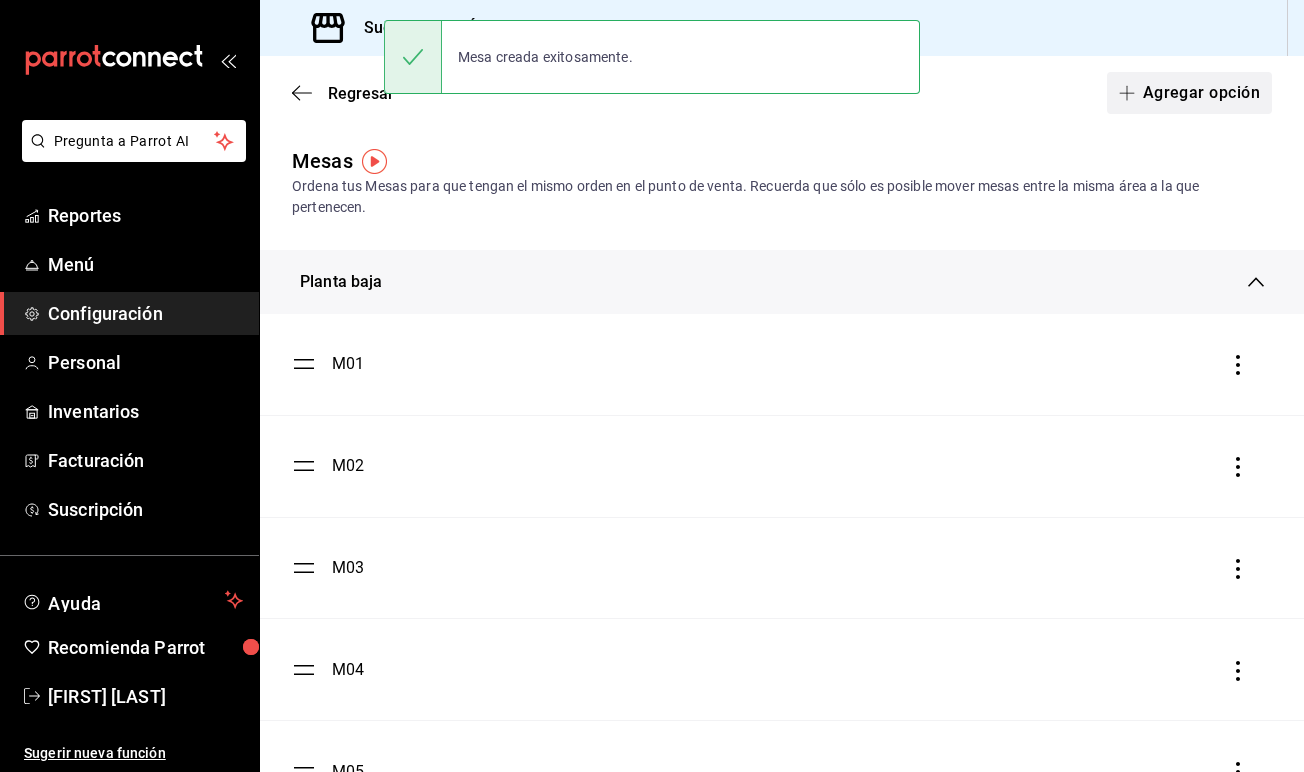 click at bounding box center [1131, 93] 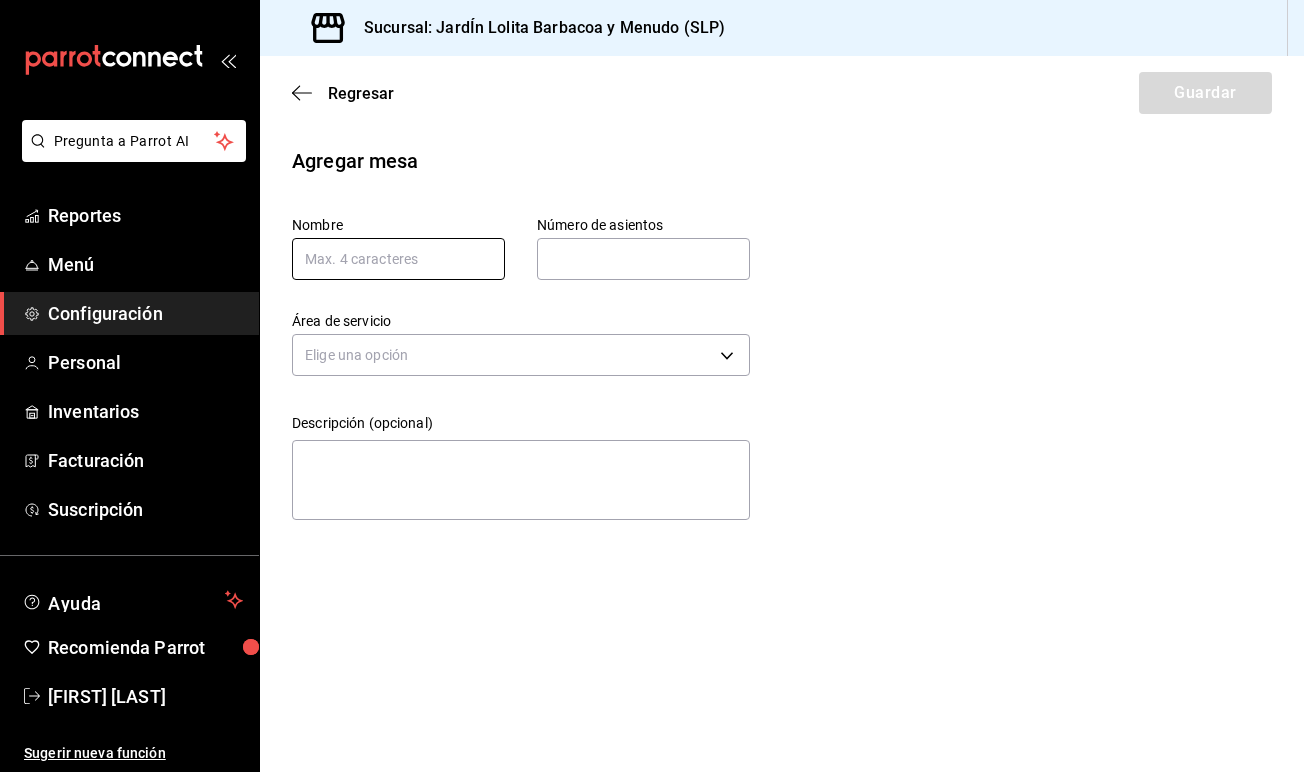 click at bounding box center (398, 259) 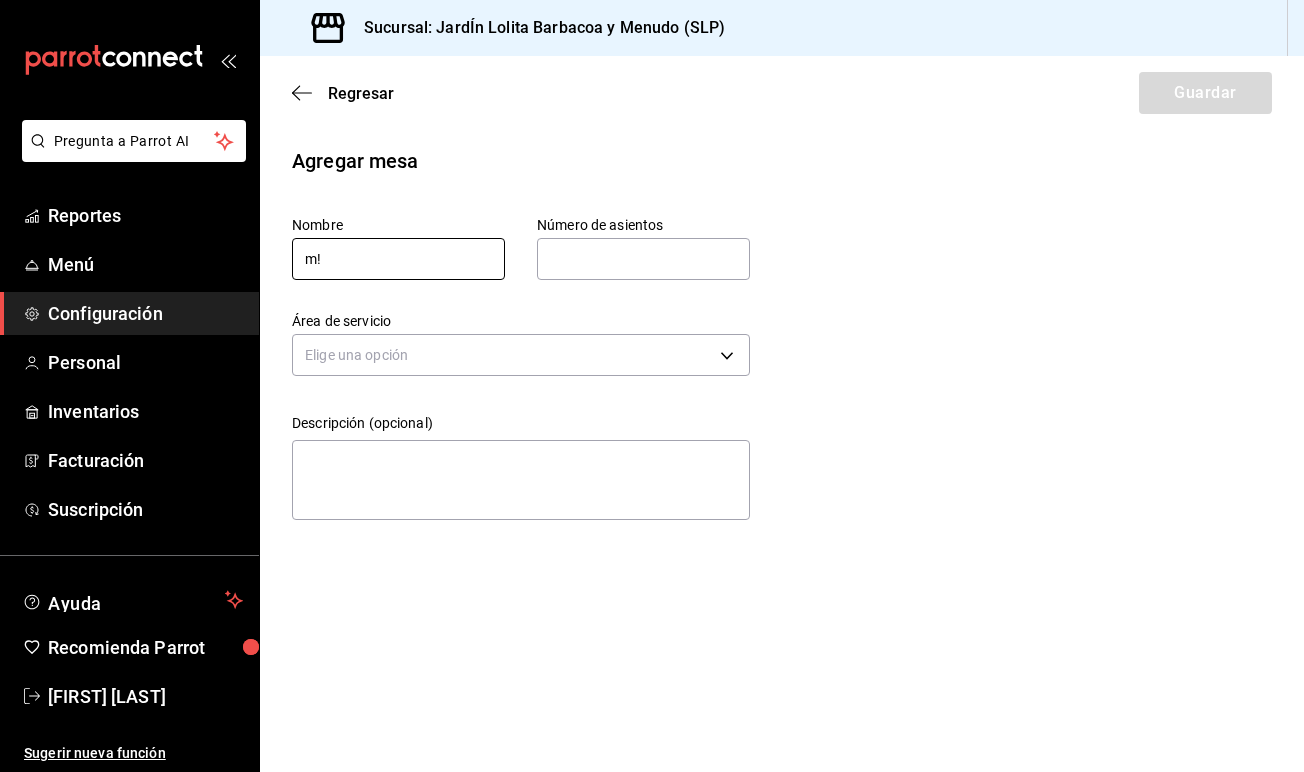 type on "m" 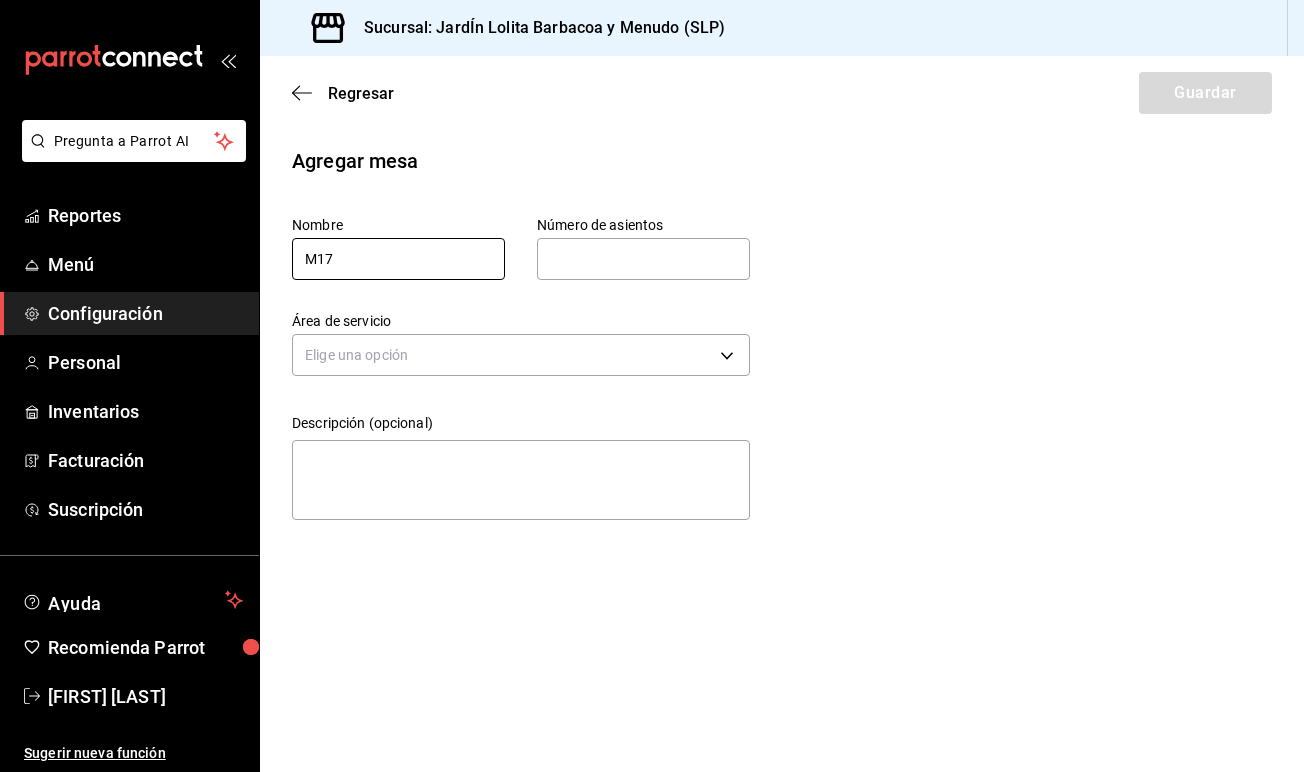 type on "M17" 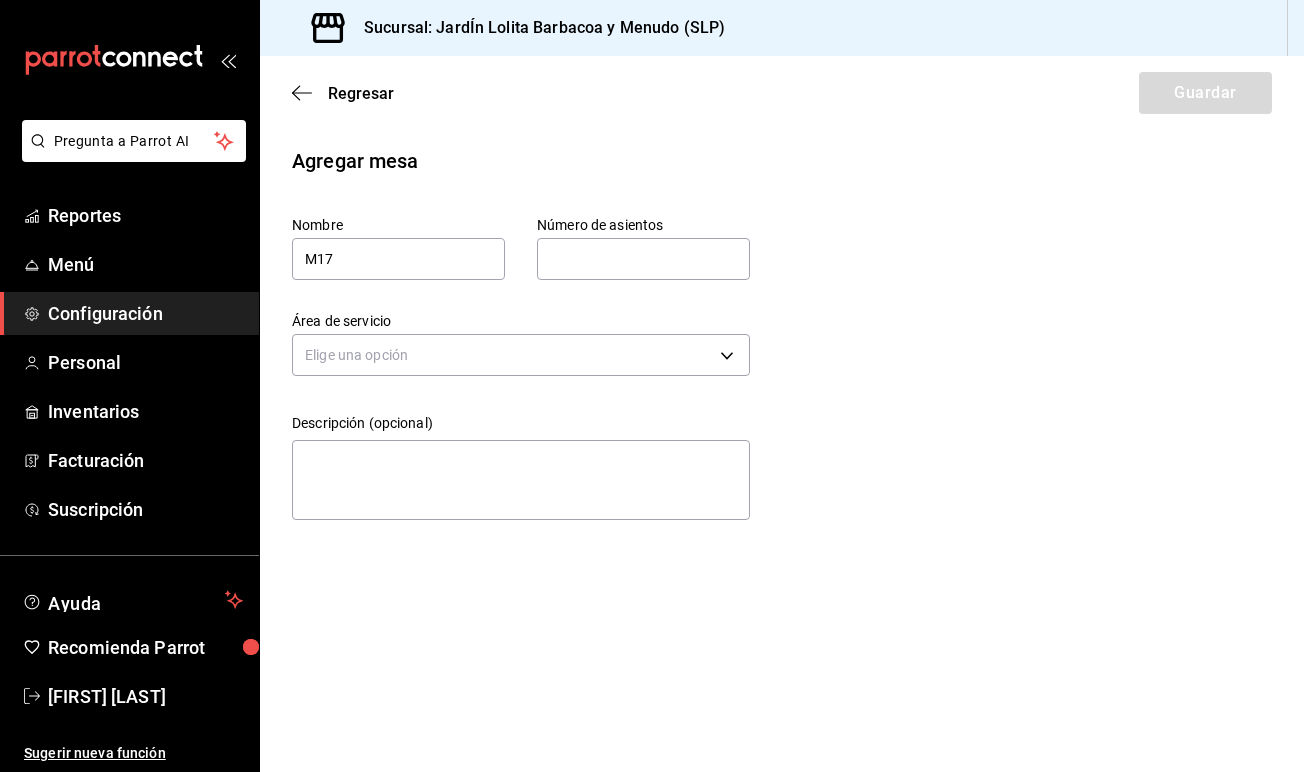 click at bounding box center (643, 259) 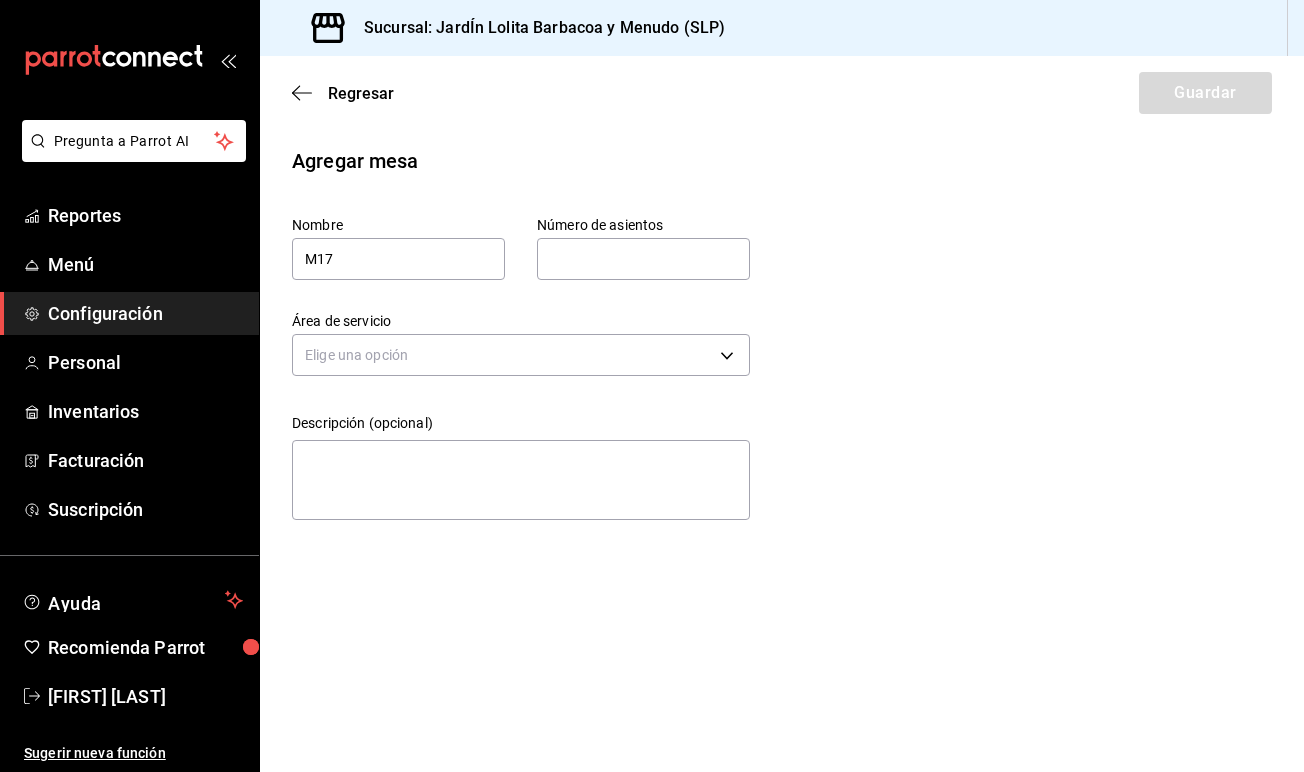 type on "4" 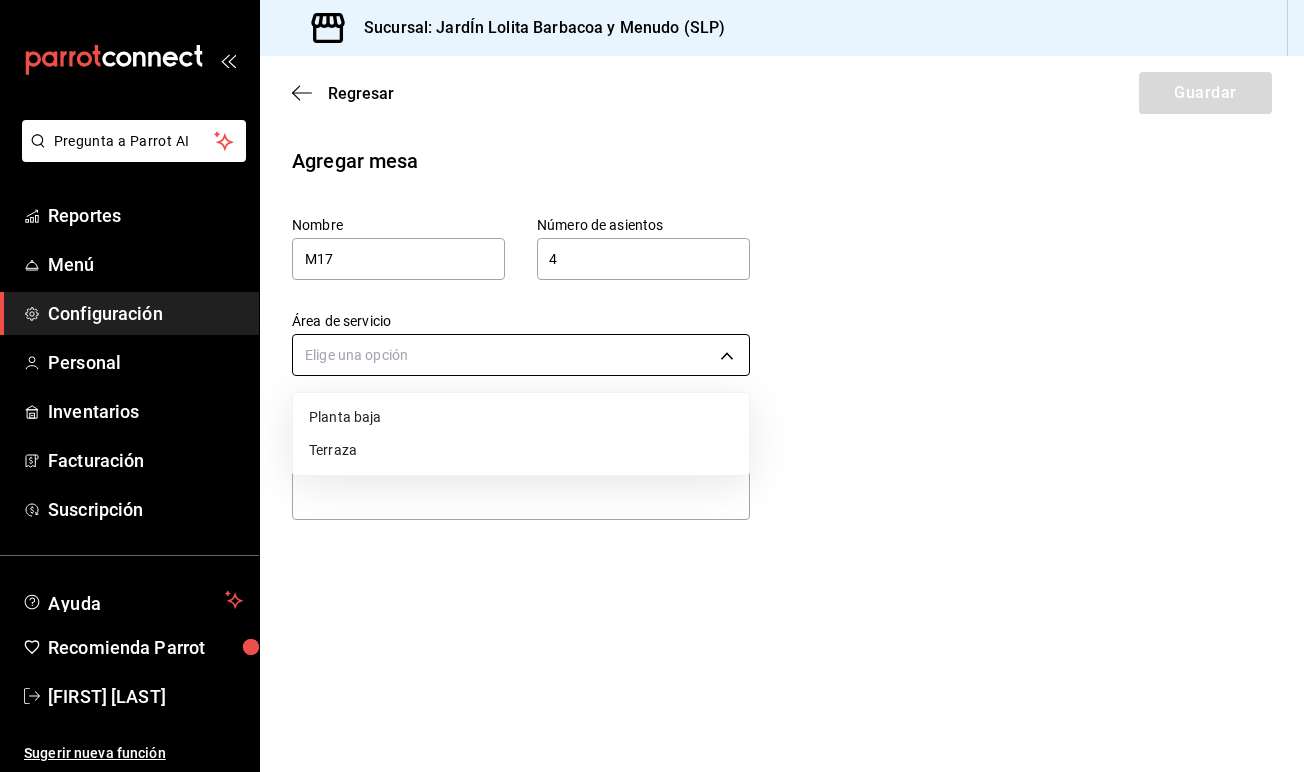 click on "Pregunta a Parrot AI Reportes   Menú   Configuración   Personal   Inventarios   Facturación   Suscripción   Ayuda Recomienda Parrot   [FIRST] [LAST]   Sugerir nueva función   Sucursal: JardÍn Lolita Barbacoa y Menudo (SLP) Regresar Guardar Agregar mesa Nombre M17 Número de asientos 4 Número de asientos Área de servicio Elige una opción Descripción (opcional) x GANA 1 MES GRATIS EN TU SUSCRIPCIÓN AQUÍ ¿Recuerdas cómo empezó tu restaurante?
Hoy puedes ayudar a un colega a tener el mismo cambio que tú viviste.
Recomienda Parrot directamente desde tu Portal Administrador.
Es fácil y rápido.
🎁 Por cada restaurante que se una, ganas 1 mes gratis. Ver video tutorial Ir a video Pregunta a Parrot AI Reportes   Menú   Configuración   Personal   Inventarios   Facturación   Suscripción   Ayuda Recomienda Parrot   [FIRST] [LAST]   Sugerir nueva función   Visitar centro de ayuda [PHONE] [EMAIL] Visitar centro de ayuda [PHONE] [EMAIL] Terraza" at bounding box center (652, 386) 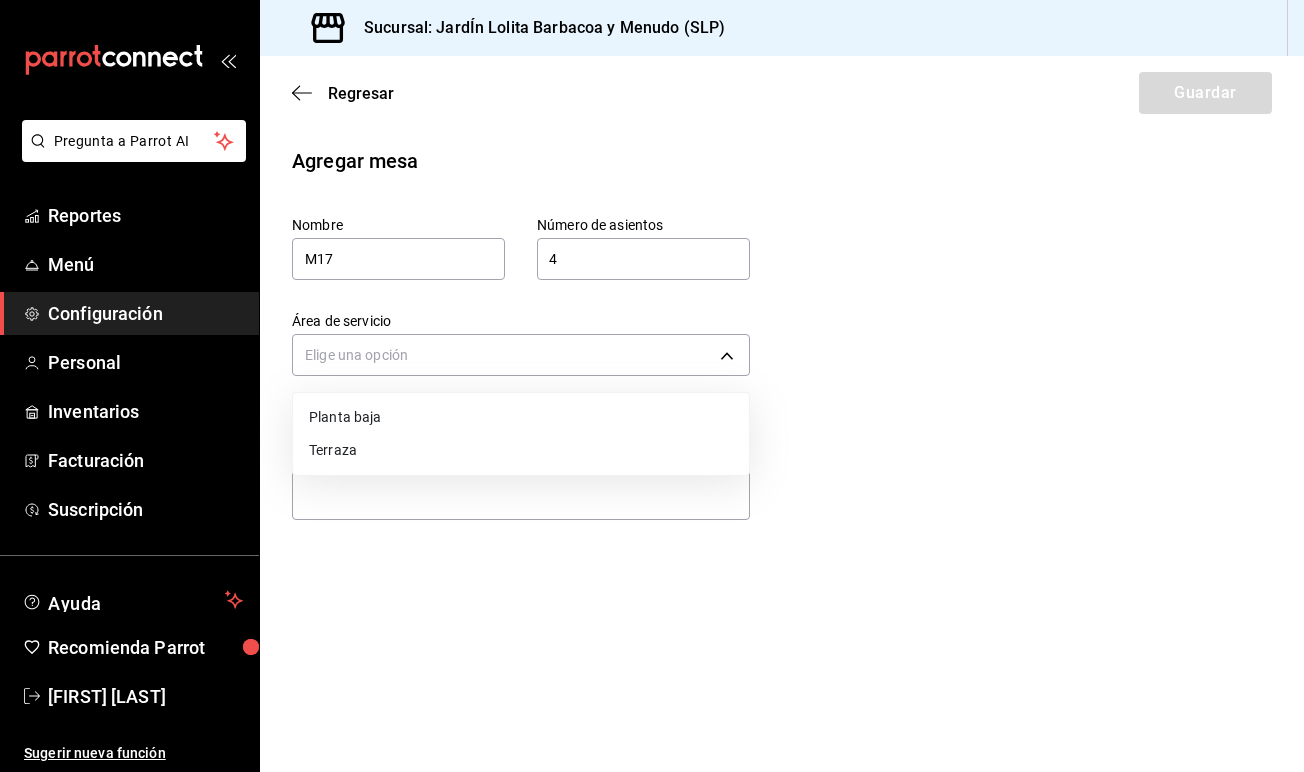 click on "Planta baja" at bounding box center [521, 417] 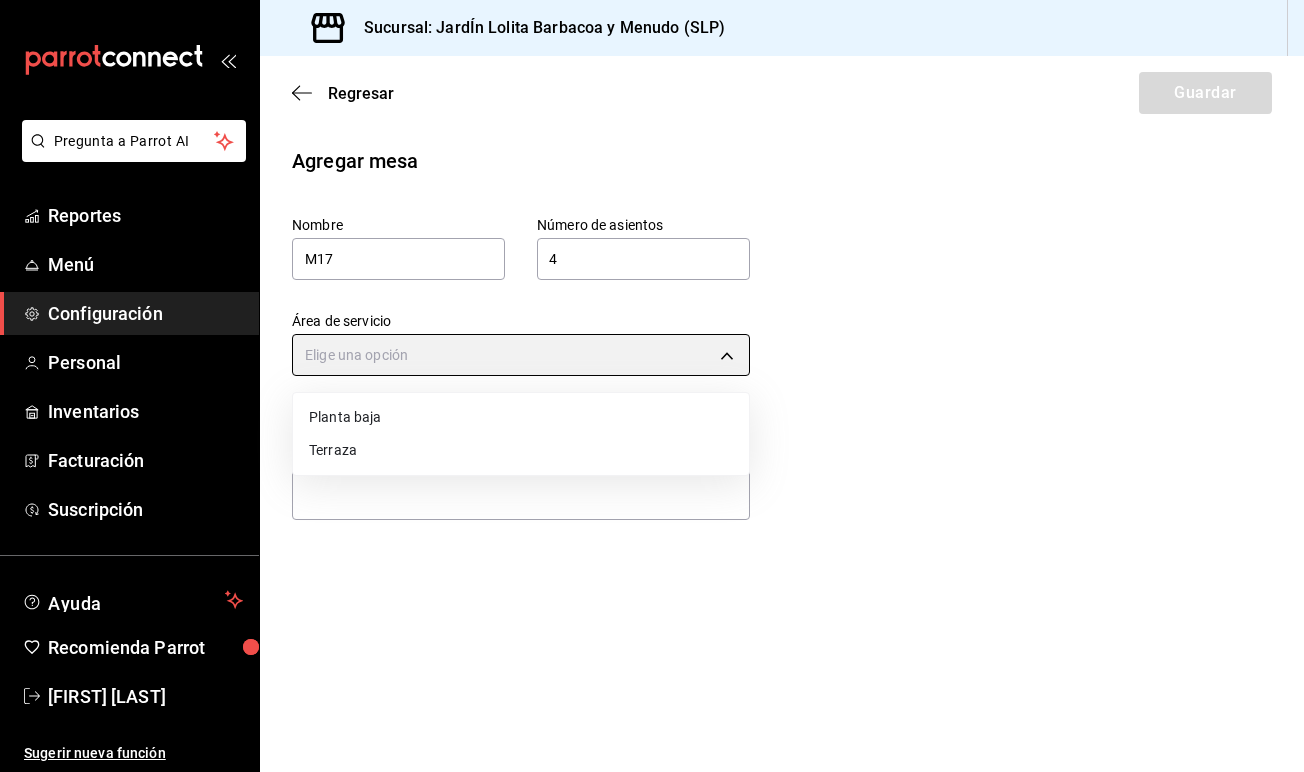 type on "7058c421-2e20-411e-a79d-bc6315c1900a" 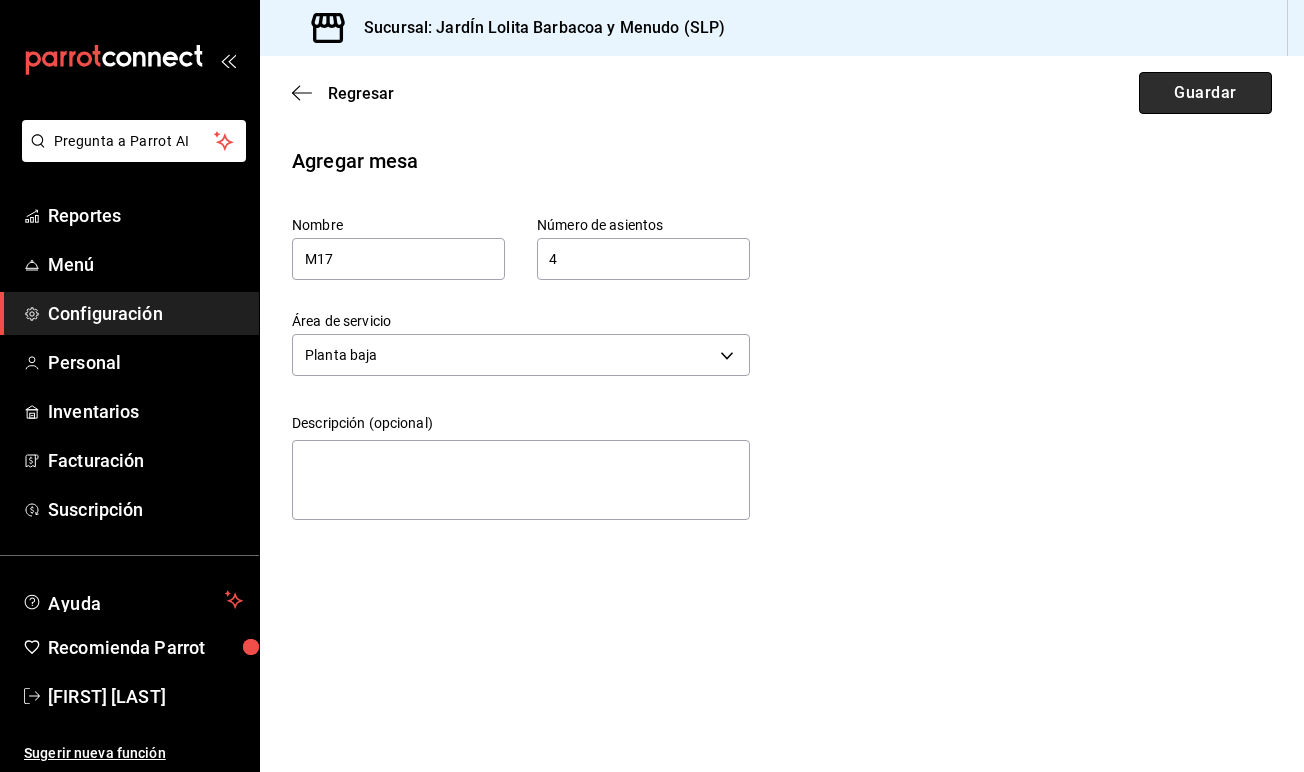 click on "Guardar" at bounding box center (1205, 93) 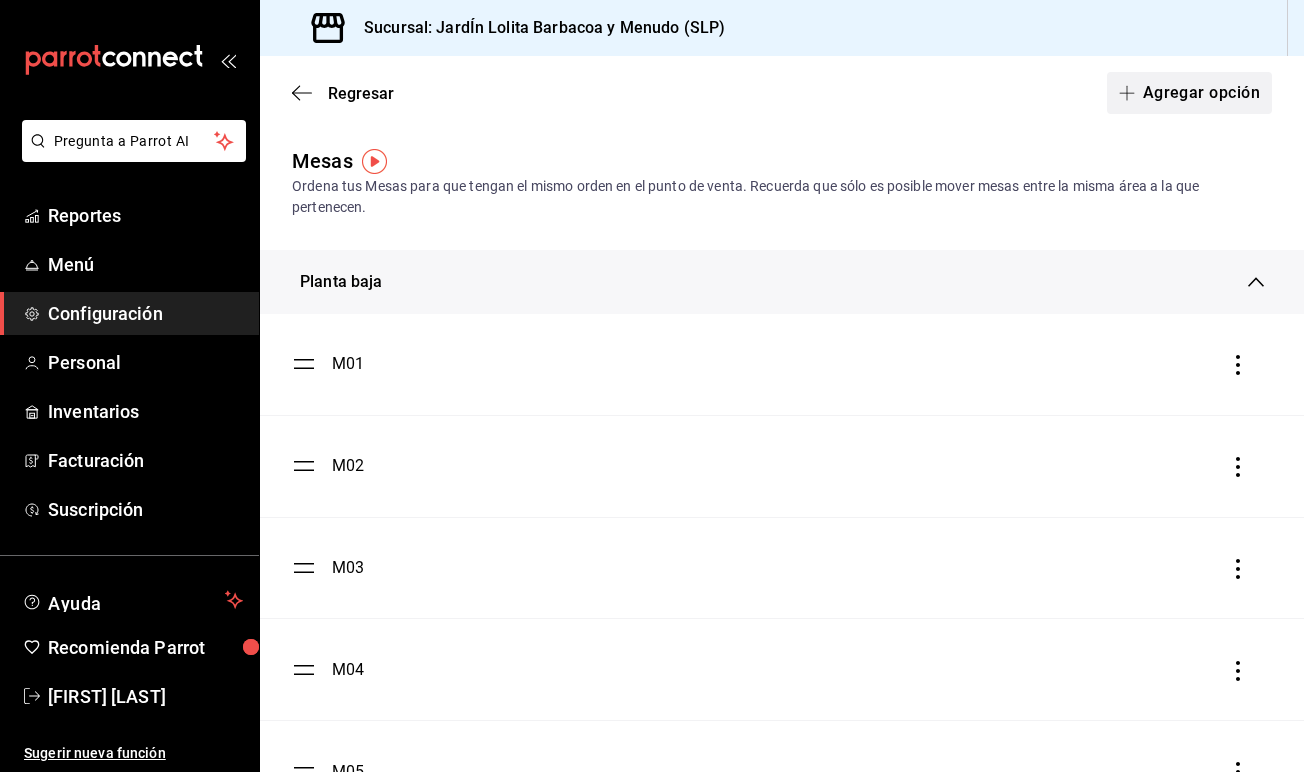 click on "Agregar opción" at bounding box center (1189, 93) 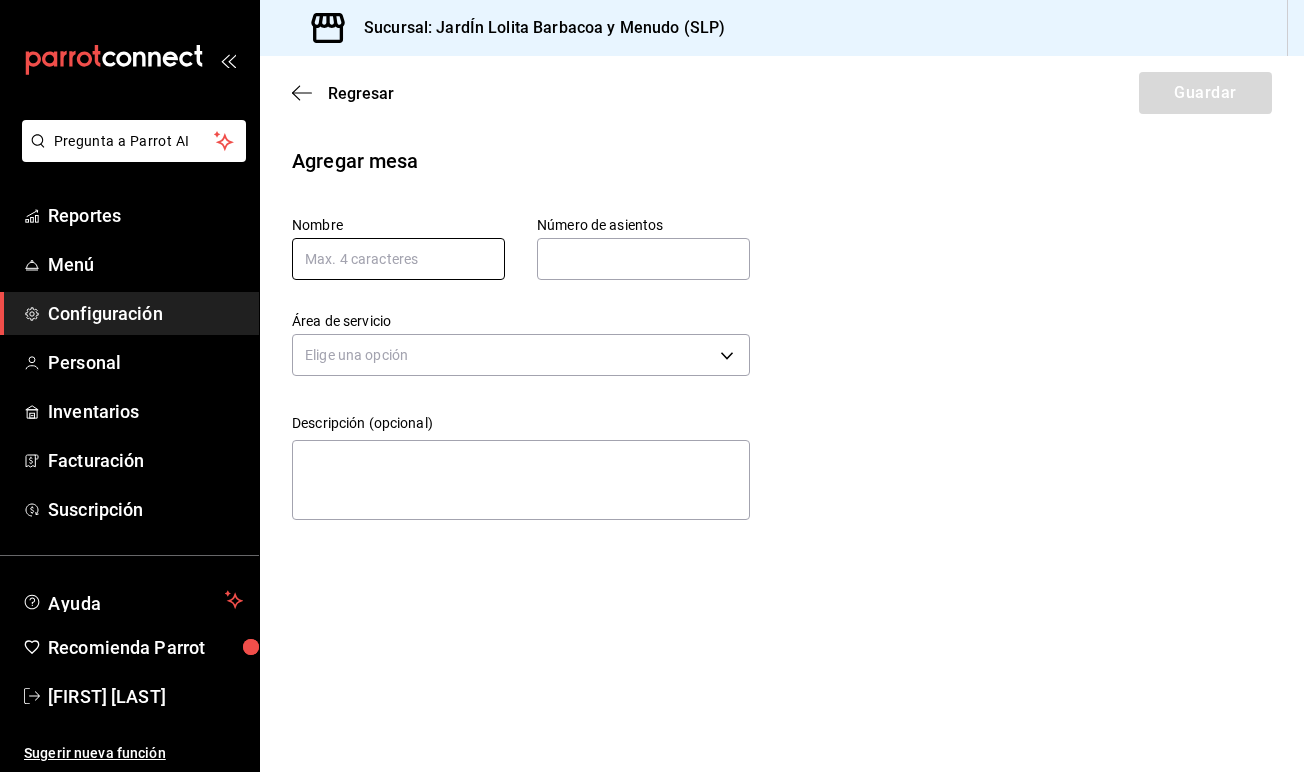 click at bounding box center [398, 259] 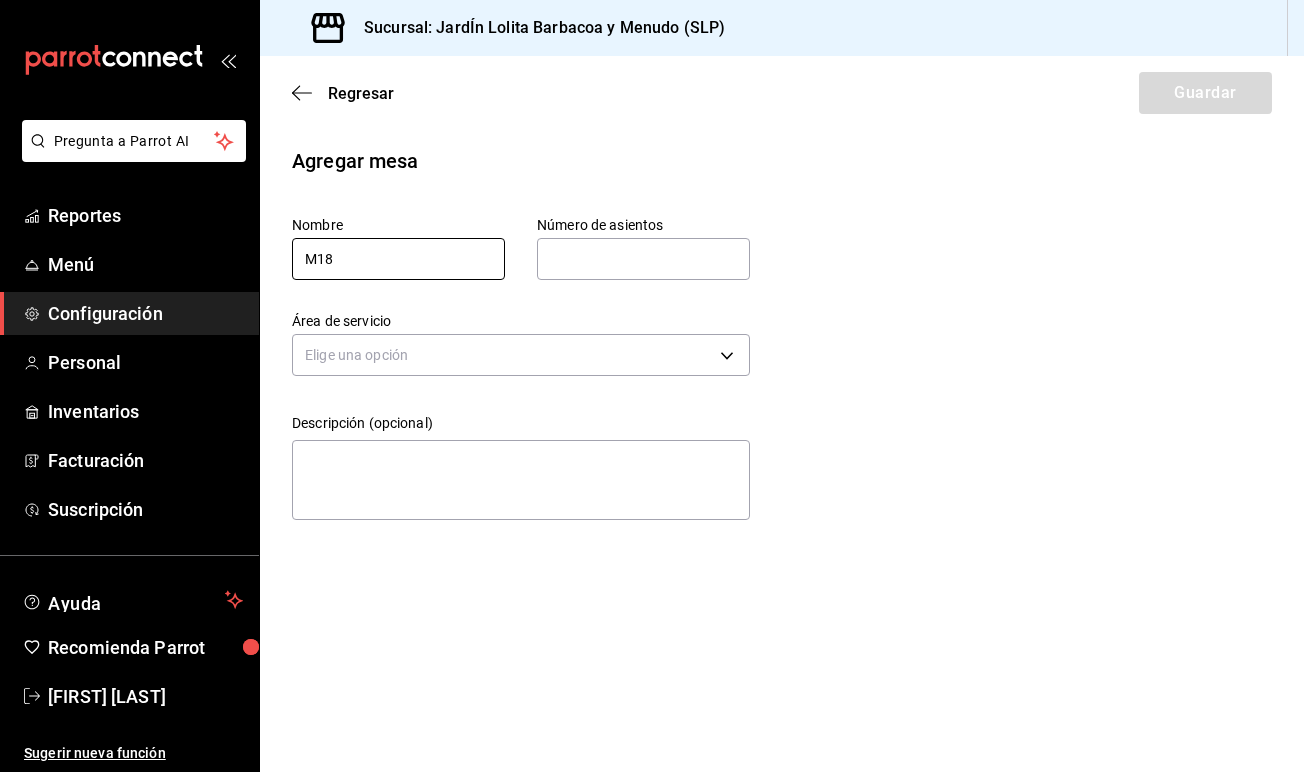 type on "M18" 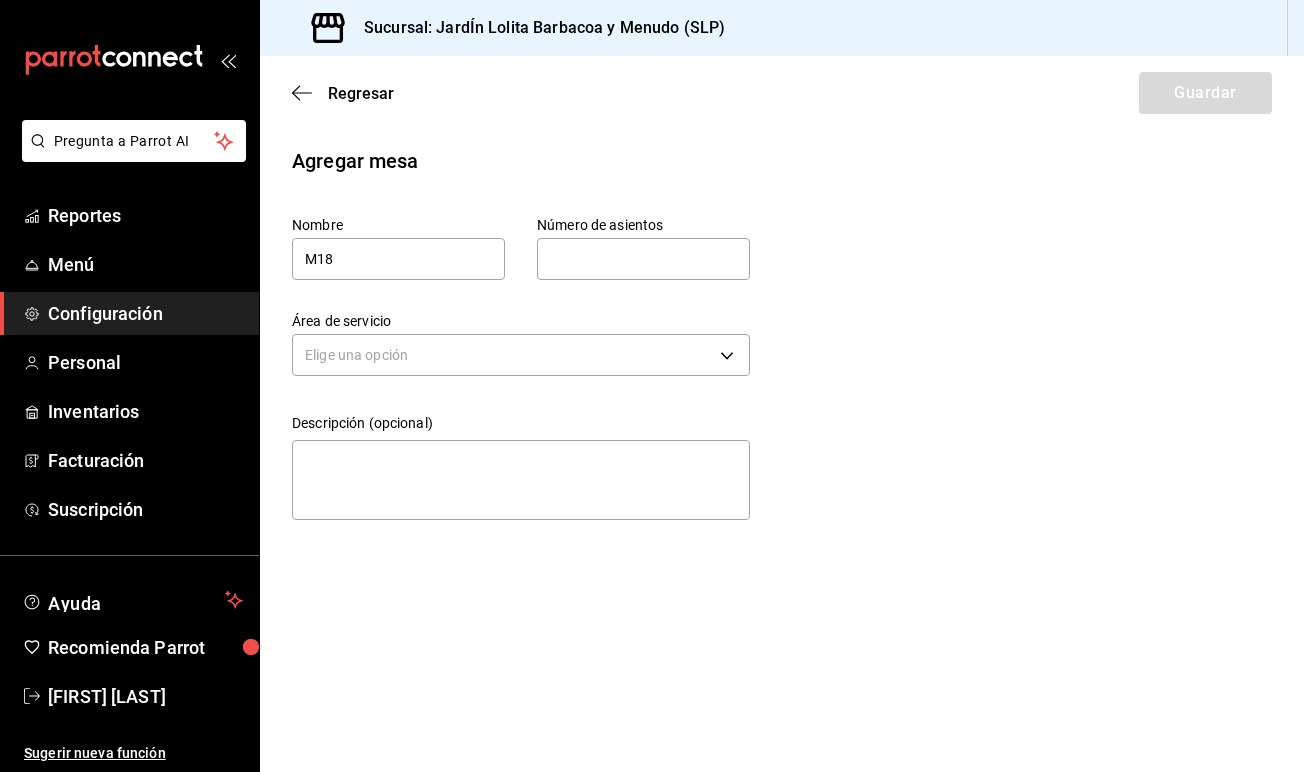 click at bounding box center (643, 259) 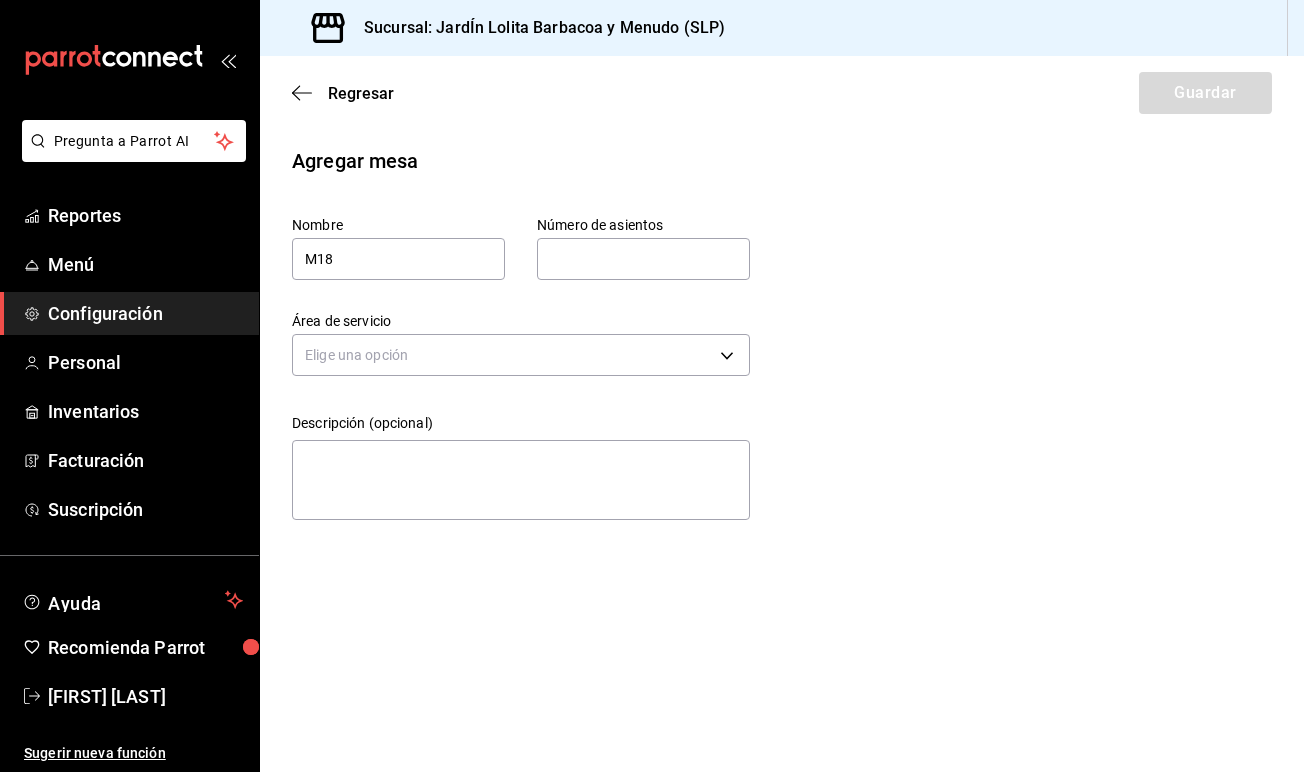 type on "4" 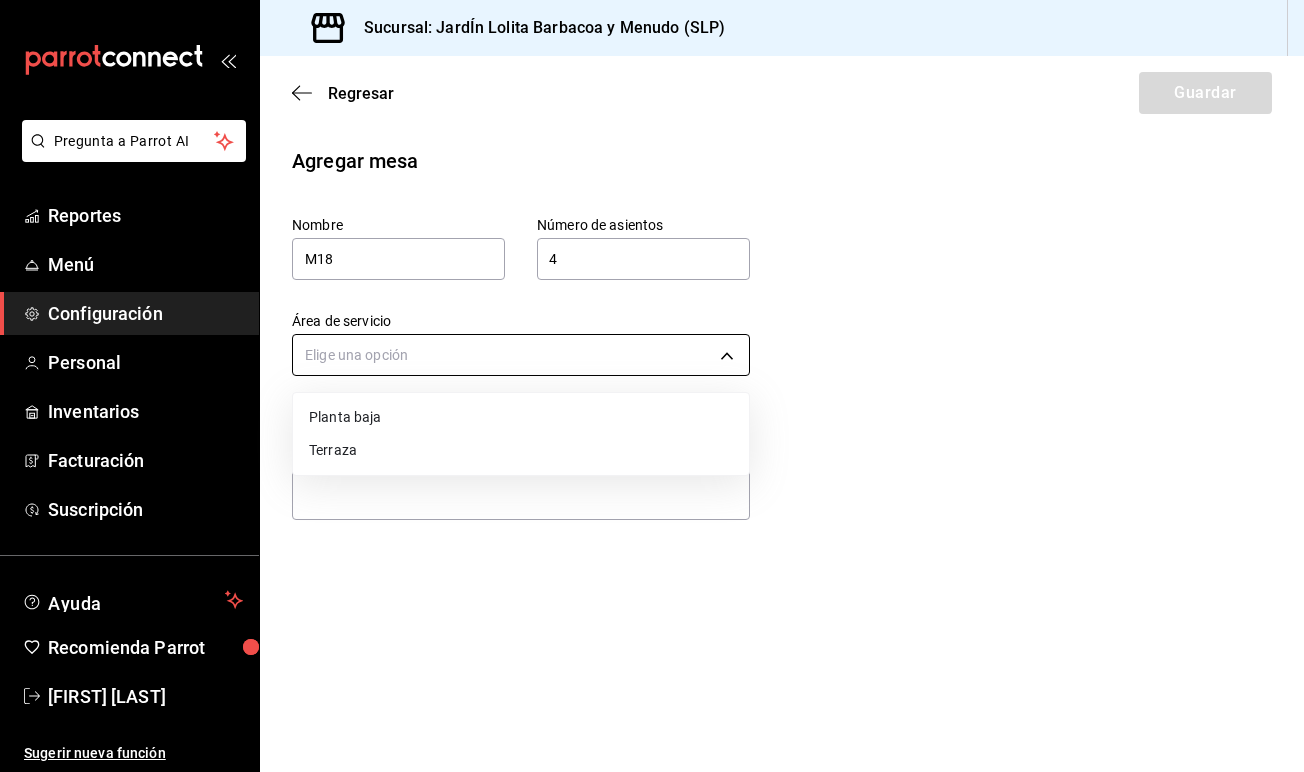 click on "Pregunta a Parrot AI Reportes   Menú   Configuración   Personal   Inventarios   Facturación   Suscripción   Ayuda Recomienda Parrot   [FIRST] [LAST]   Sugerir nueva función   Sucursal: JardÍn Lolita Barbacoa y Menudo (SLP) Regresar Guardar Agregar mesa Nombre M18 Número de asientos 4 Número de asientos Área de servicio Elige una opción Descripción (opcional) x GANA 1 MES GRATIS EN TU SUSCRIPCIÓN AQUÍ ¿Recuerdas cómo empezó tu restaurante?
Hoy puedes ayudar a un colega a tener el mismo cambio que tú viviste.
Recomienda Parrot directamente desde tu Portal Administrador.
Es fácil y rápido.
🎁 Por cada restaurante que se una, ganas 1 mes gratis. Ver video tutorial Ir a video Pregunta a Parrot AI Reportes   Menú   Configuración   Personal   Inventarios   Facturación   Suscripción   Ayuda Recomienda Parrot   [FIRST] [LAST]   Sugerir nueva función   Visitar centro de ayuda [PHONE] [EMAIL] Visitar centro de ayuda [PHONE] [EMAIL] Terraza" at bounding box center [652, 386] 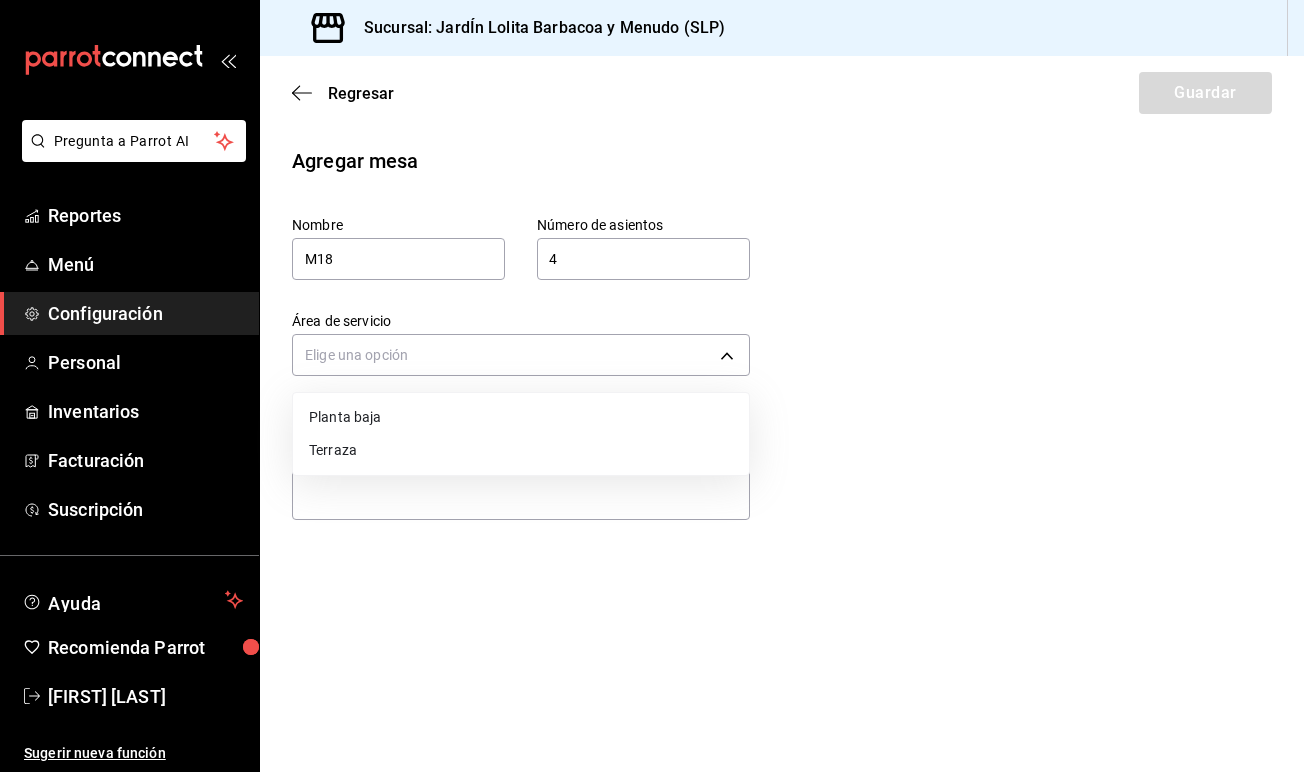 click on "Planta baja Terraza" at bounding box center [521, 434] 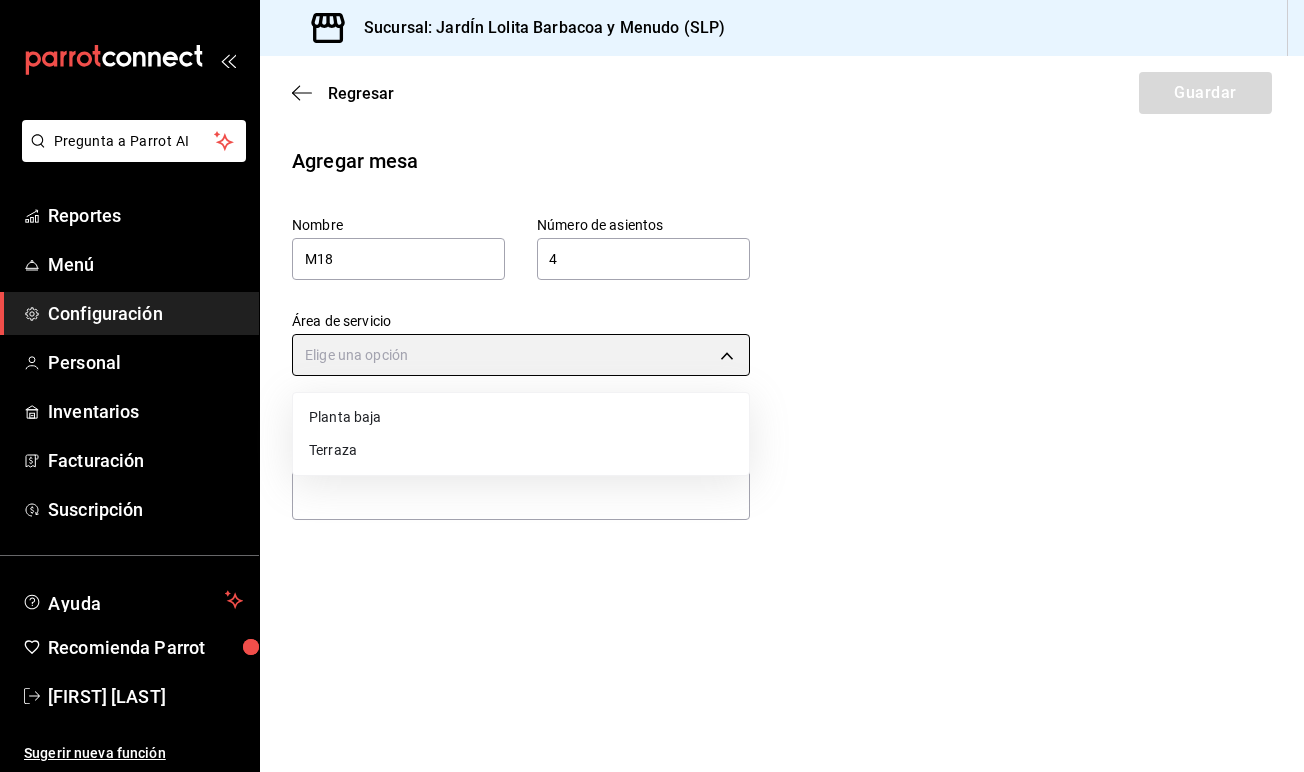 type on "7058c421-2e20-411e-a79d-bc6315c1900a" 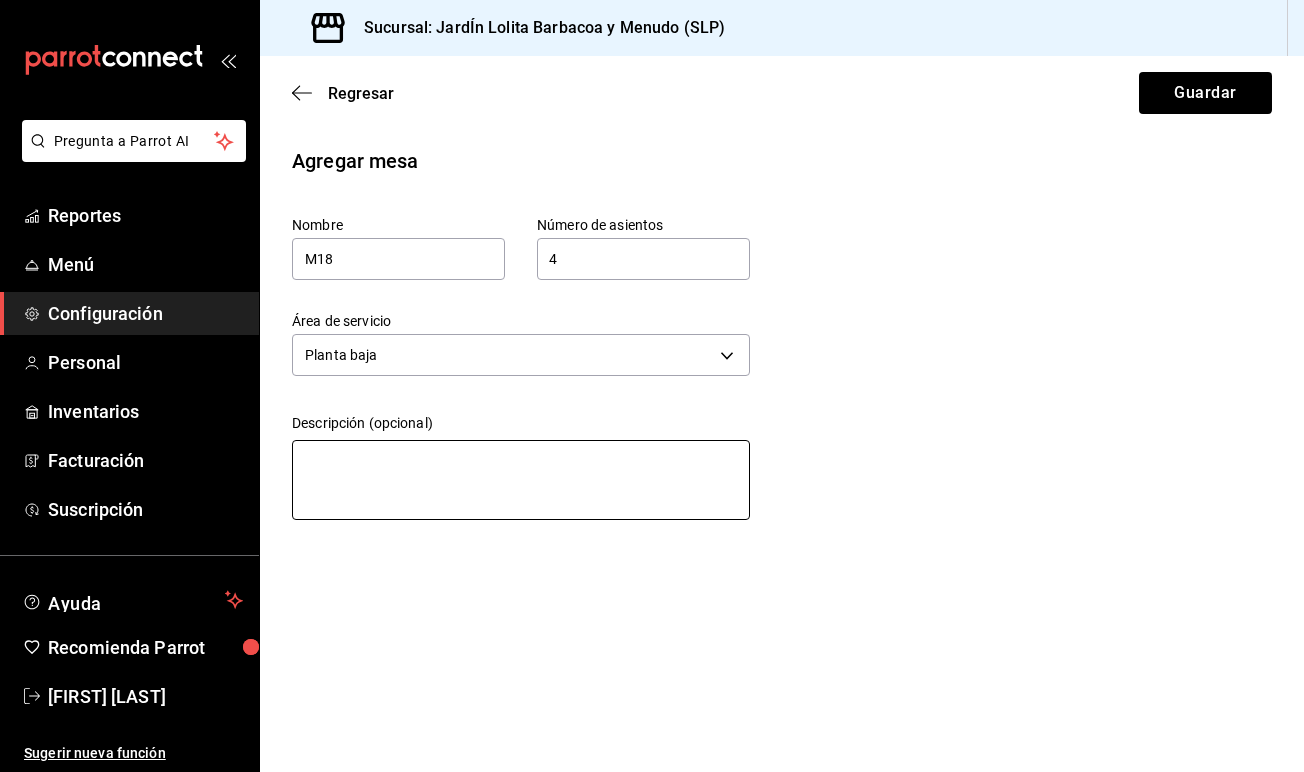 click at bounding box center [521, 480] 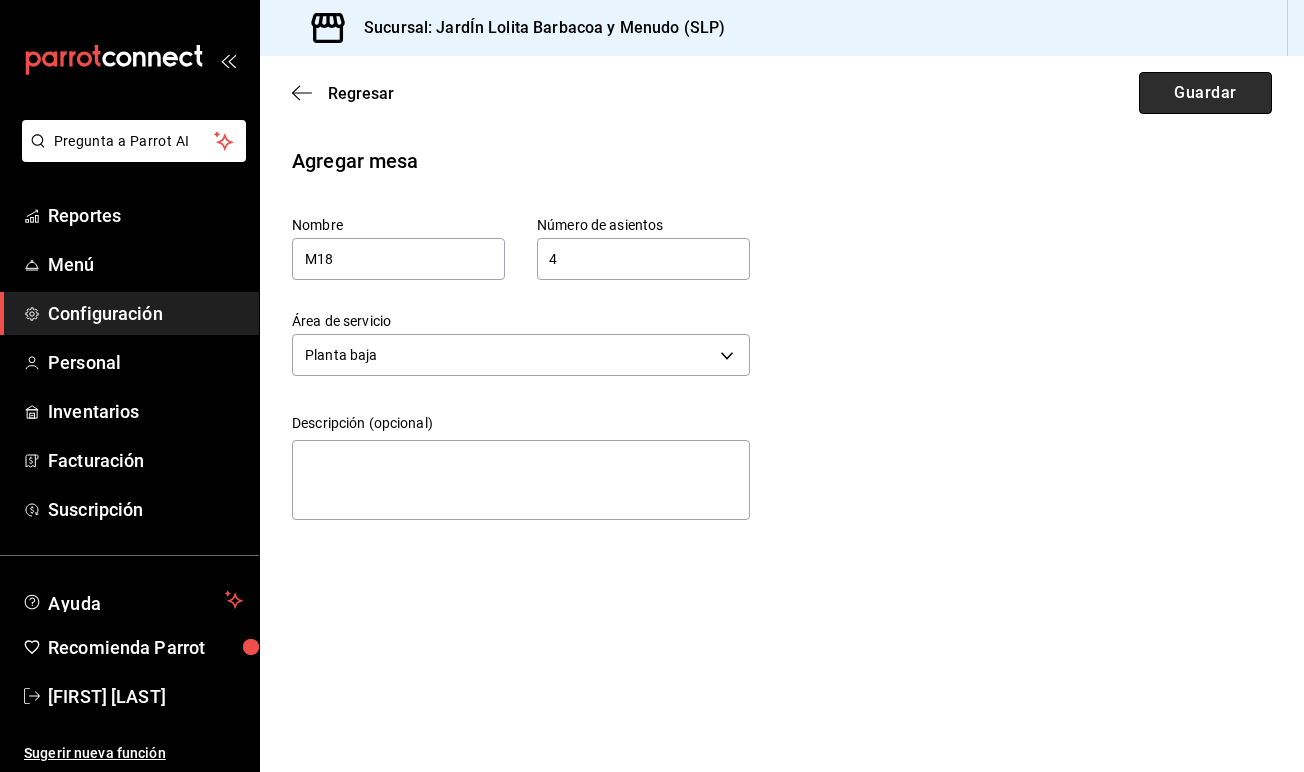 click on "Guardar" at bounding box center (1205, 93) 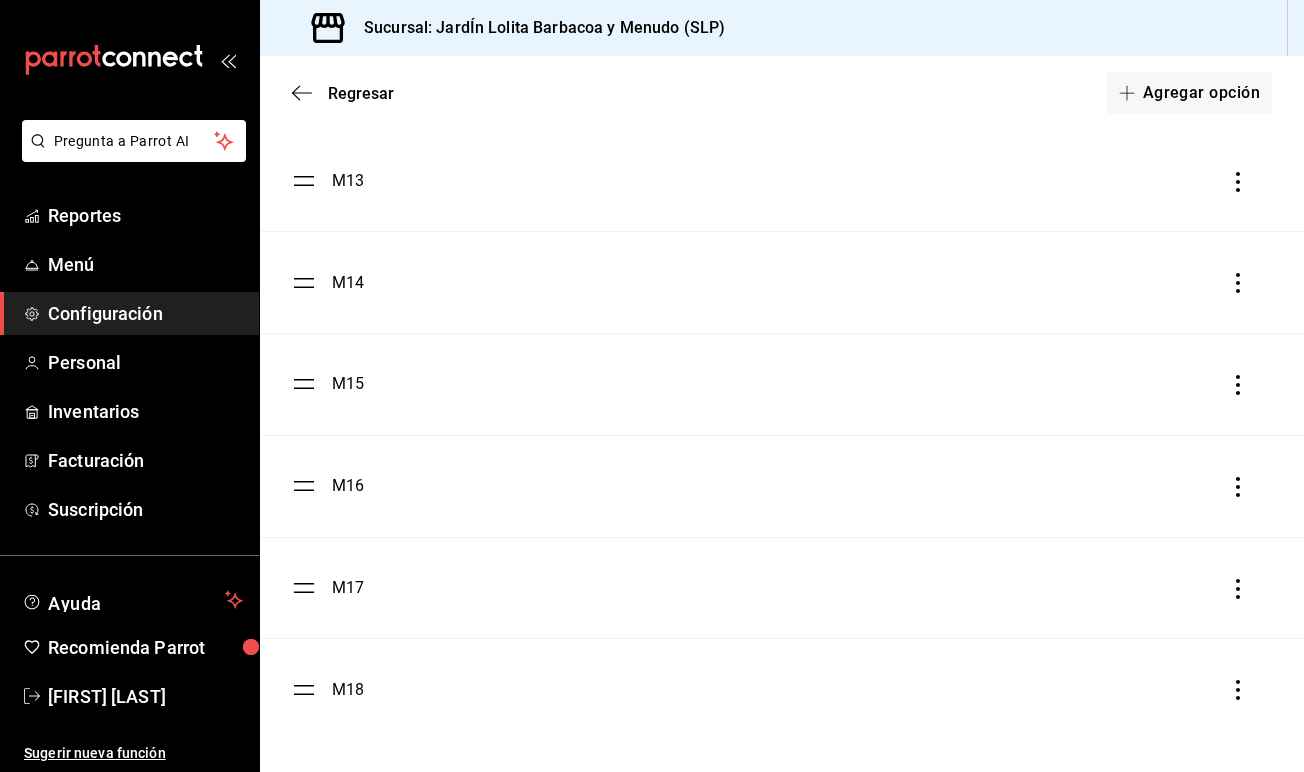 scroll, scrollTop: 1405, scrollLeft: 0, axis: vertical 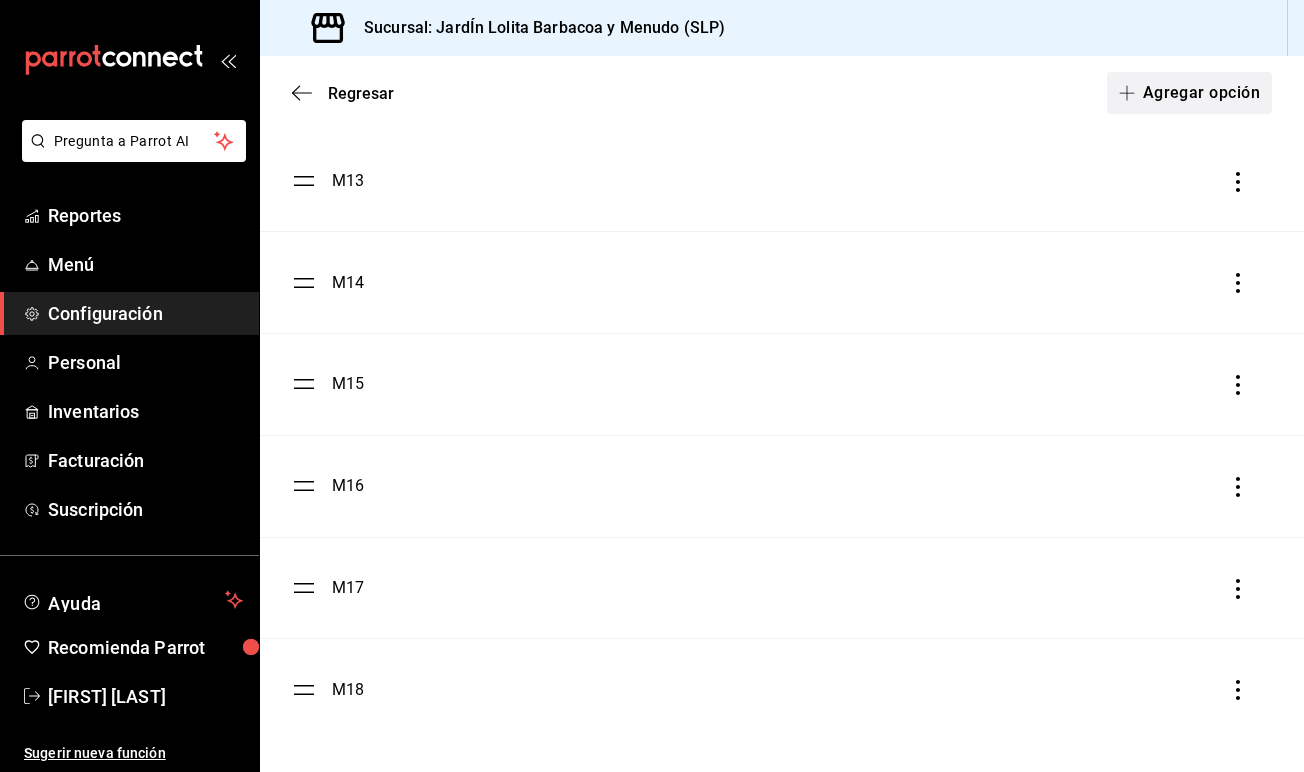 click on "Agregar opción" at bounding box center [1189, 93] 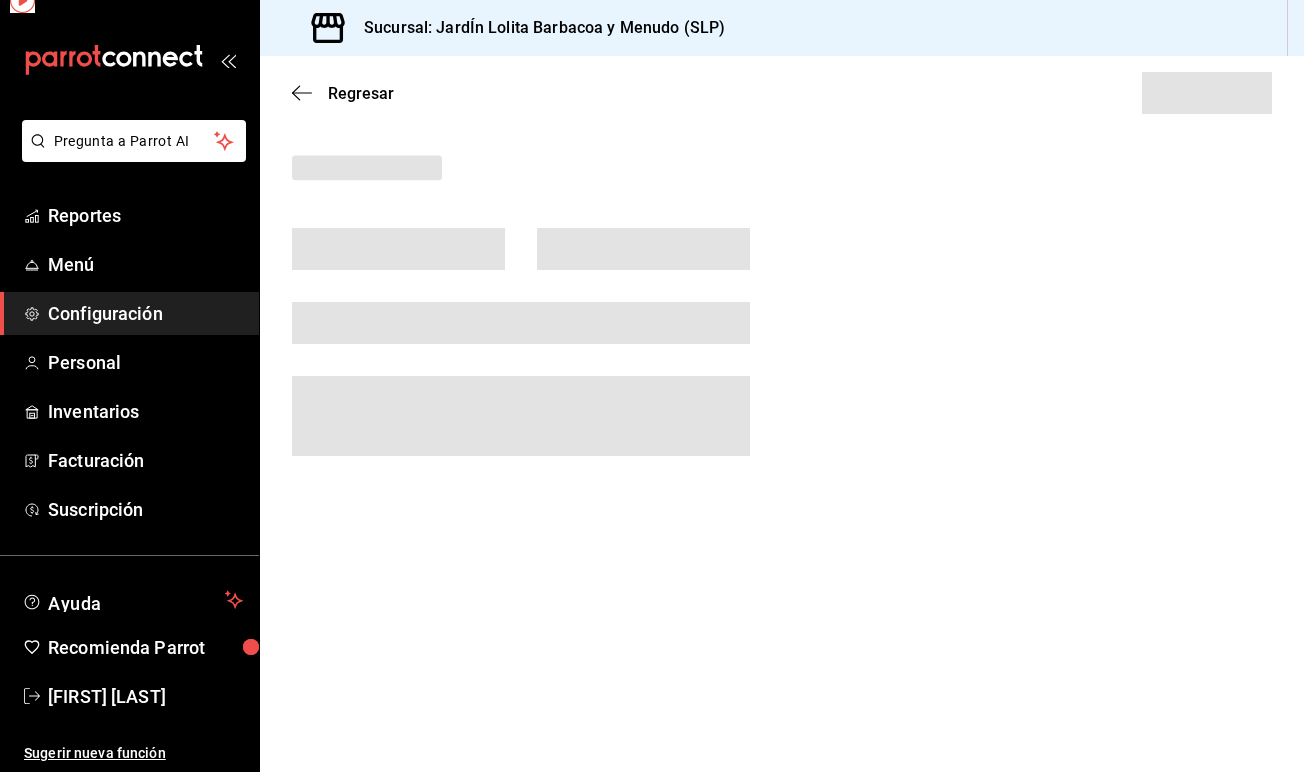 scroll, scrollTop: 0, scrollLeft: 0, axis: both 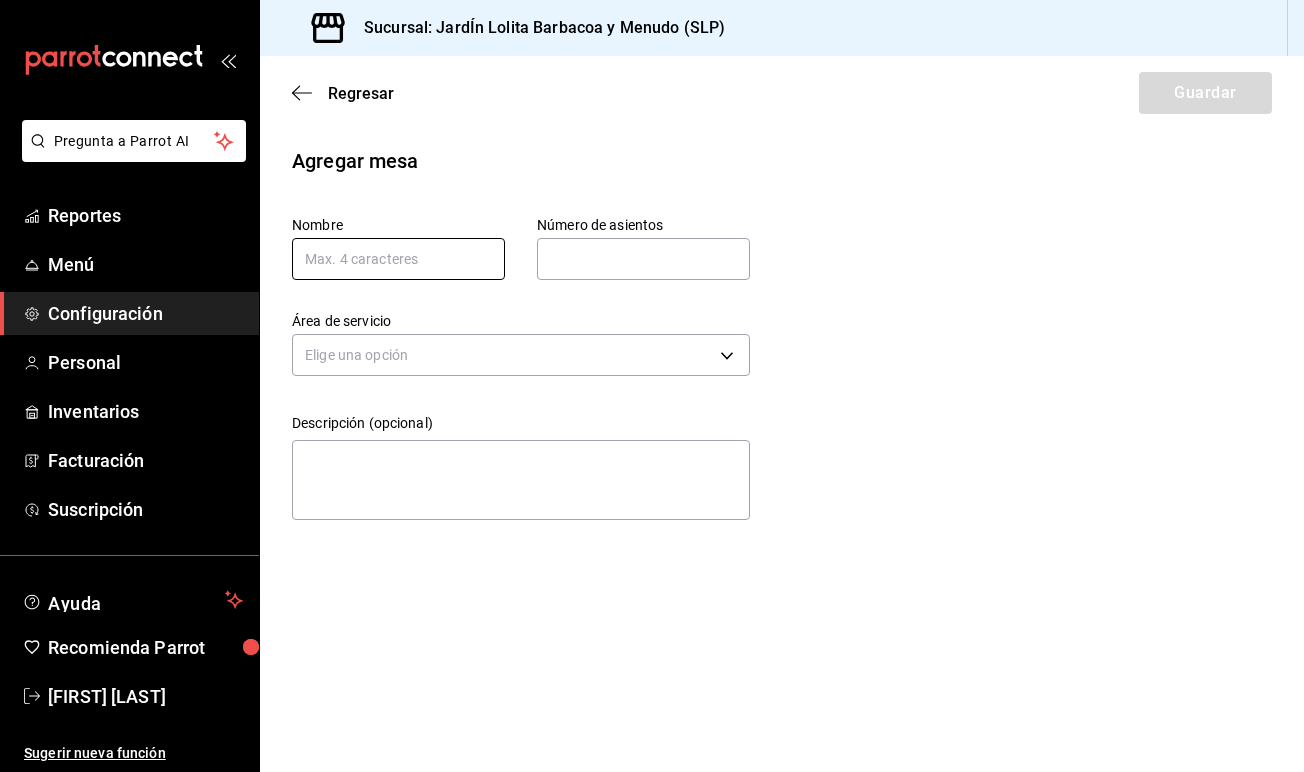 click at bounding box center [398, 259] 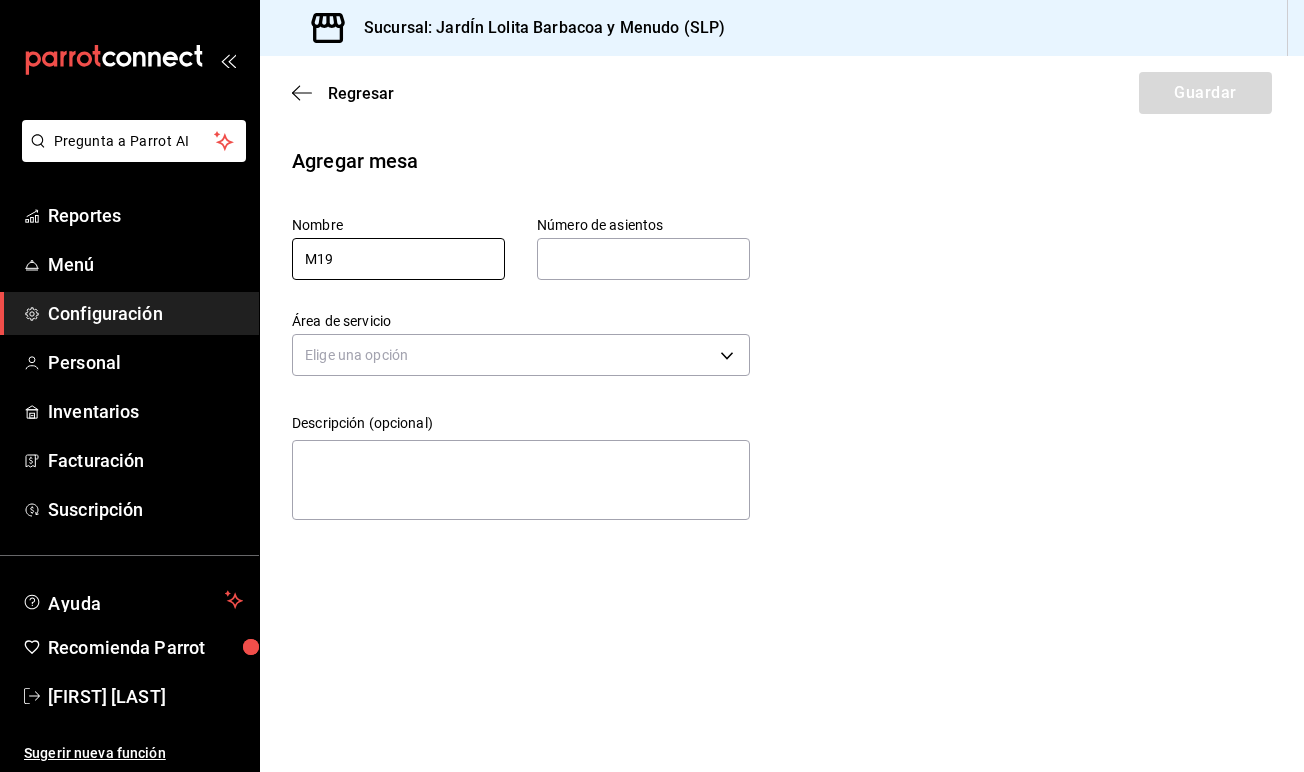 type on "M19" 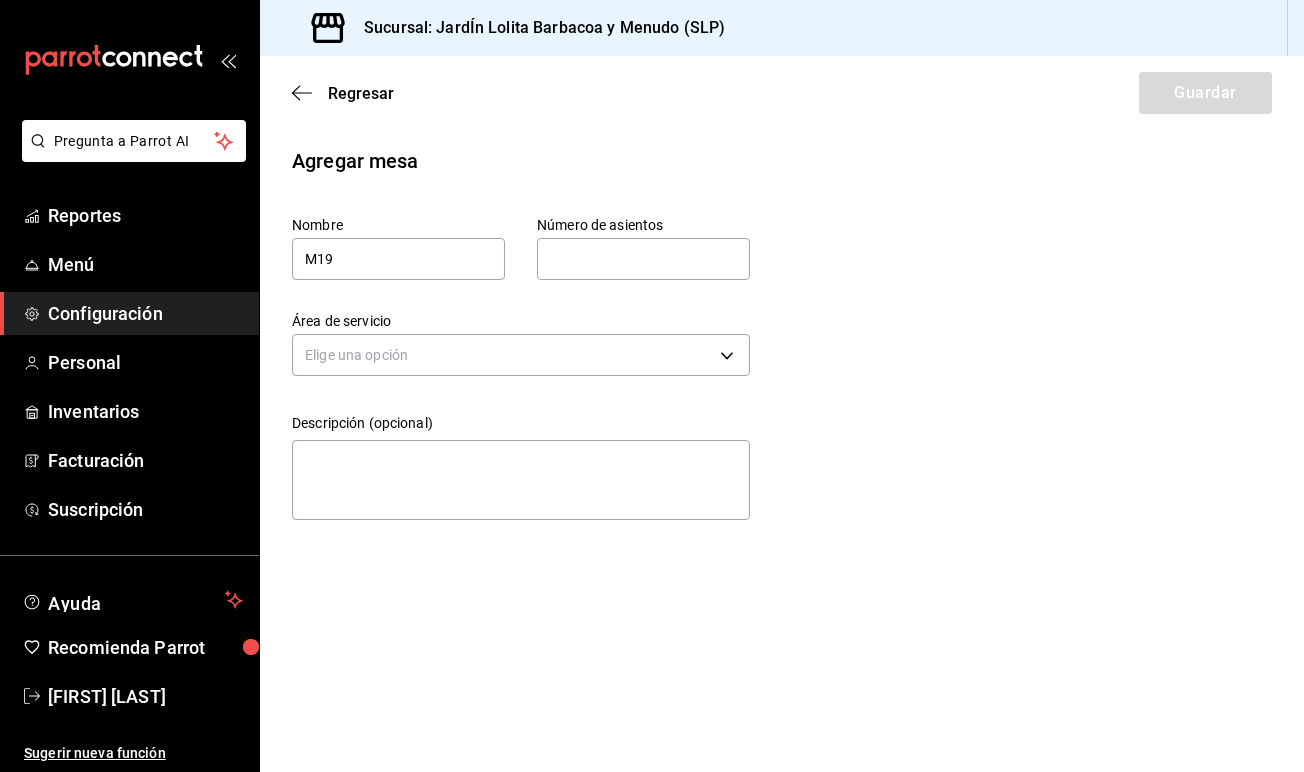 click at bounding box center (643, 259) 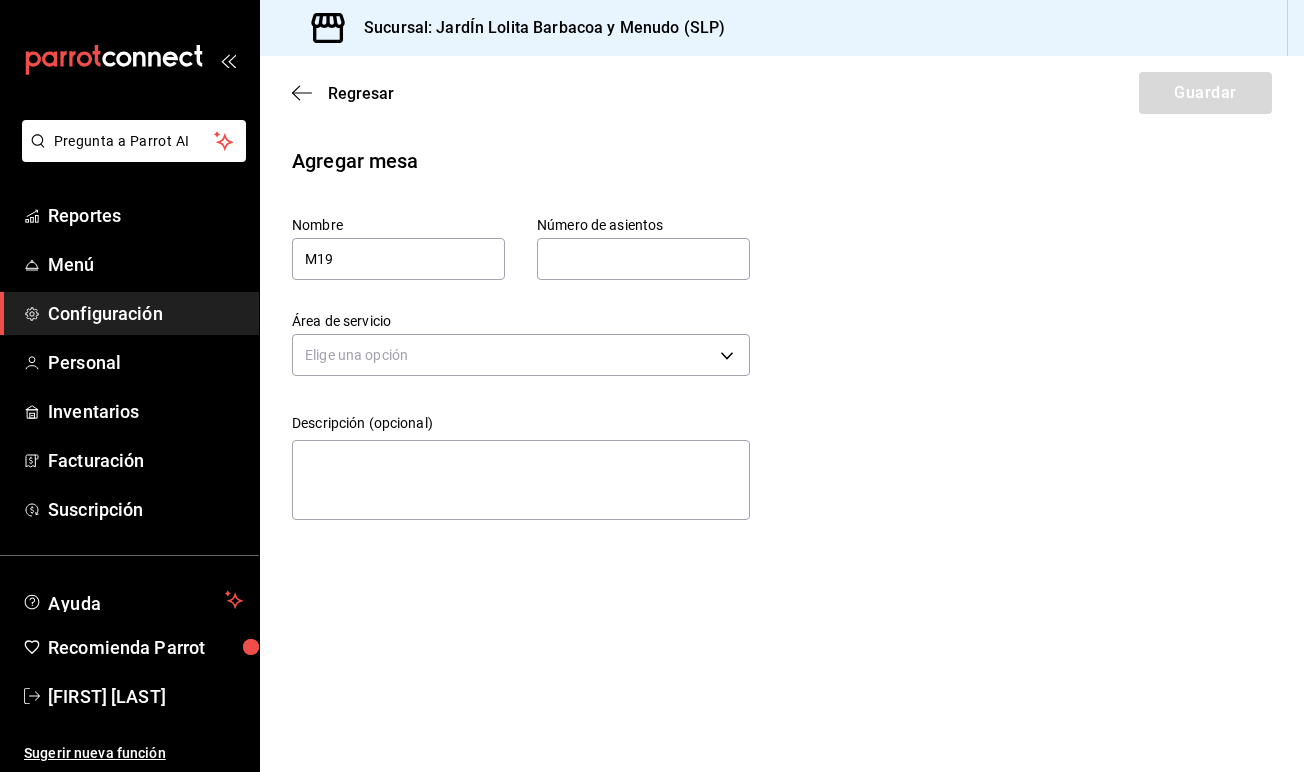 type on "4" 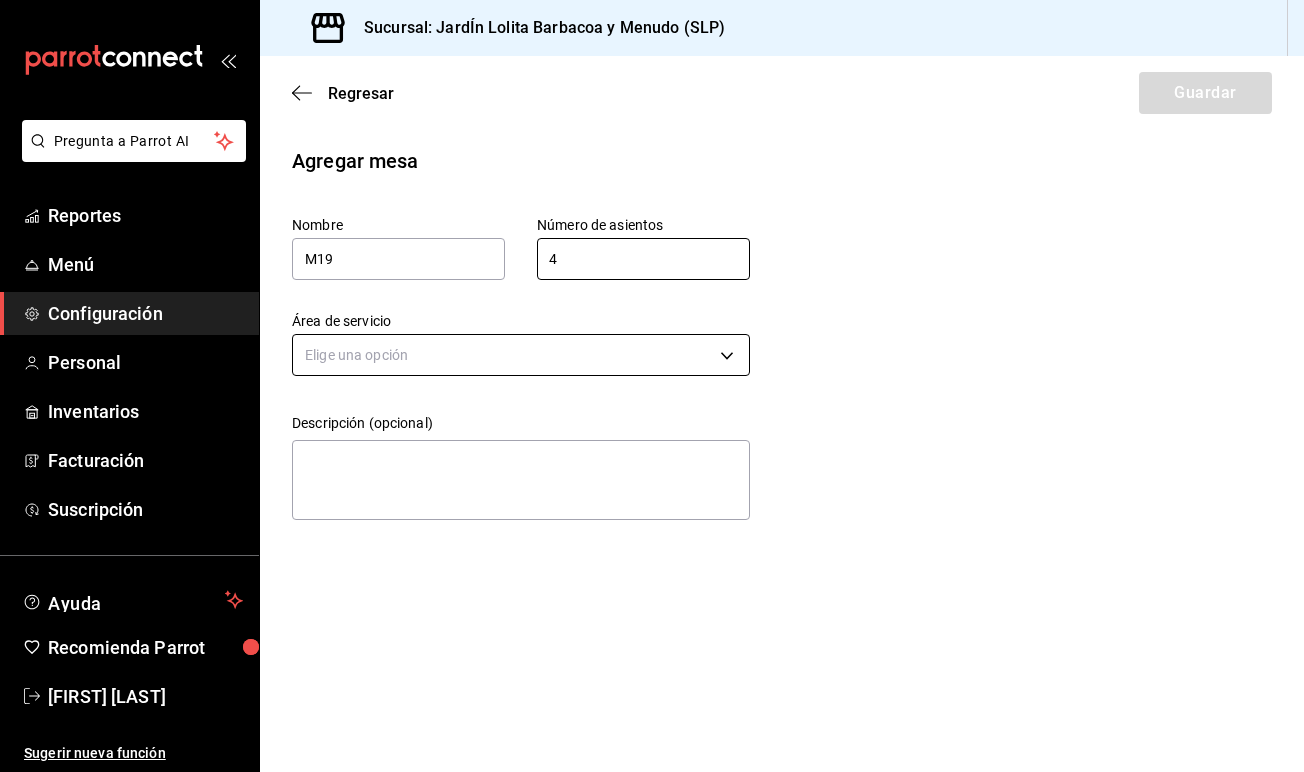 click on "Pregunta a Parrot AI Reportes   Menú   Configuración   Personal   Inventarios   Facturación   Suscripción   Ayuda Recomienda Parrot   [FIRST] [LAST]   Sugerir nueva función   Sucursal: JardÍn Lolita Barbacoa y Menudo (SLP) Regresar Guardar Agregar mesa Nombre M19 Número de asientos 4 Número de asientos Área de servicio Elige una opción Descripción (opcional) x GANA 1 MES GRATIS EN TU SUSCRIPCIÓN AQUÍ ¿Recuerdas cómo empezó tu restaurante?
Hoy puedes ayudar a un colega a tener el mismo cambio que tú viviste.
Recomienda Parrot directamente desde tu Portal Administrador.
Es fácil y rápido.
🎁 Por cada restaurante que se una, ganas 1 mes gratis. Ver video tutorial Ir a video Pregunta a Parrot AI Reportes   Menú   Configuración   Personal   Inventarios   Facturación   Suscripción   Ayuda Recomienda Parrot   [FIRST] [LAST]   Sugerir nueva función   Visitar centro de ayuda [PHONE] [EMAIL] Visitar centro de ayuda [PHONE] [EMAIL]" at bounding box center [652, 386] 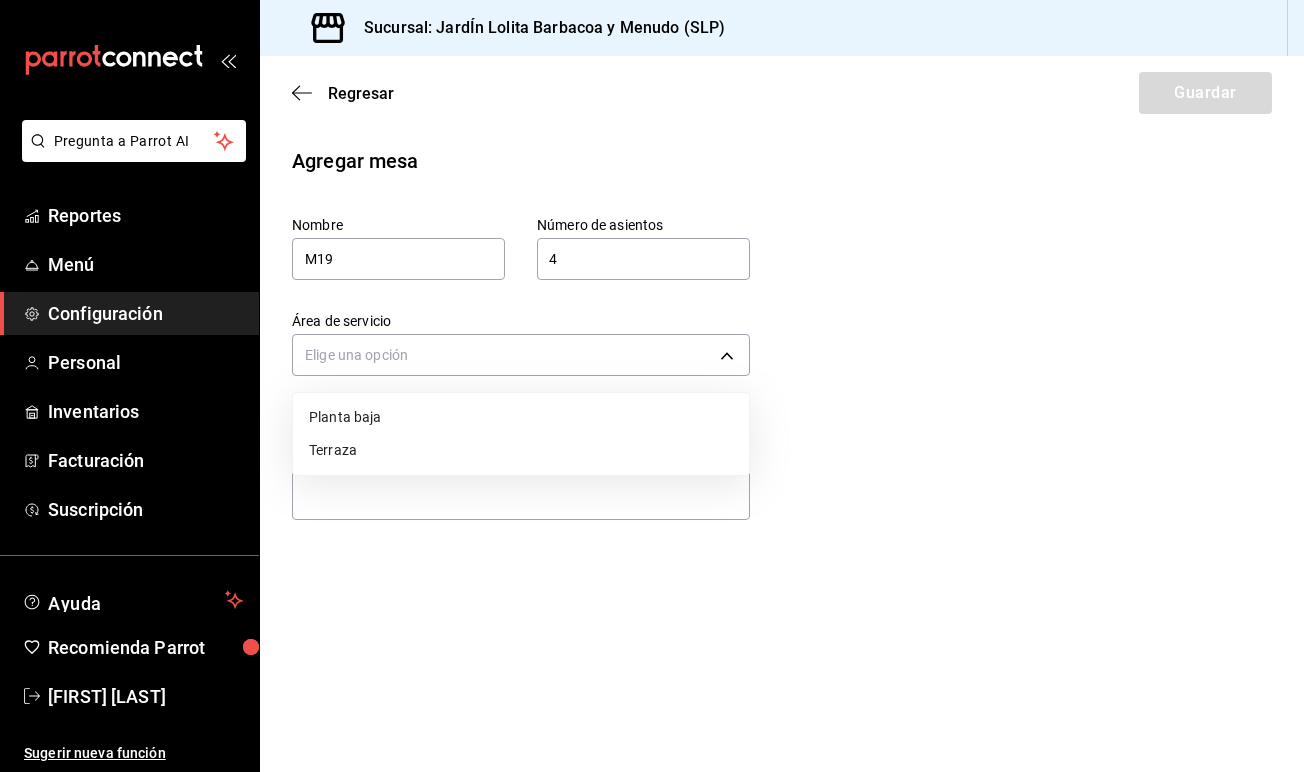 click on "Planta baja" at bounding box center (521, 417) 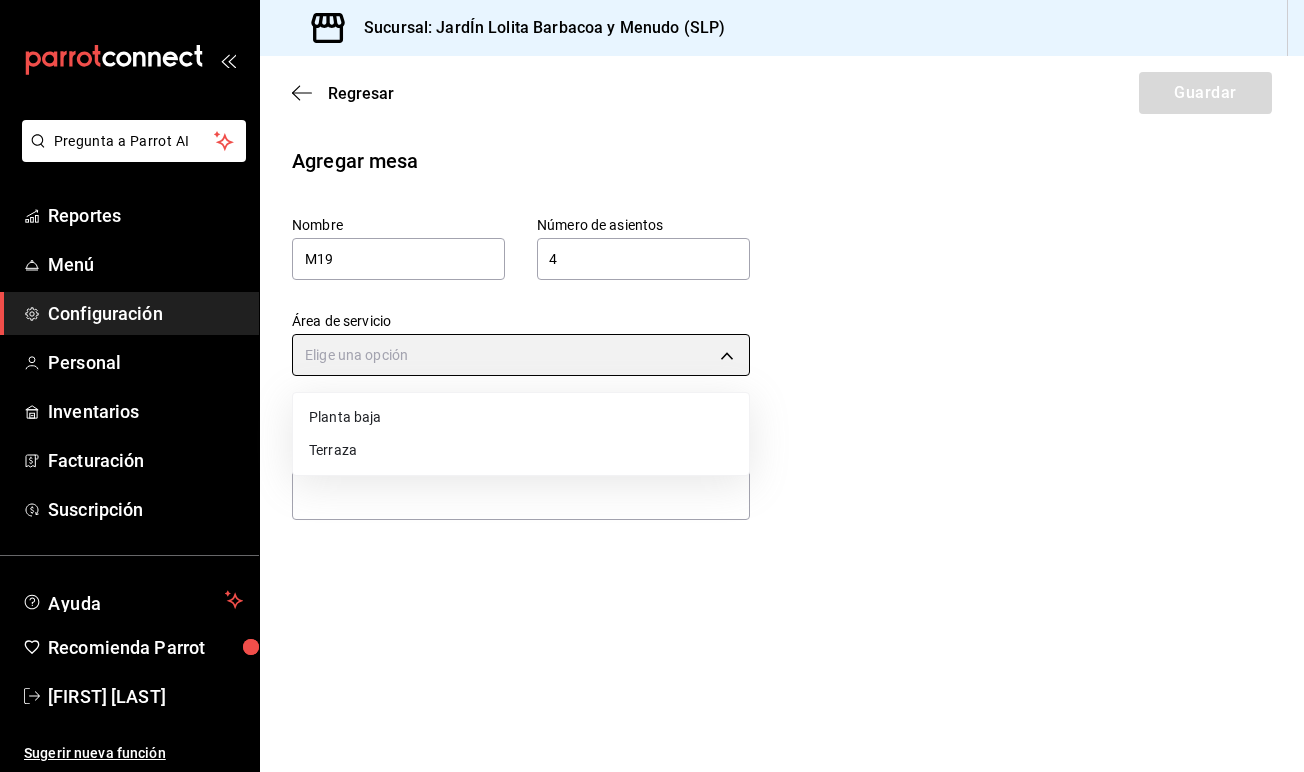 type on "7058c421-2e20-411e-a79d-bc6315c1900a" 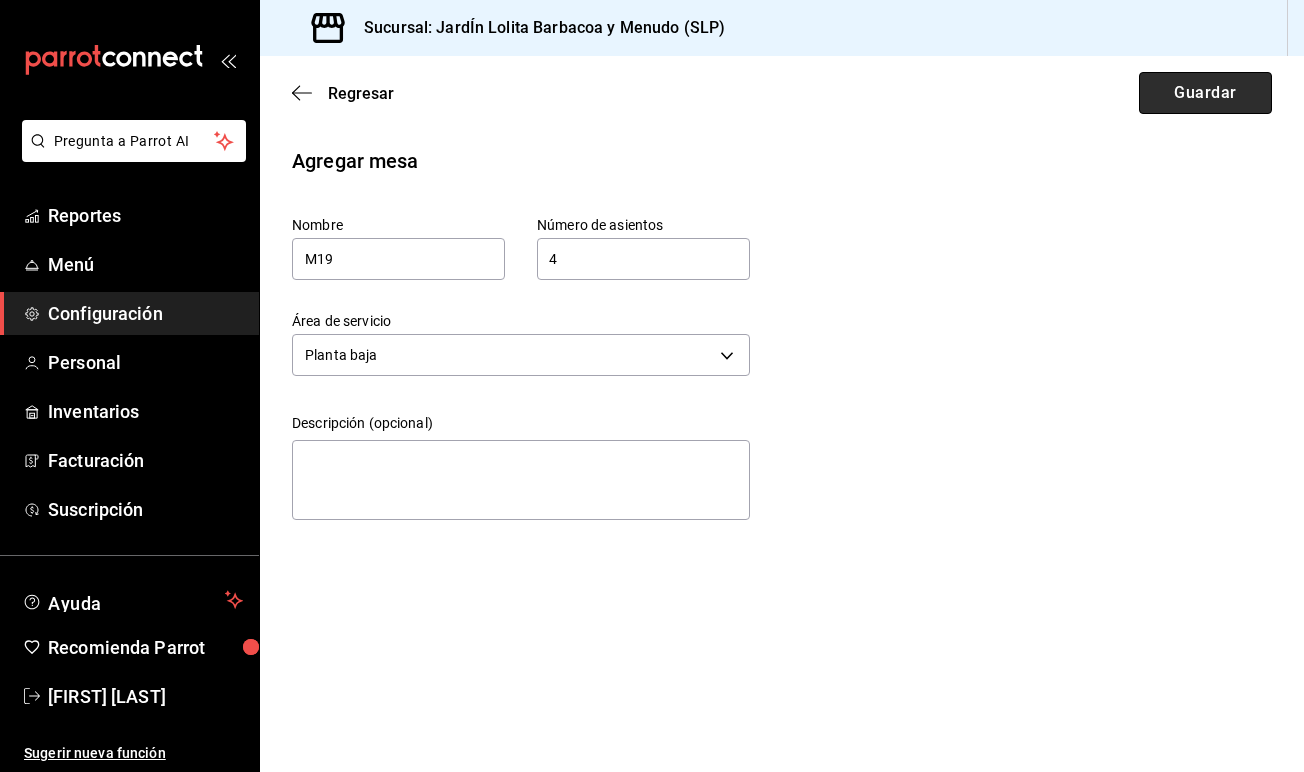 click on "Guardar" at bounding box center (1205, 93) 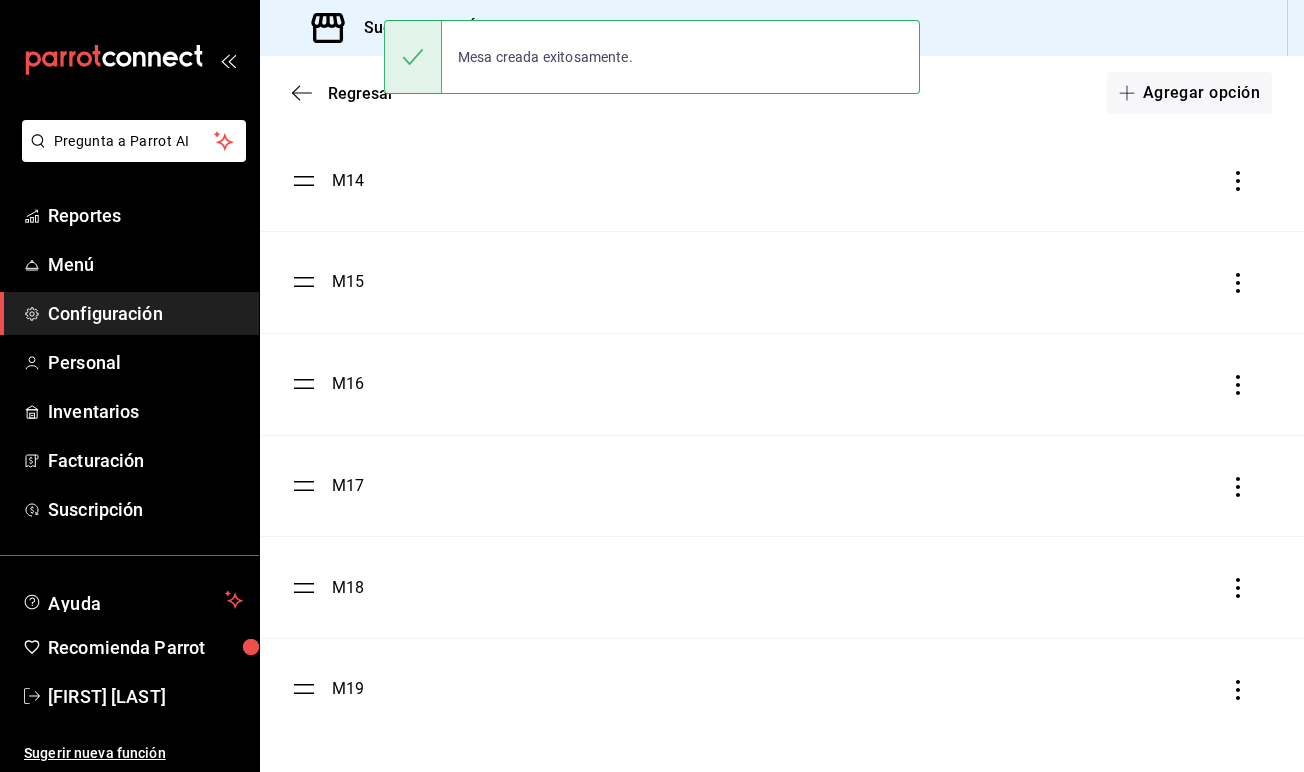 scroll, scrollTop: 1507, scrollLeft: 0, axis: vertical 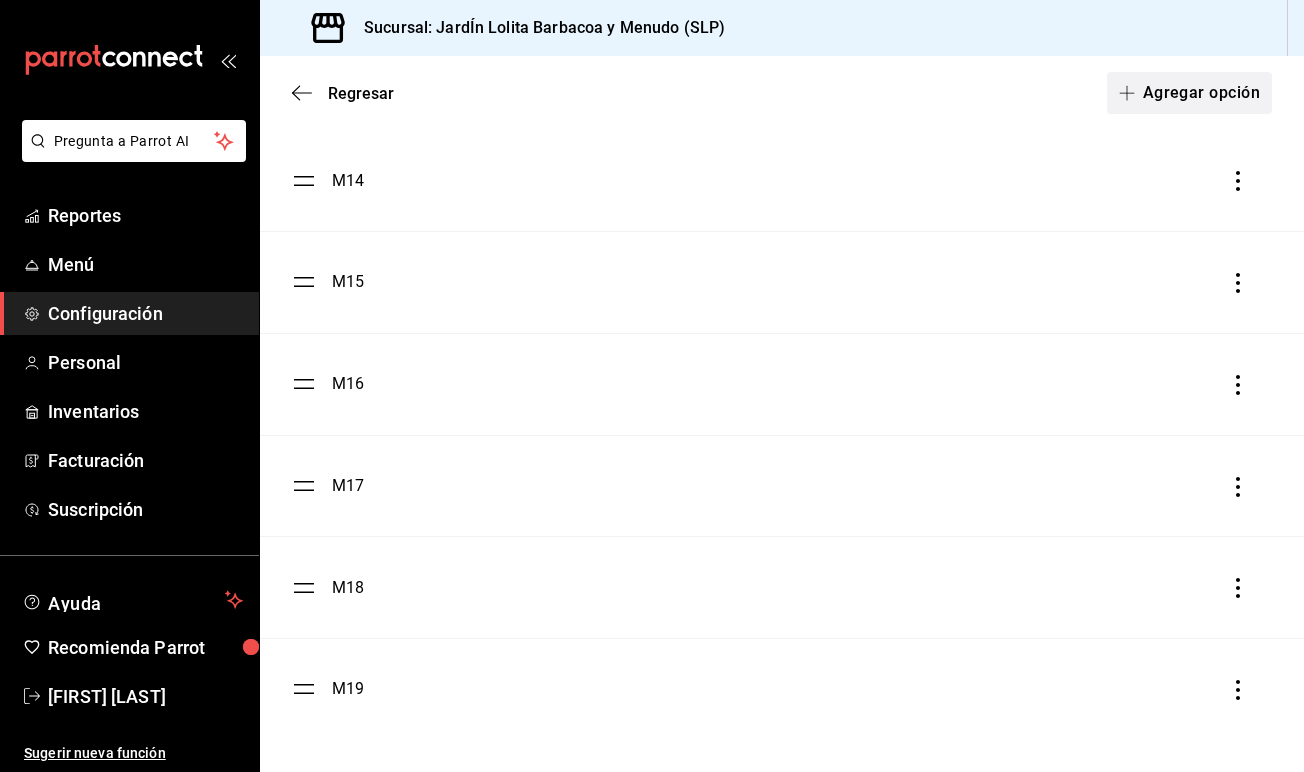 click on "Agregar opción" at bounding box center [1189, 93] 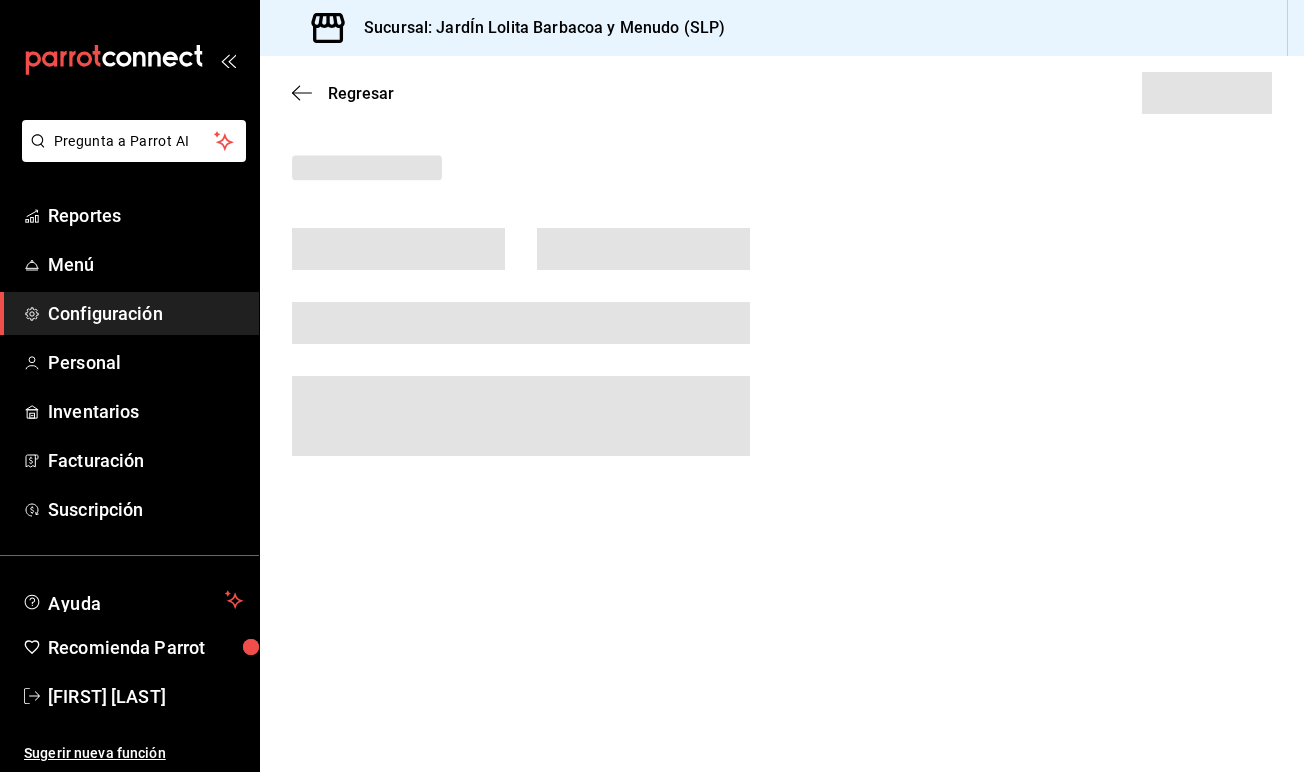 scroll, scrollTop: 0, scrollLeft: 0, axis: both 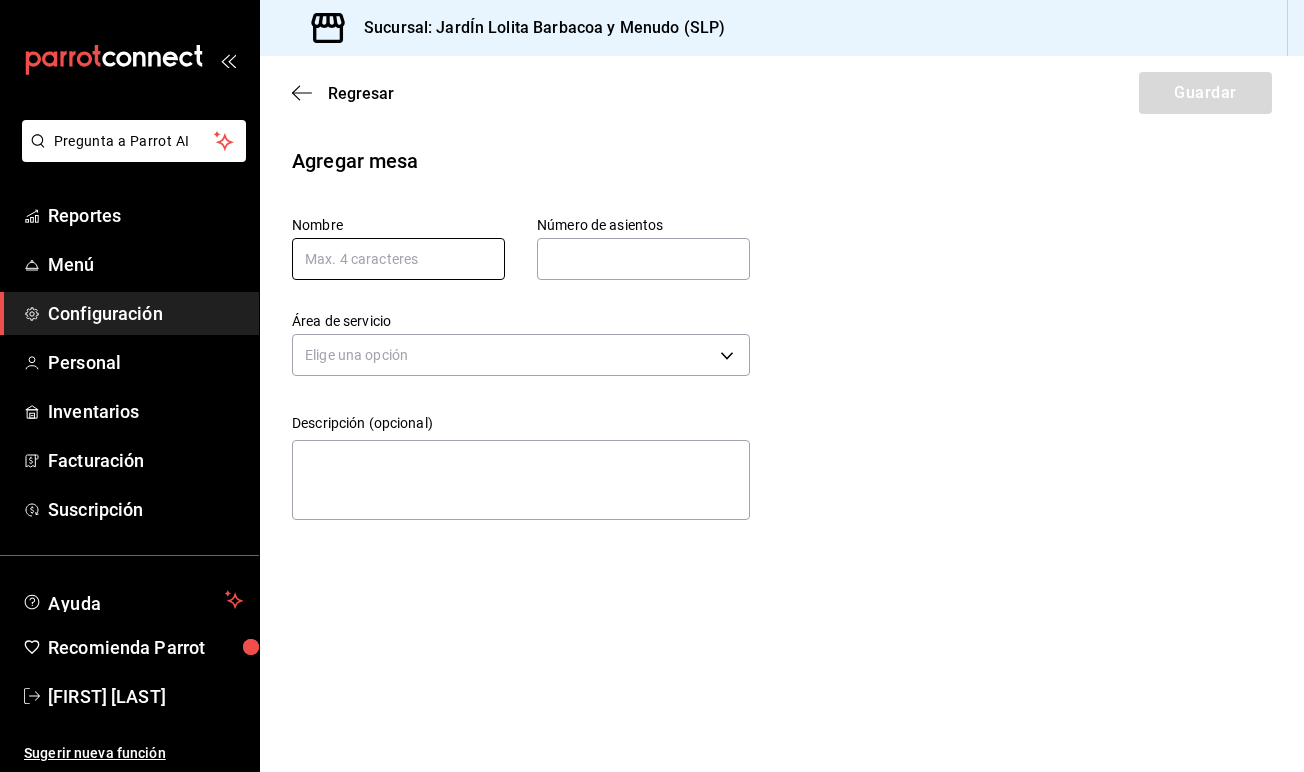 click at bounding box center (398, 259) 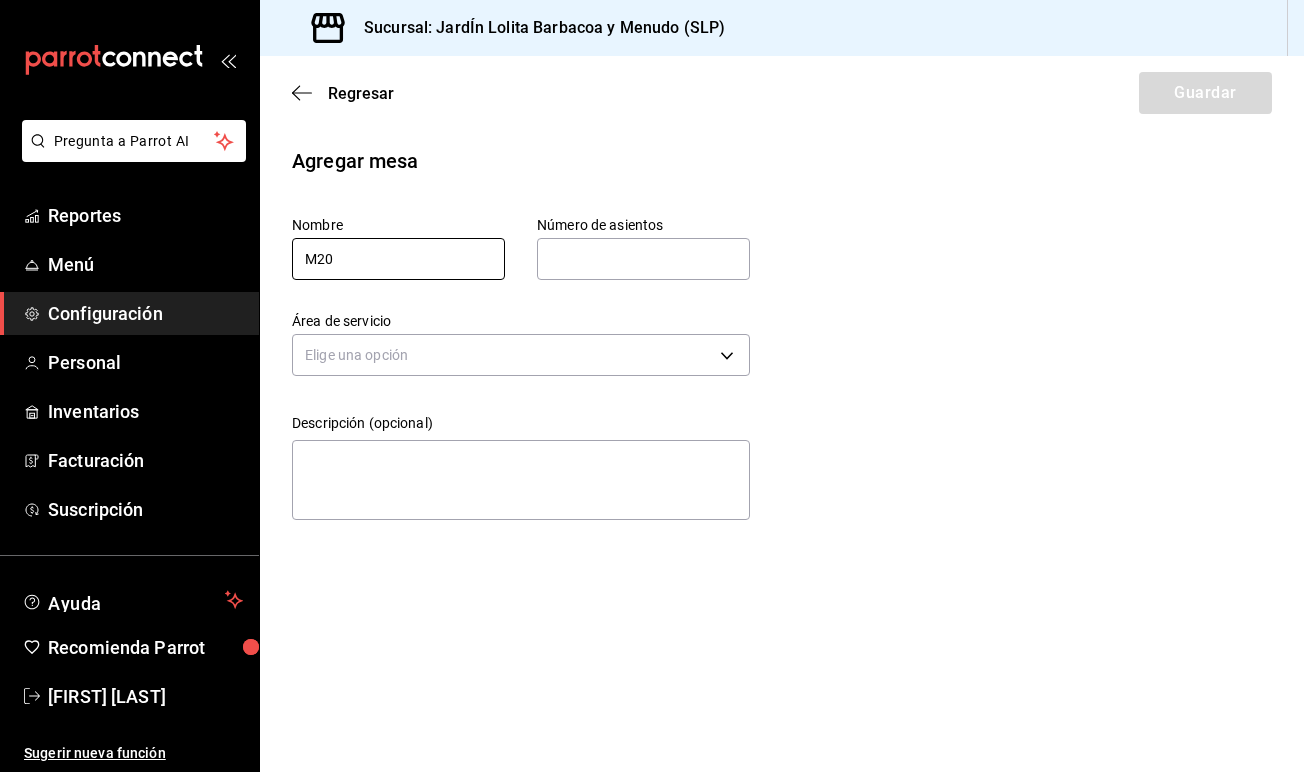 type on "M20" 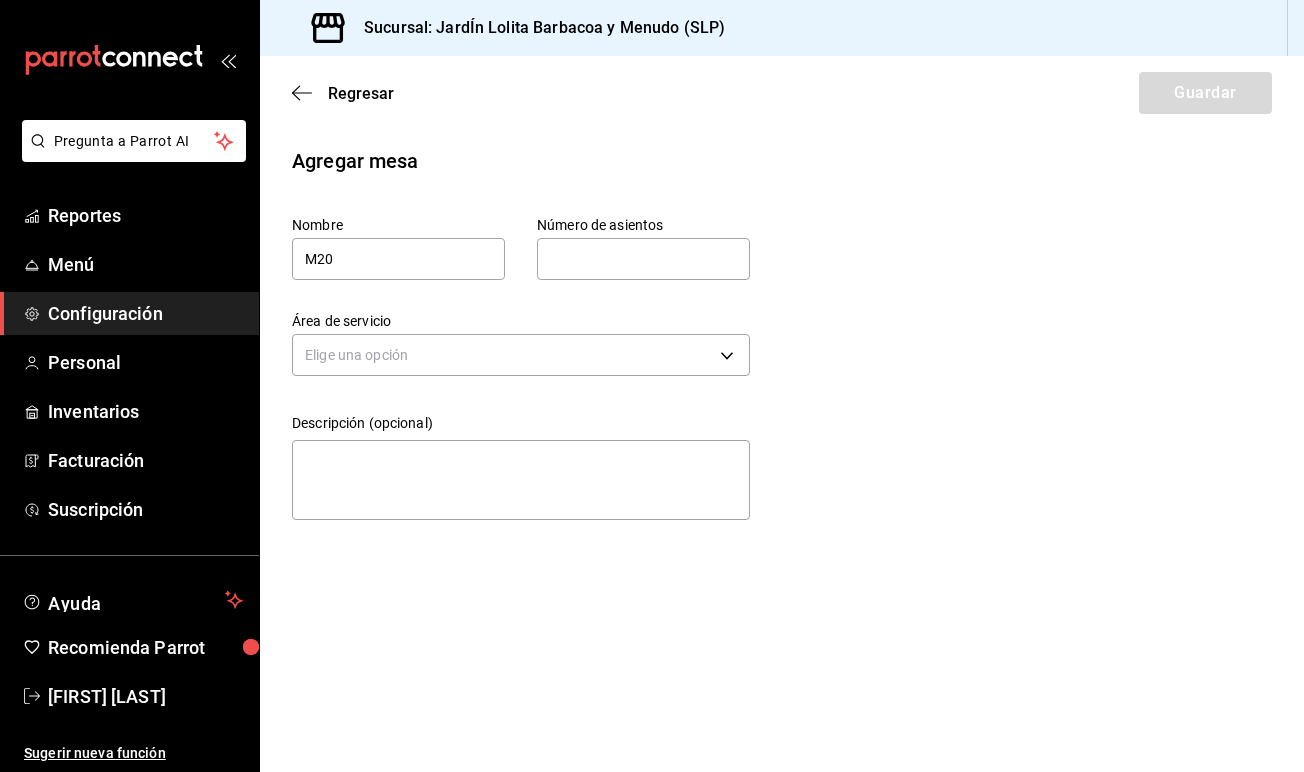 click at bounding box center (643, 259) 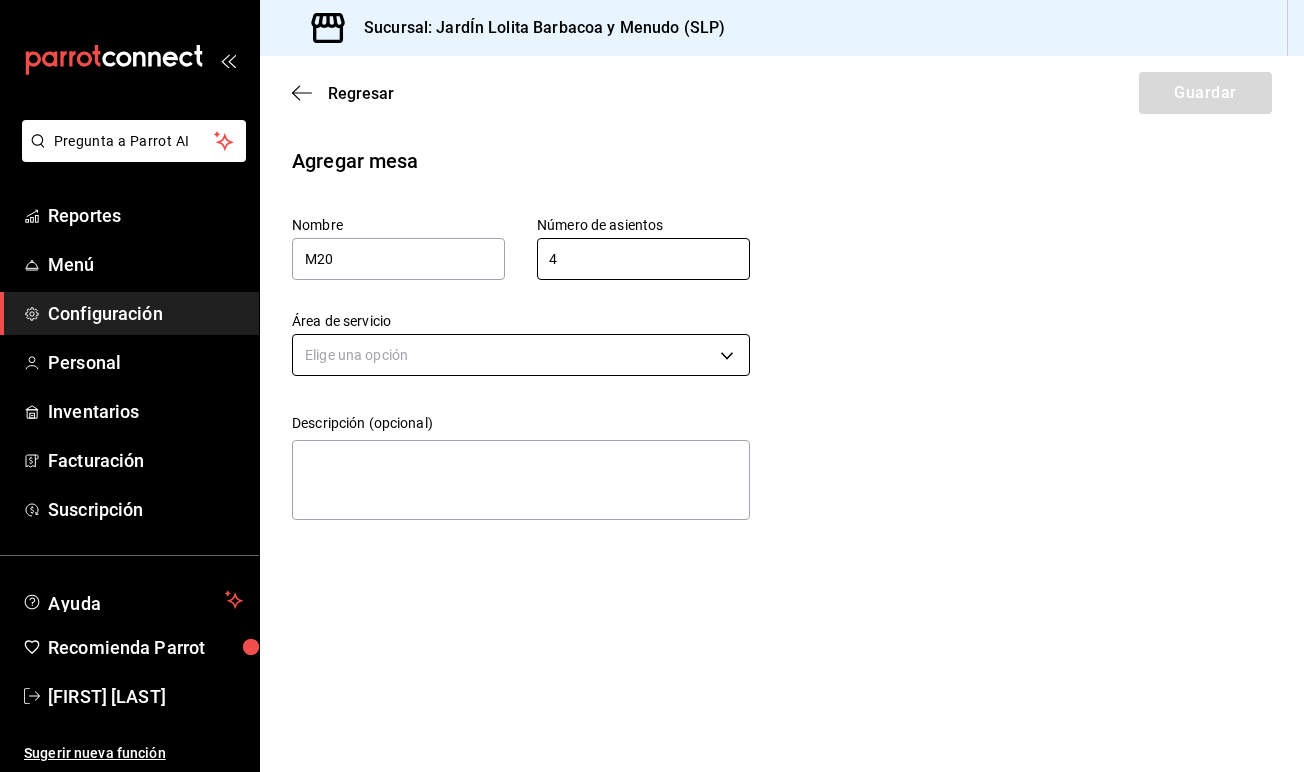 type on "4" 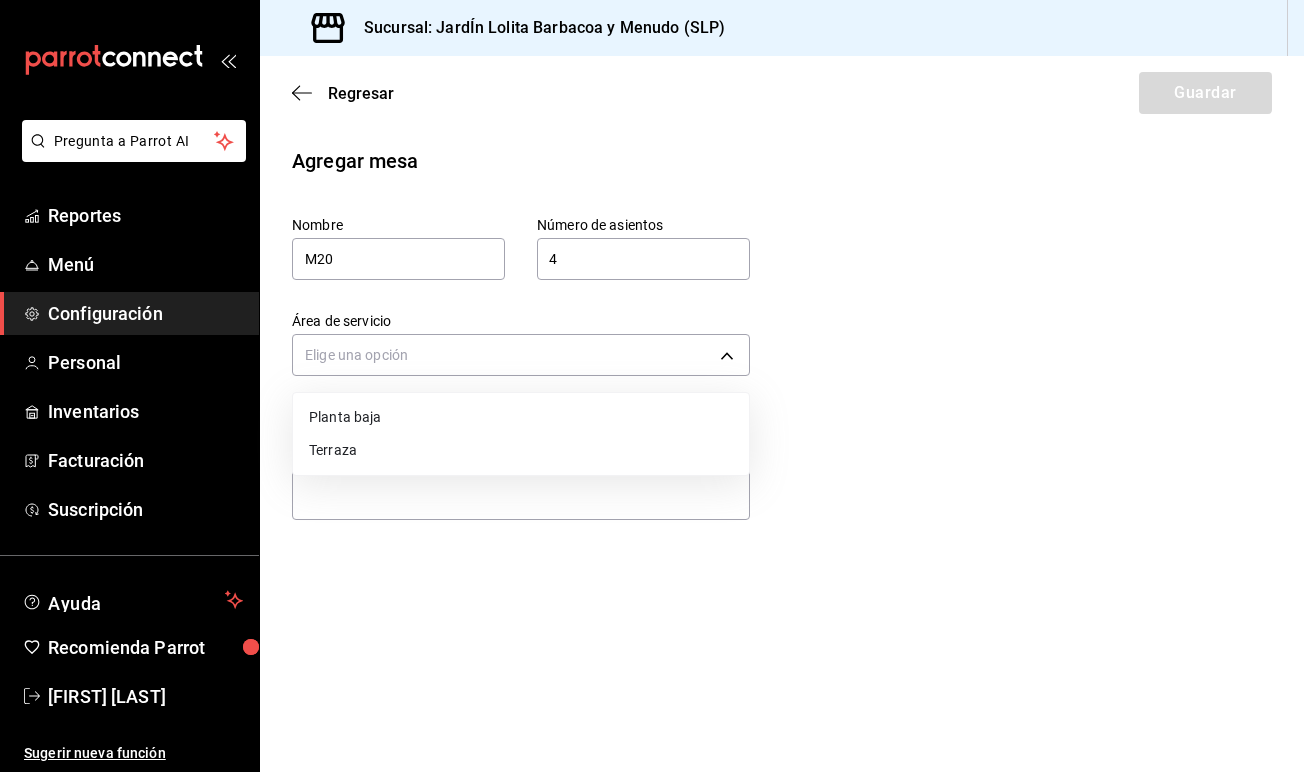click on "Planta baja" at bounding box center (521, 417) 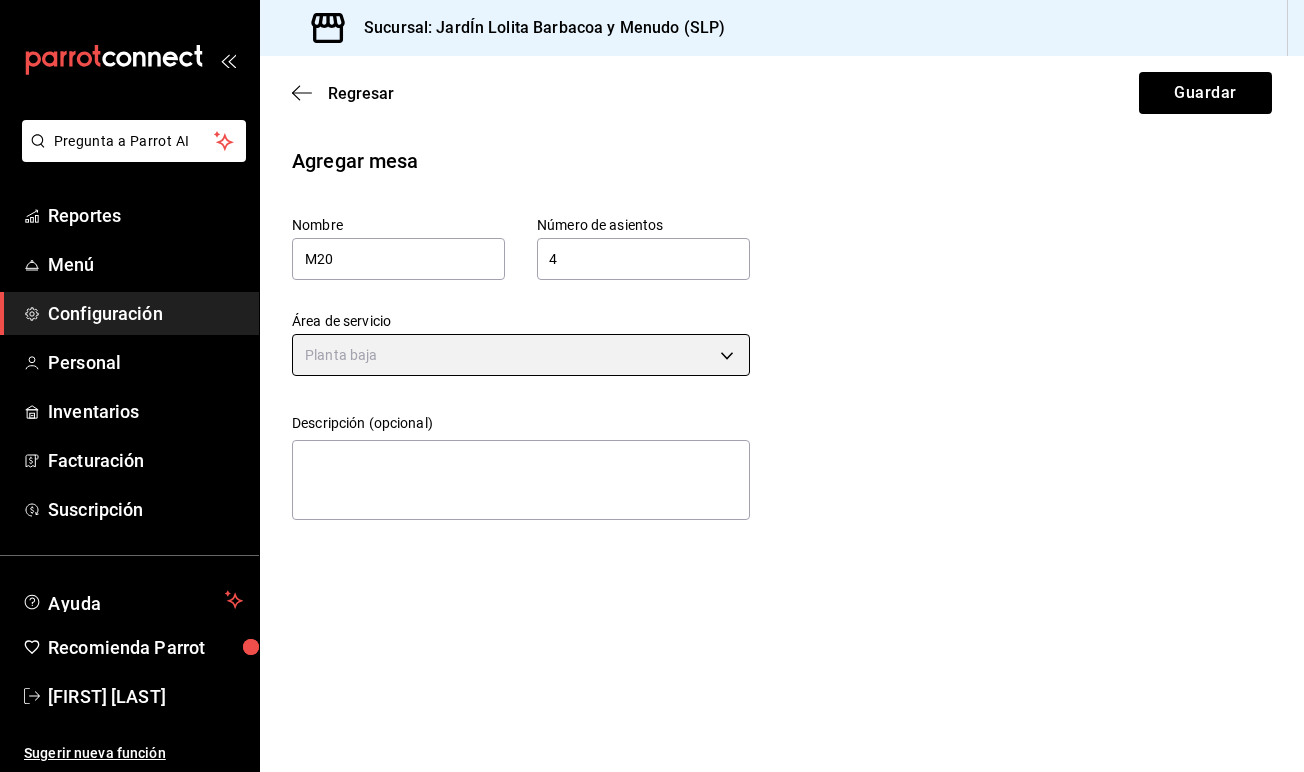 type on "7058c421-2e20-411e-a79d-bc6315c1900a" 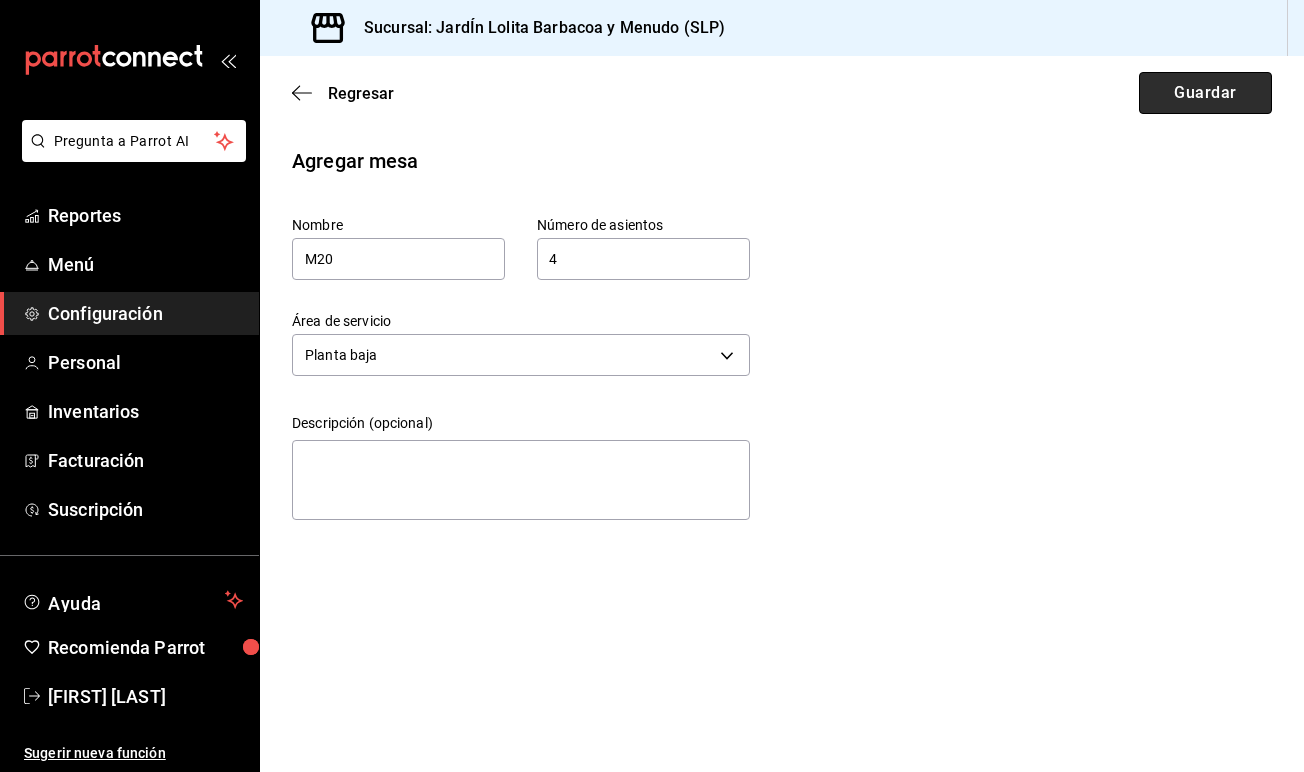 click on "Guardar" at bounding box center (1205, 93) 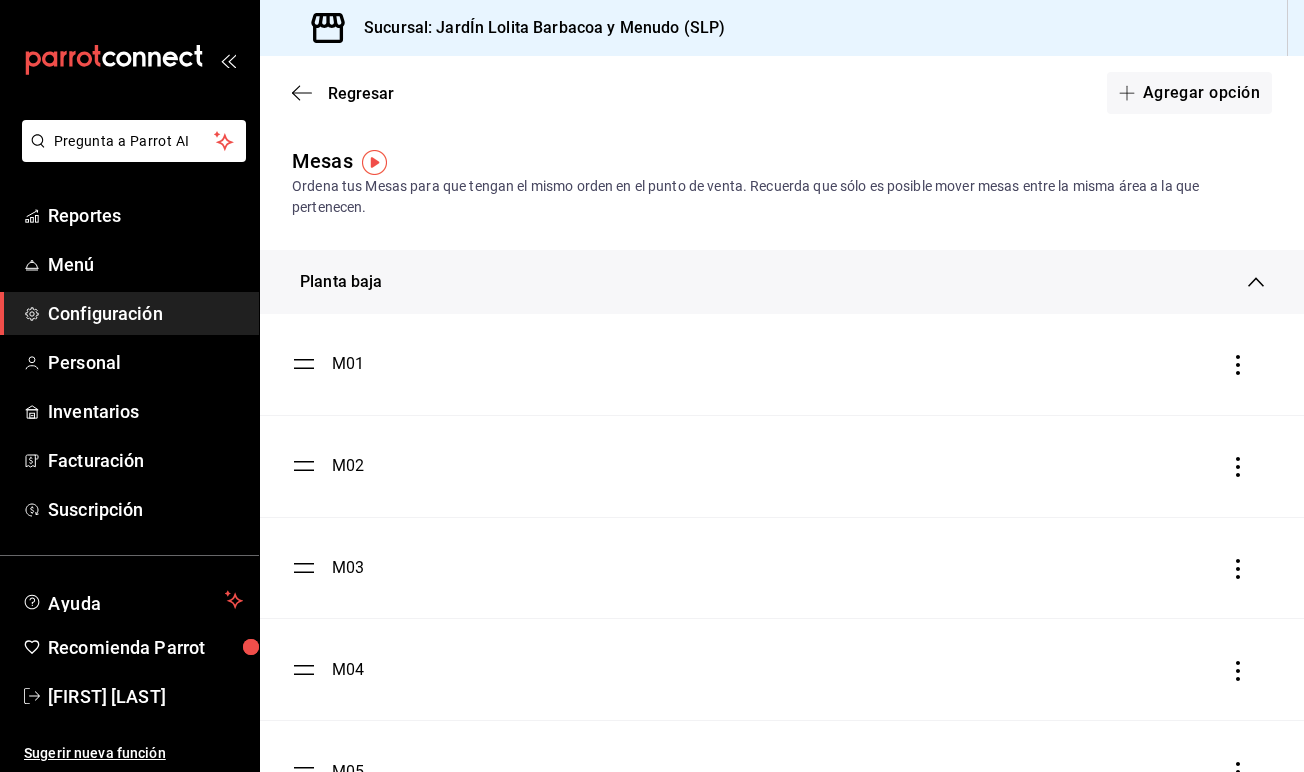 scroll, scrollTop: 0, scrollLeft: 0, axis: both 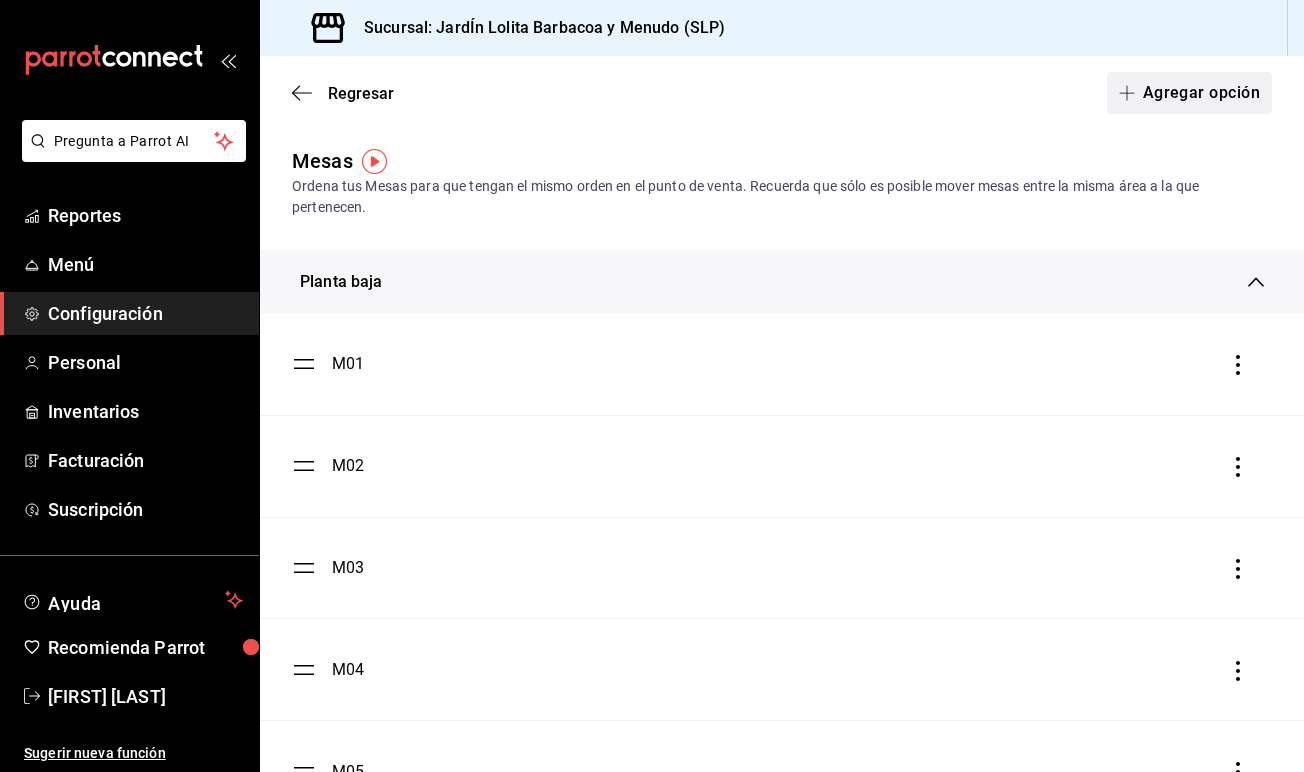 click on "Agregar opción" at bounding box center (1189, 93) 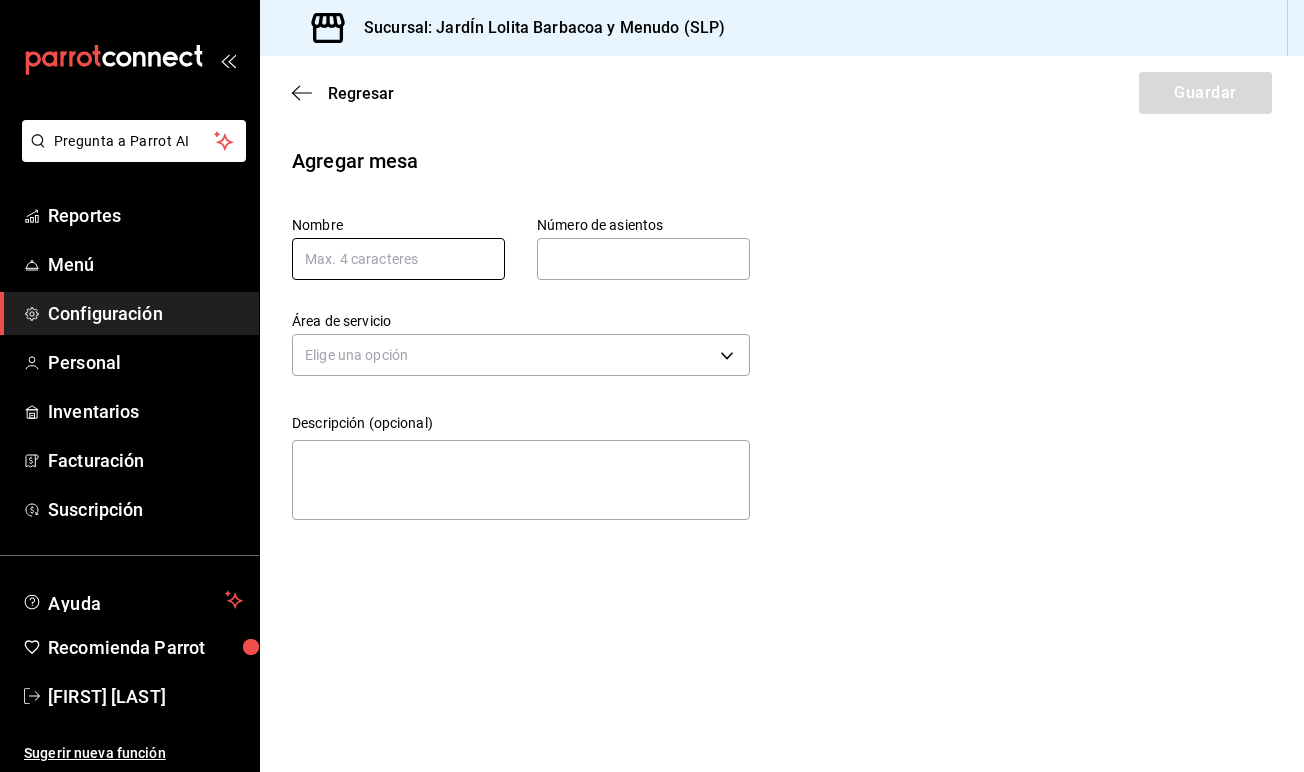 click at bounding box center [398, 259] 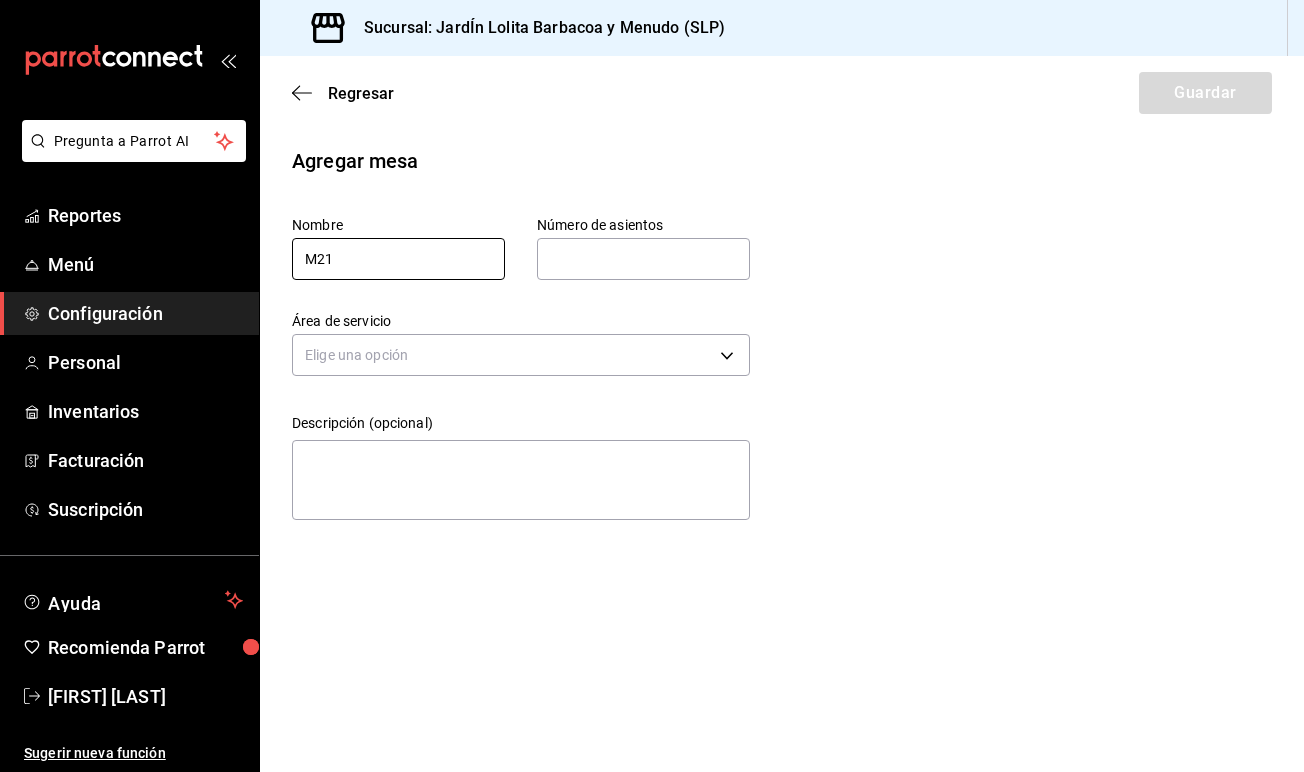 type on "M21" 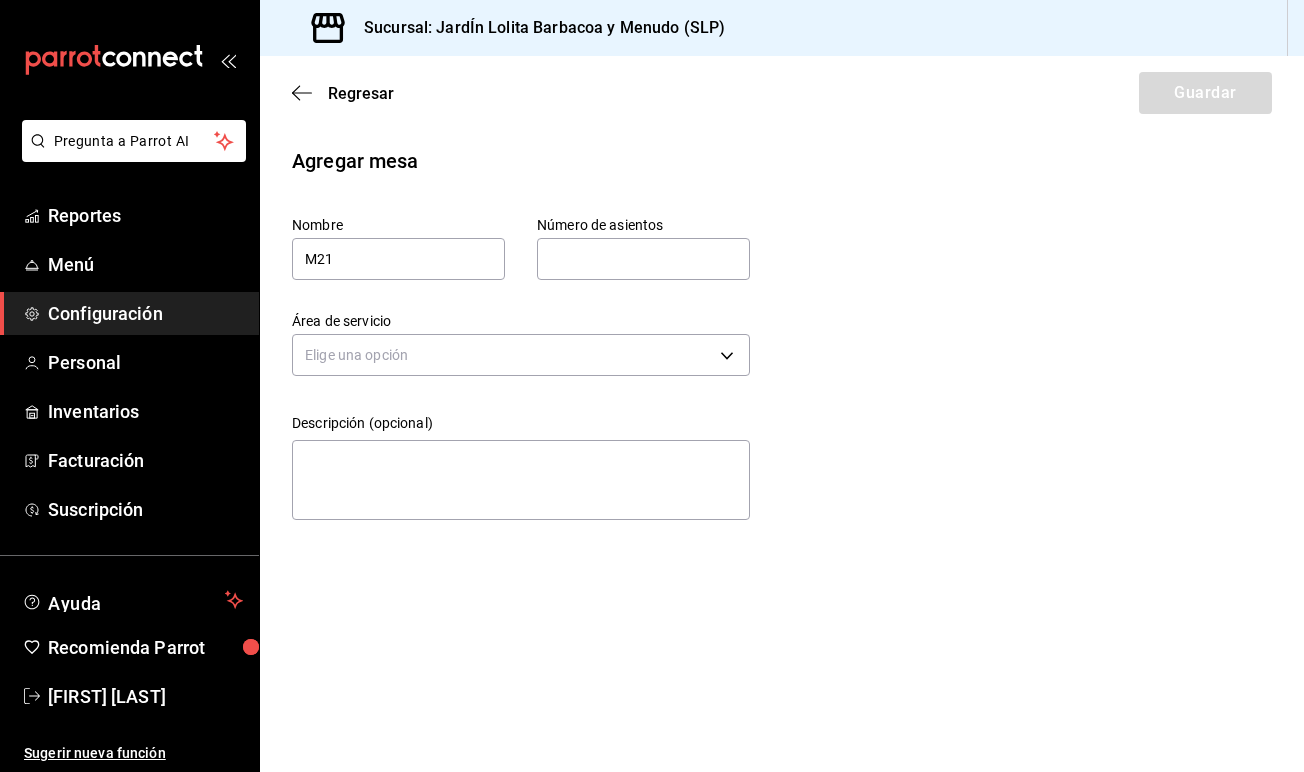 click at bounding box center [643, 259] 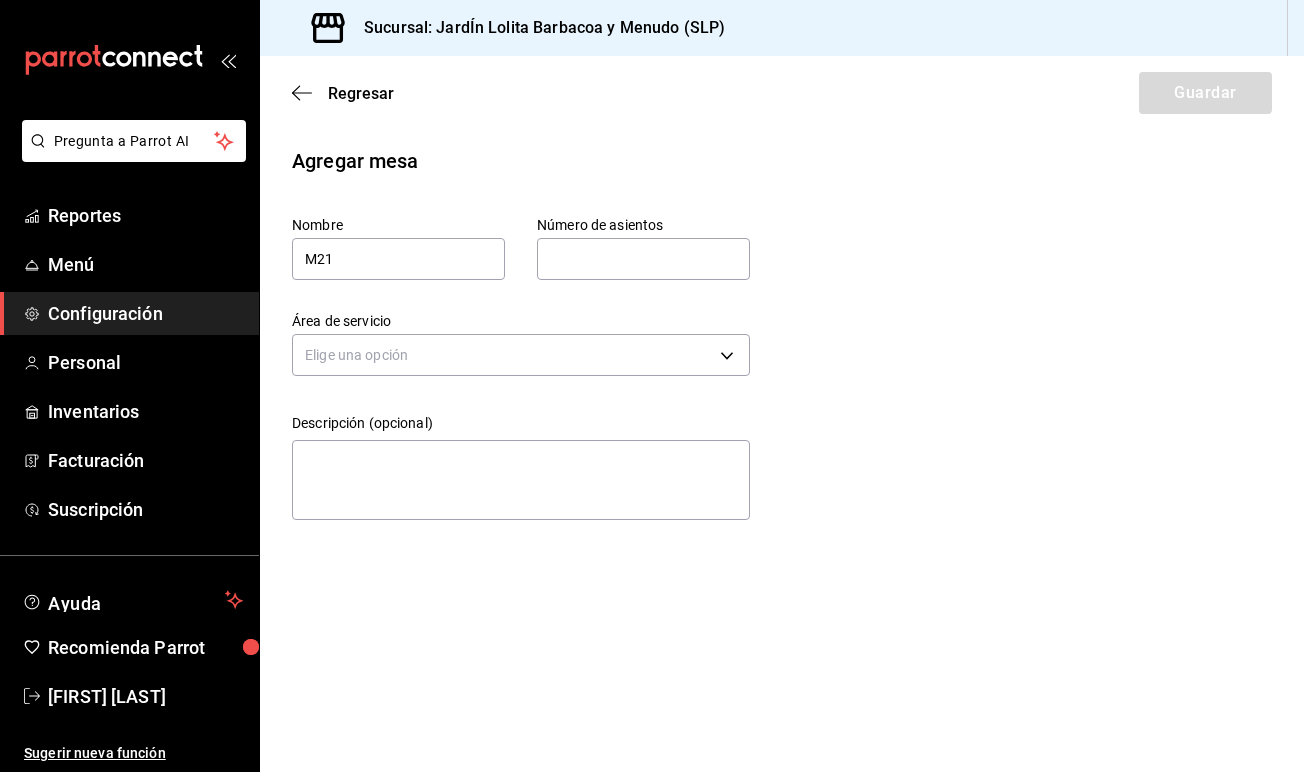 type on "4" 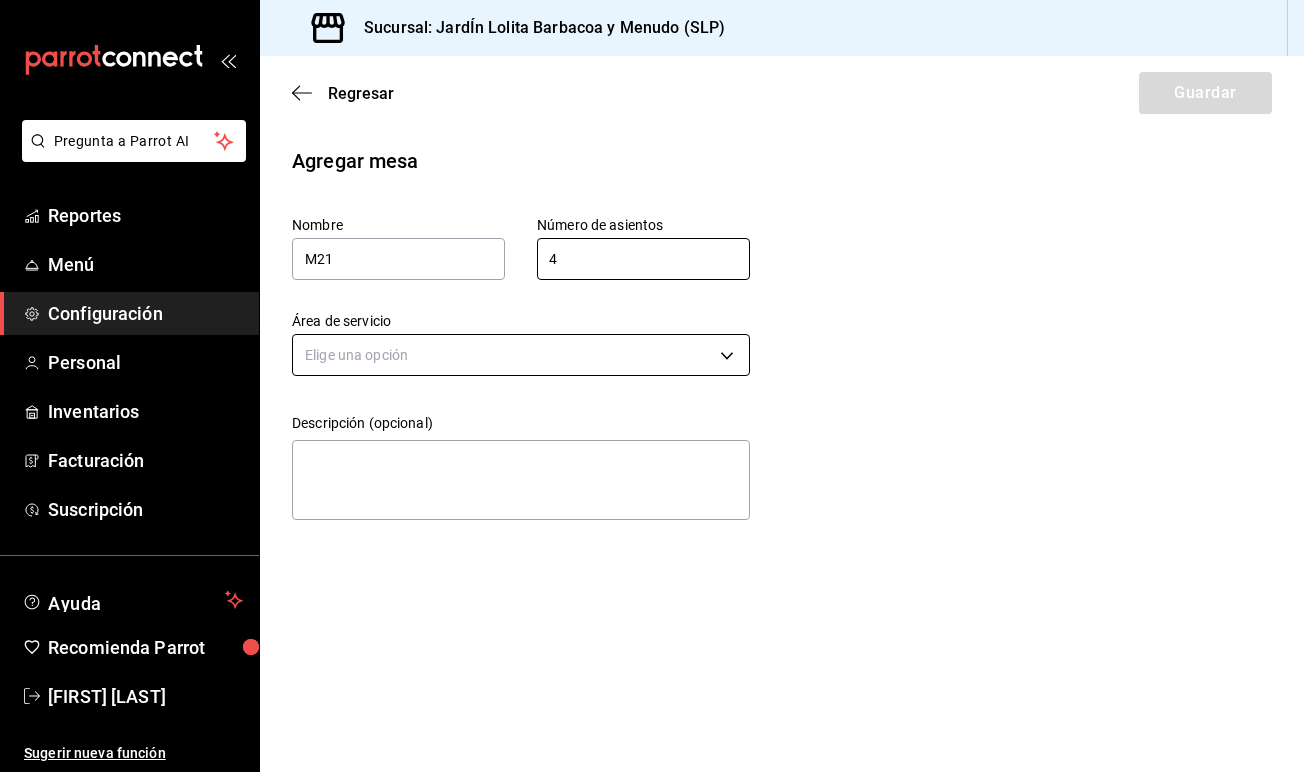 click on "Pregunta a Parrot AI Reportes   Menú   Configuración   Personal   Inventarios   Facturación   Suscripción   Ayuda Recomienda Parrot   [FIRST] [LAST]   Sugerir nueva función   Sucursal: JardÍn Lolita Barbacoa y Menudo (SLP) Regresar Guardar Agregar mesa Nombre M21 Número de asientos 4 Número de asientos Área de servicio Elige una opción Descripción (opcional) x GANA 1 MES GRATIS EN TU SUSCRIPCIÓN AQUÍ ¿Recuerdas cómo empezó tu restaurante?
Hoy puedes ayudar a un colega a tener el mismo cambio que tú viviste.
Recomienda Parrot directamente desde tu Portal Administrador.
Es fácil y rápido.
🎁 Por cada restaurante que se una, ganas 1 mes gratis. Ver video tutorial Ir a video Pregunta a Parrot AI Reportes   Menú   Configuración   Personal   Inventarios   Facturación   Suscripción   Ayuda Recomienda Parrot   [FIRST] [LAST]   Sugerir nueva función   Visitar centro de ayuda [PHONE] [EMAIL] Visitar centro de ayuda [PHONE] [EMAIL]" at bounding box center (652, 386) 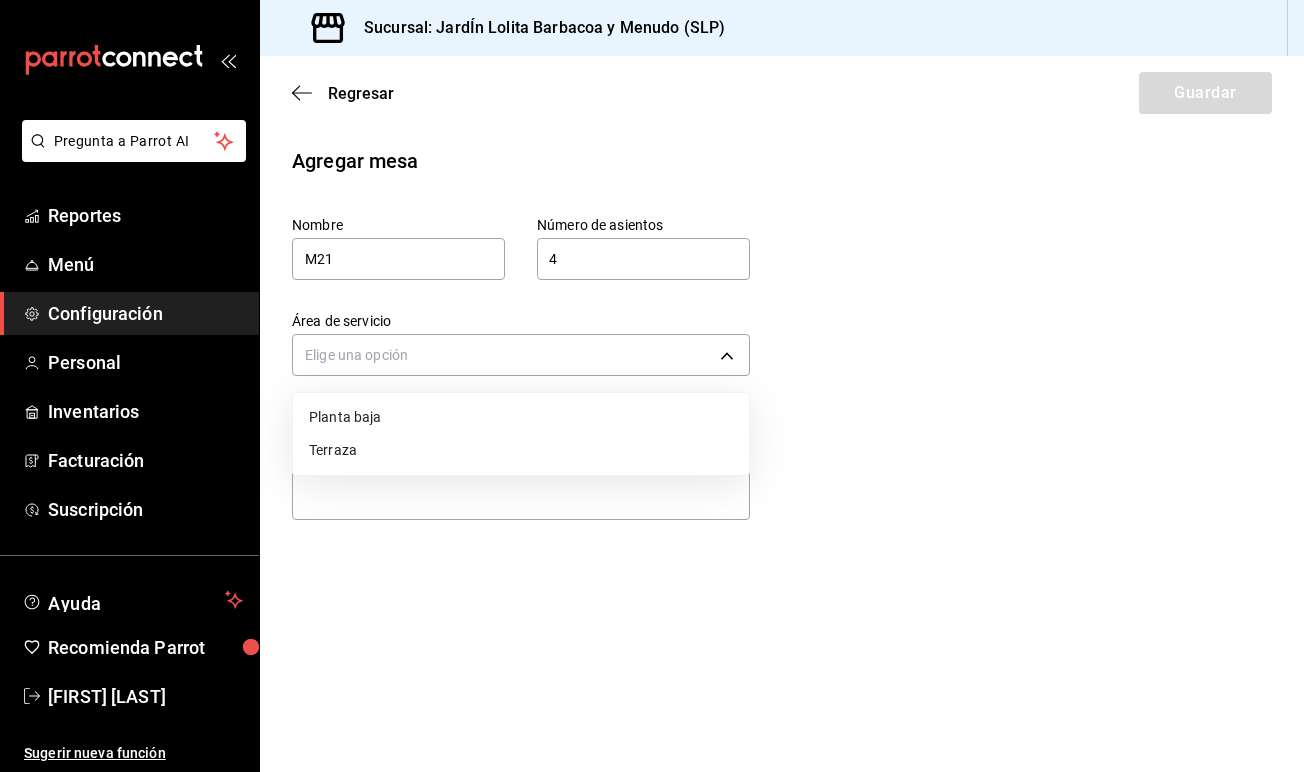 click on "Planta baja" at bounding box center (521, 417) 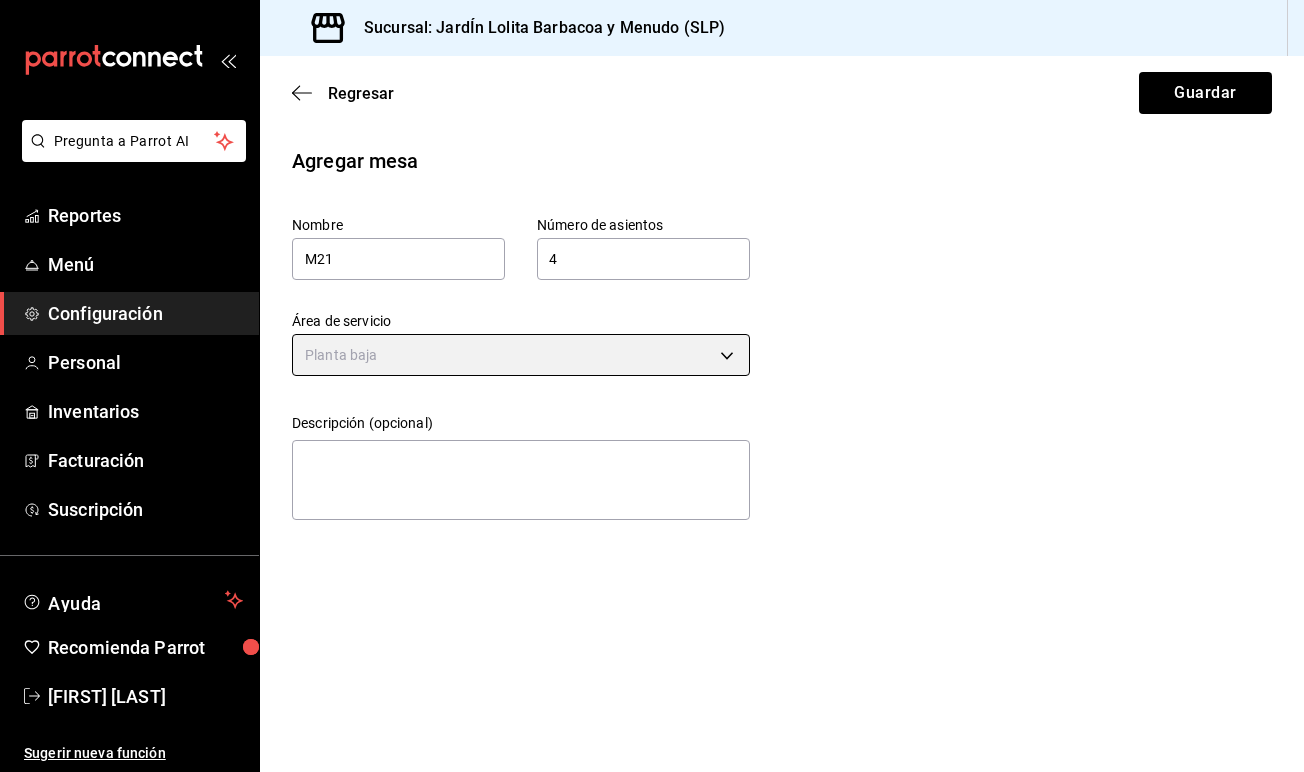 type on "7058c421-2e20-411e-a79d-bc6315c1900a" 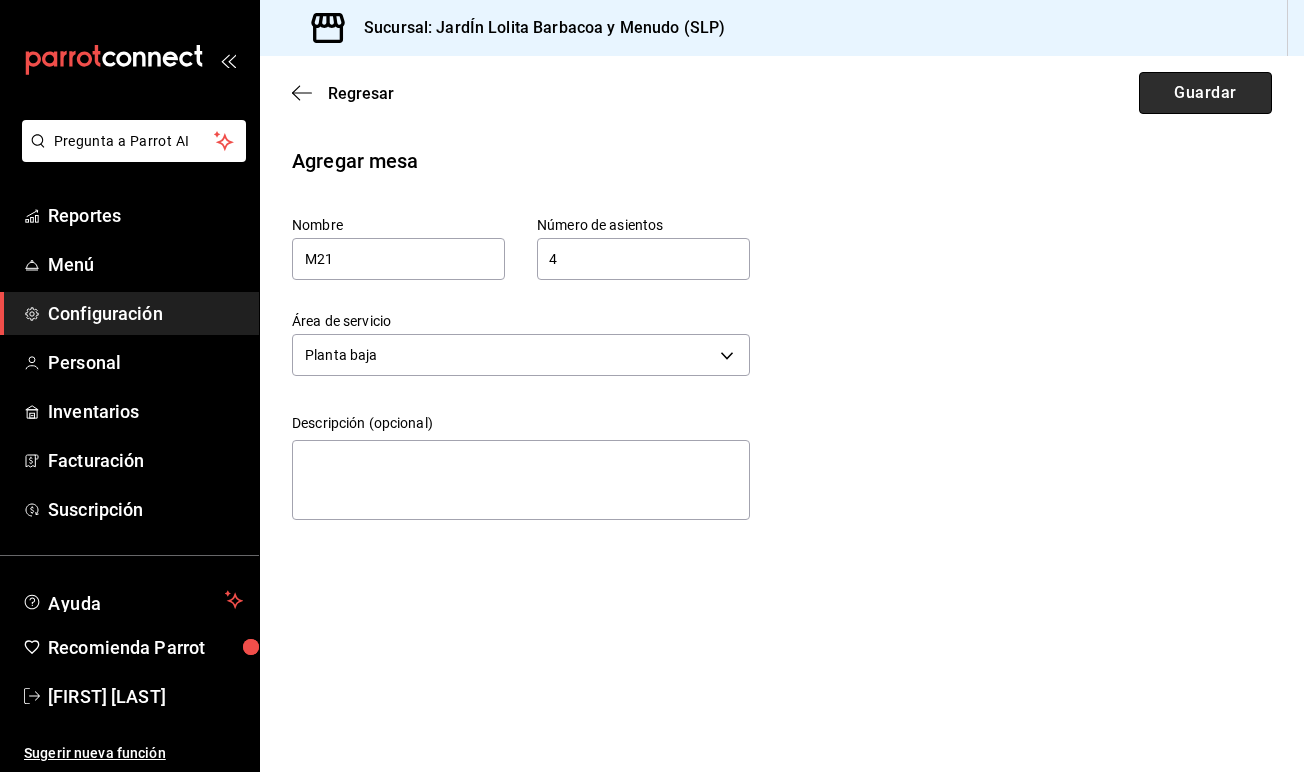 click on "Guardar" at bounding box center (1205, 93) 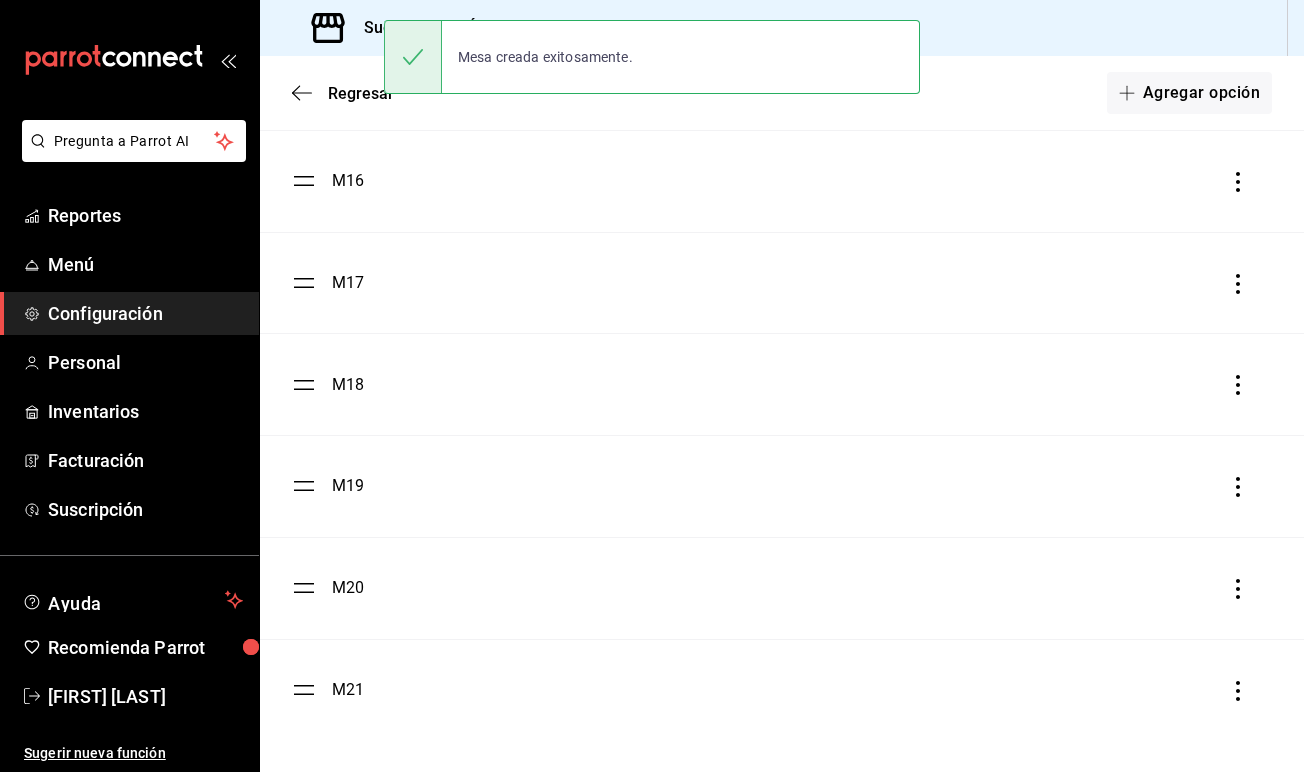 scroll, scrollTop: 1710, scrollLeft: 0, axis: vertical 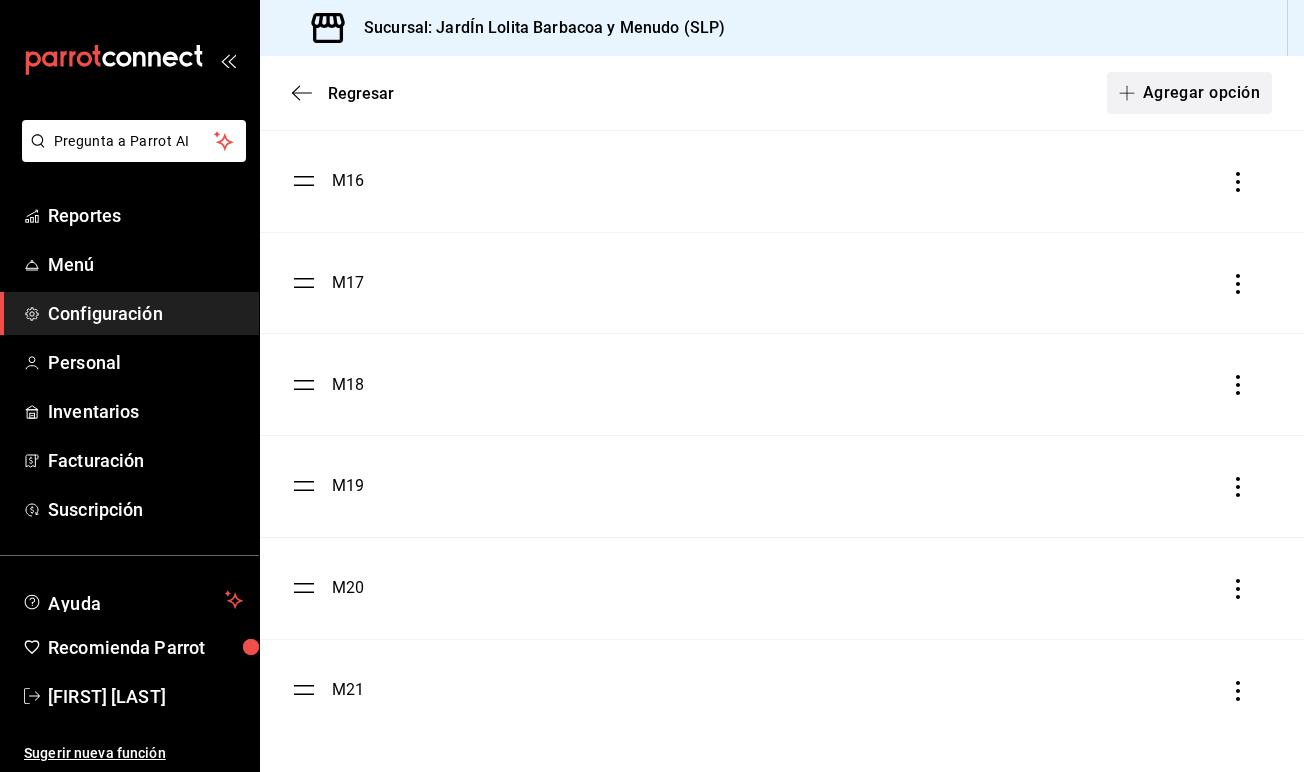 click on "Agregar opción" at bounding box center [1189, 93] 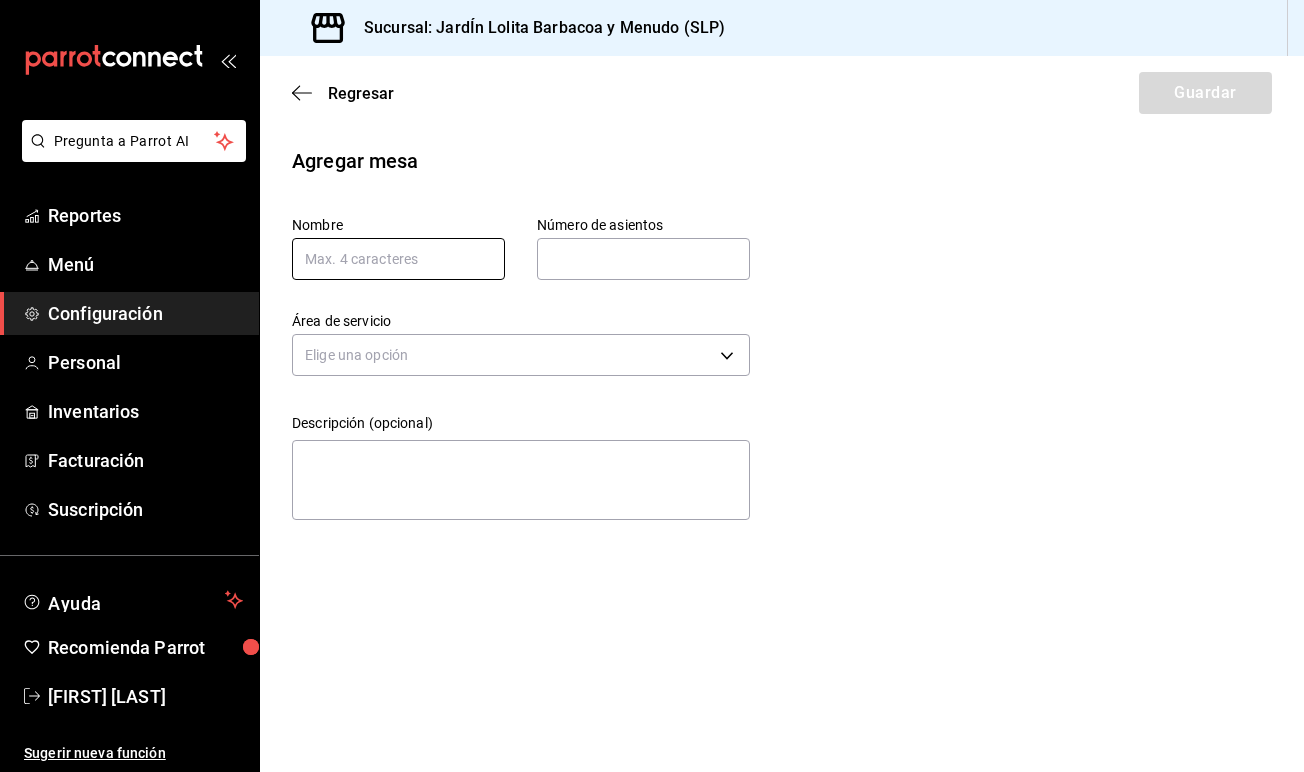 click at bounding box center [398, 259] 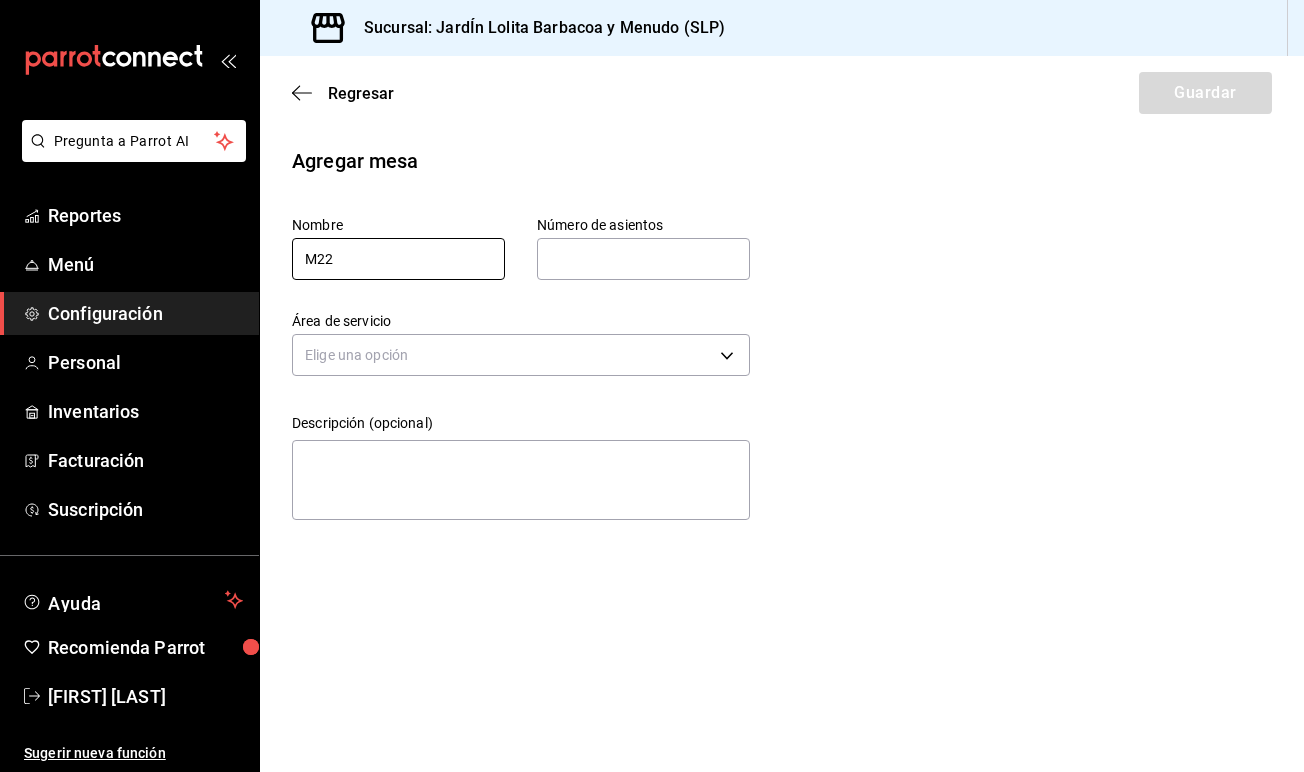 type on "M22" 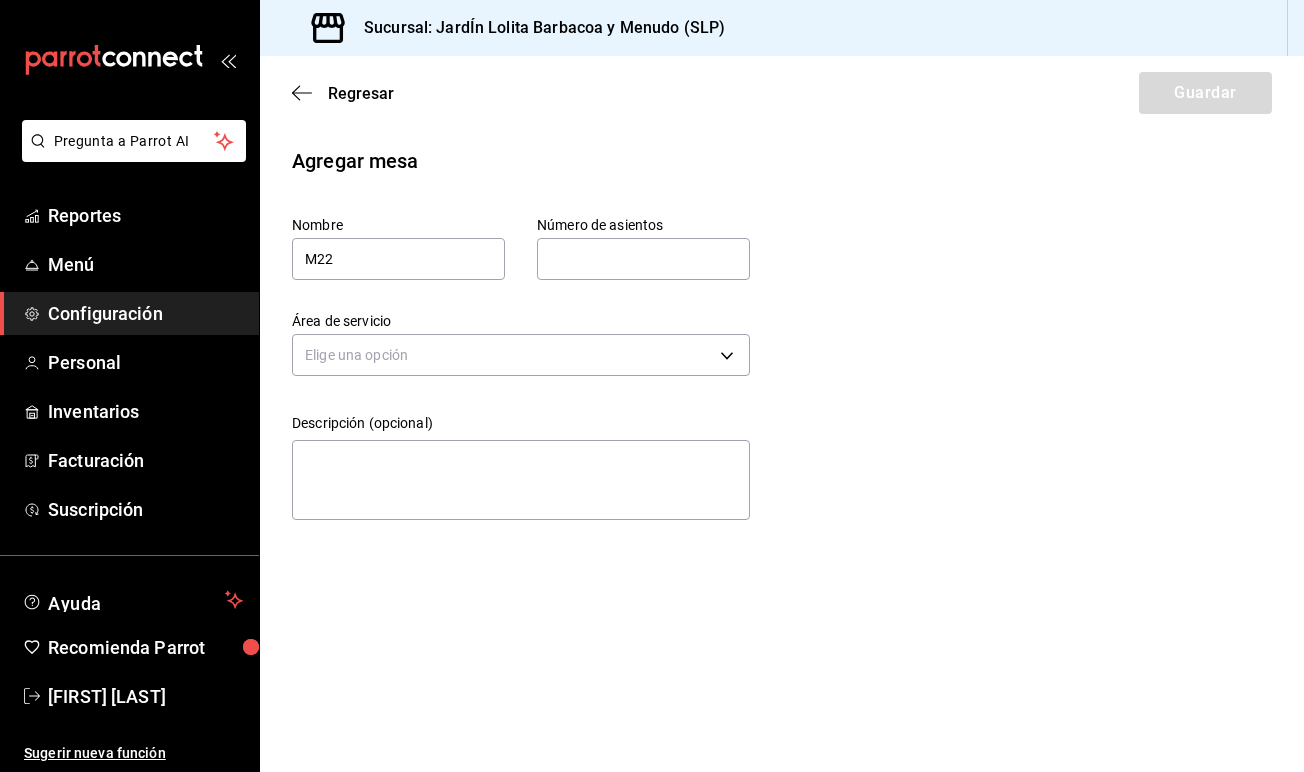 click at bounding box center (643, 259) 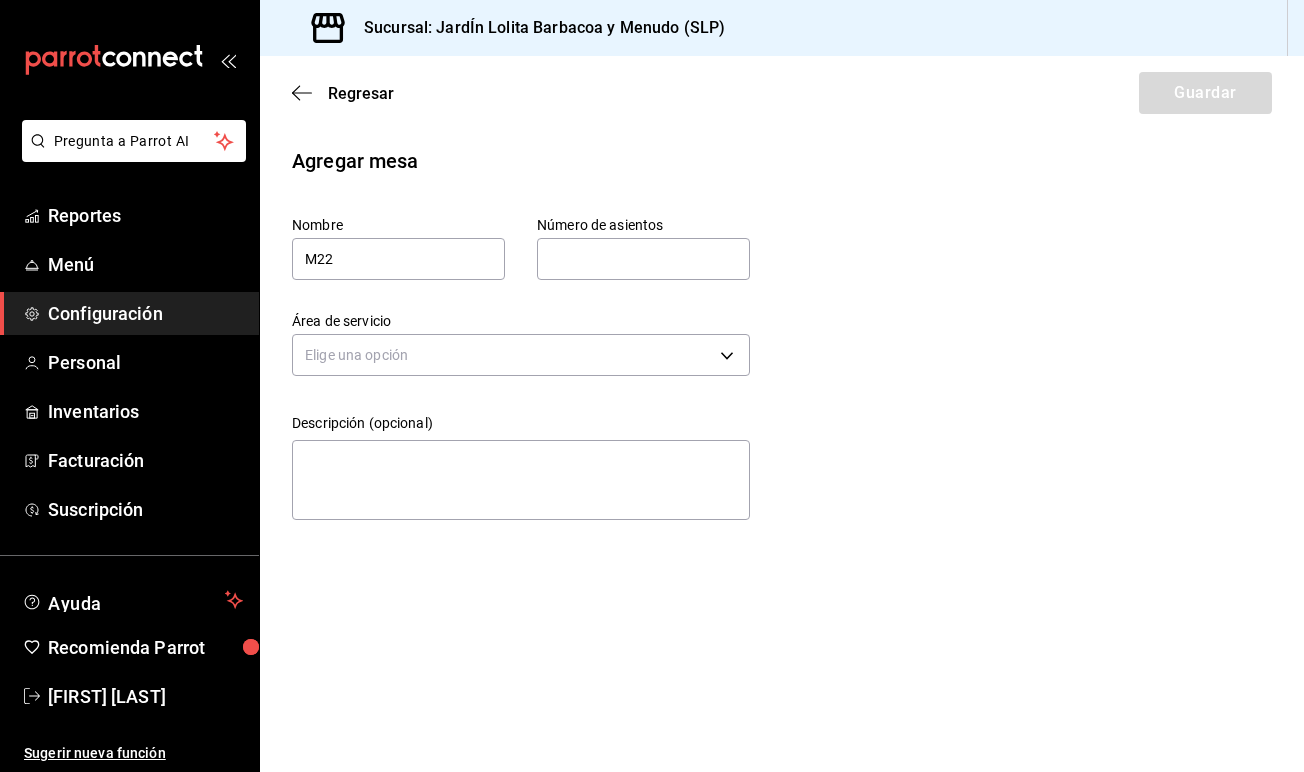 type on "4" 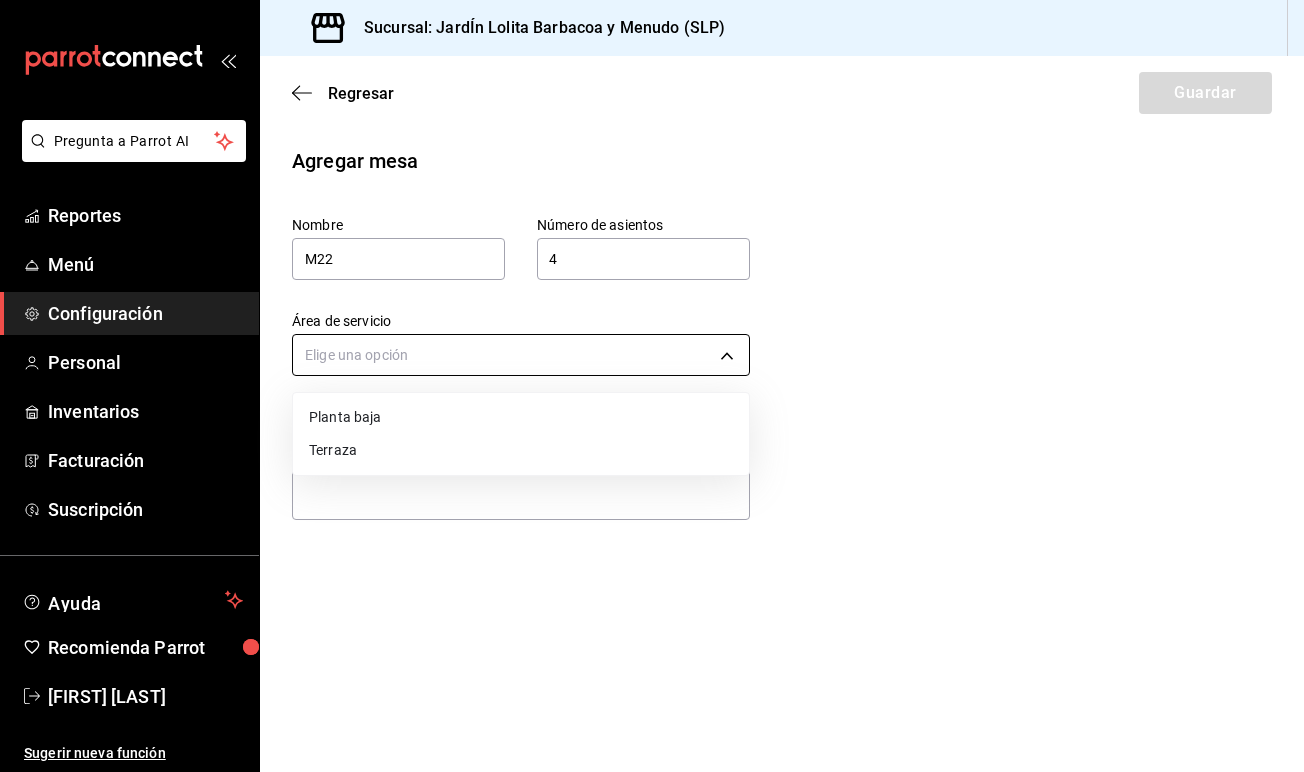 click on "Pregunta a Parrot AI Reportes   Menú   Configuración   Personal   Inventarios   Facturación   Suscripción   Ayuda Recomienda Parrot   [FIRST] [LAST]   Sugerir nueva función   Sucursal: JardÍn Lolita Barbacoa y Menudo (SLP) Regresar Guardar Agregar mesa Nombre M22 Número de asientos 4 Número de asientos Área de servicio Elige una opción Descripción (opcional) x GANA 1 MES GRATIS EN TU SUSCRIPCIÓN AQUÍ ¿Recuerdas cómo empezó tu restaurante?
Hoy puedes ayudar a un colega a tener el mismo cambio que tú viviste.
Recomienda Parrot directamente desde tu Portal Administrador.
Es fácil y rápido.
🎁 Por cada restaurante que se una, ganas 1 mes gratis. Ver video tutorial Ir a video Pregunta a Parrot AI Reportes   Menú   Configuración   Personal   Inventarios   Facturación   Suscripción   Ayuda Recomienda Parrot   [FIRST] [LAST]   Sugerir nueva función   Visitar centro de ayuda [PHONE] [EMAIL] Visitar centro de ayuda [PHONE] [EMAIL] Terraza" at bounding box center [652, 386] 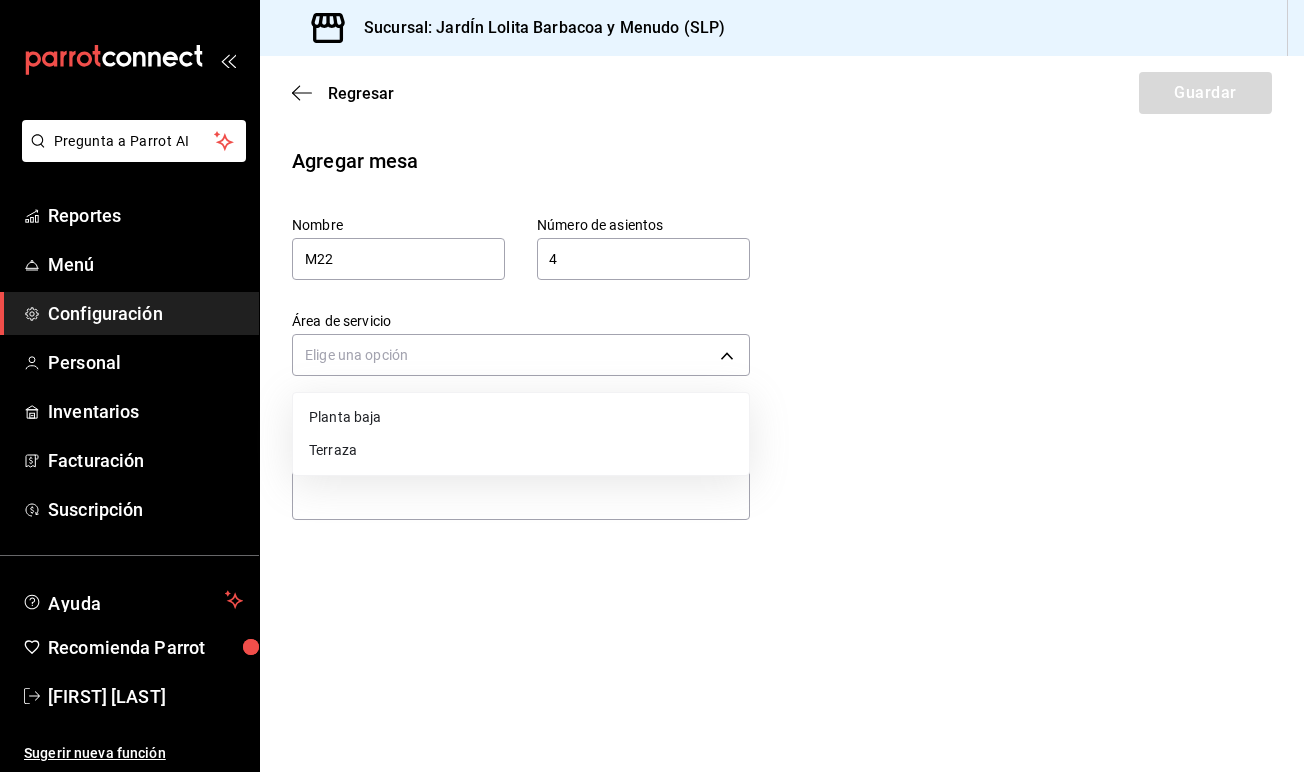 click on "Planta baja Terraza" at bounding box center [521, 434] 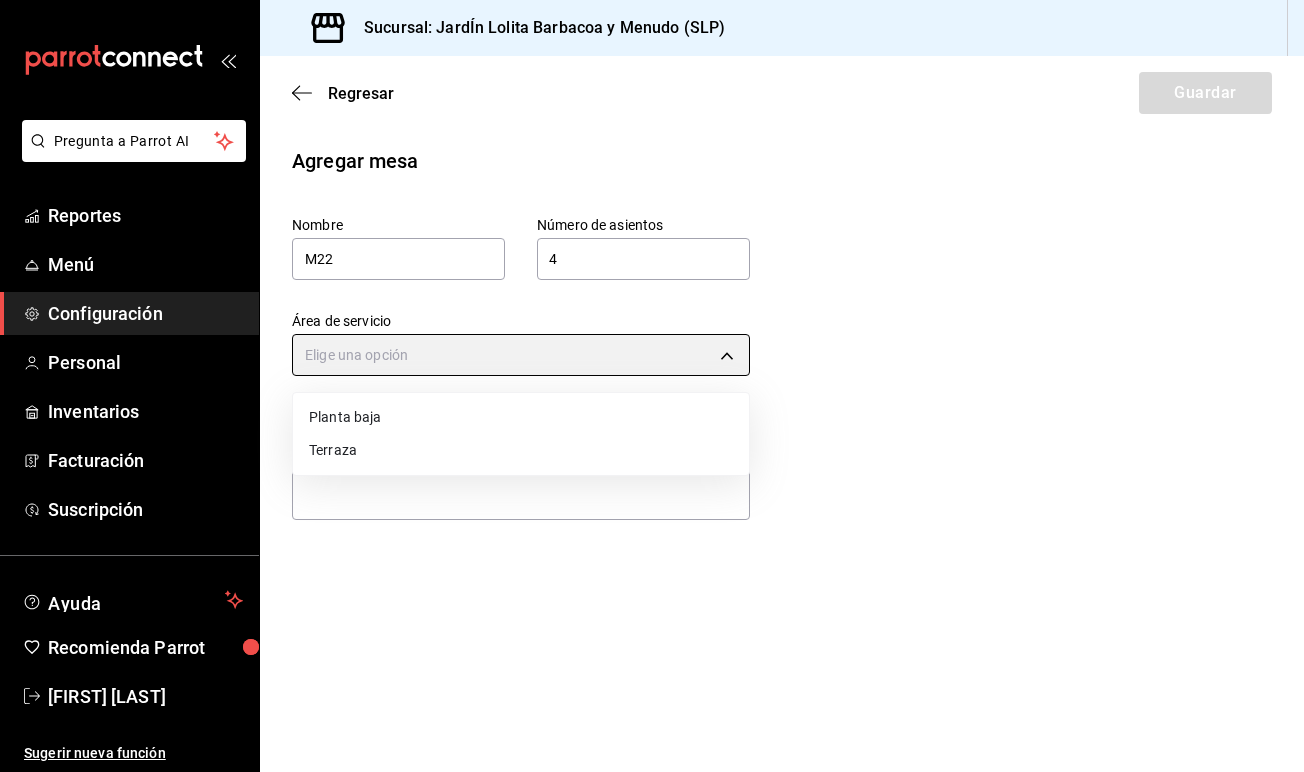 type on "7058c421-2e20-411e-a79d-bc6315c1900a" 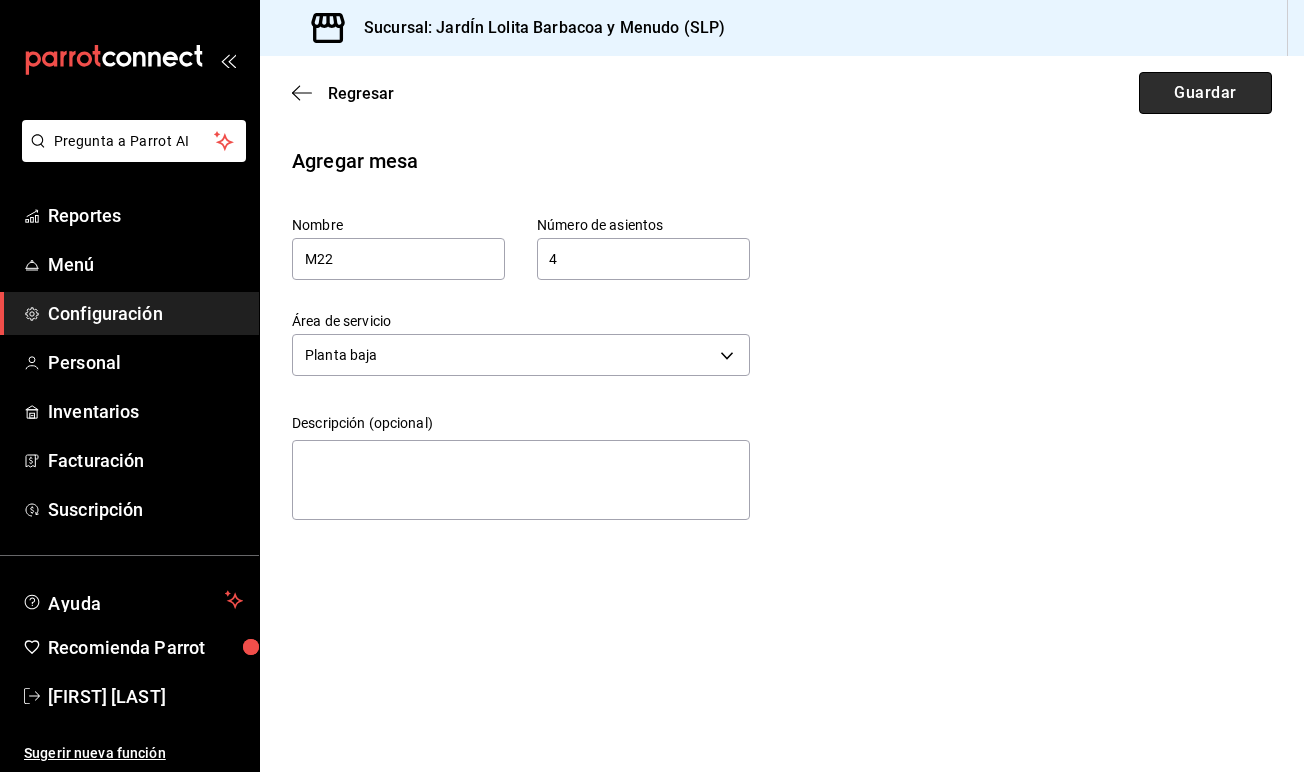 click on "Guardar" at bounding box center [1205, 93] 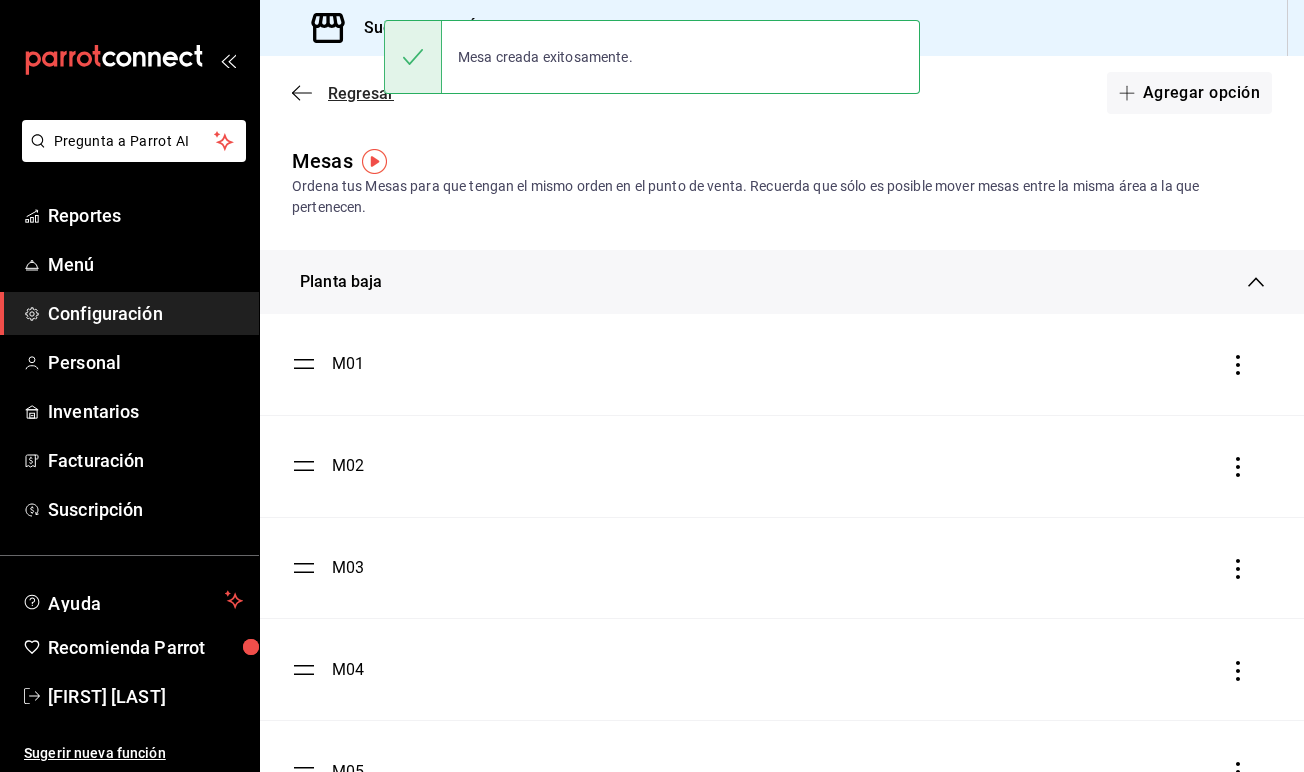 click 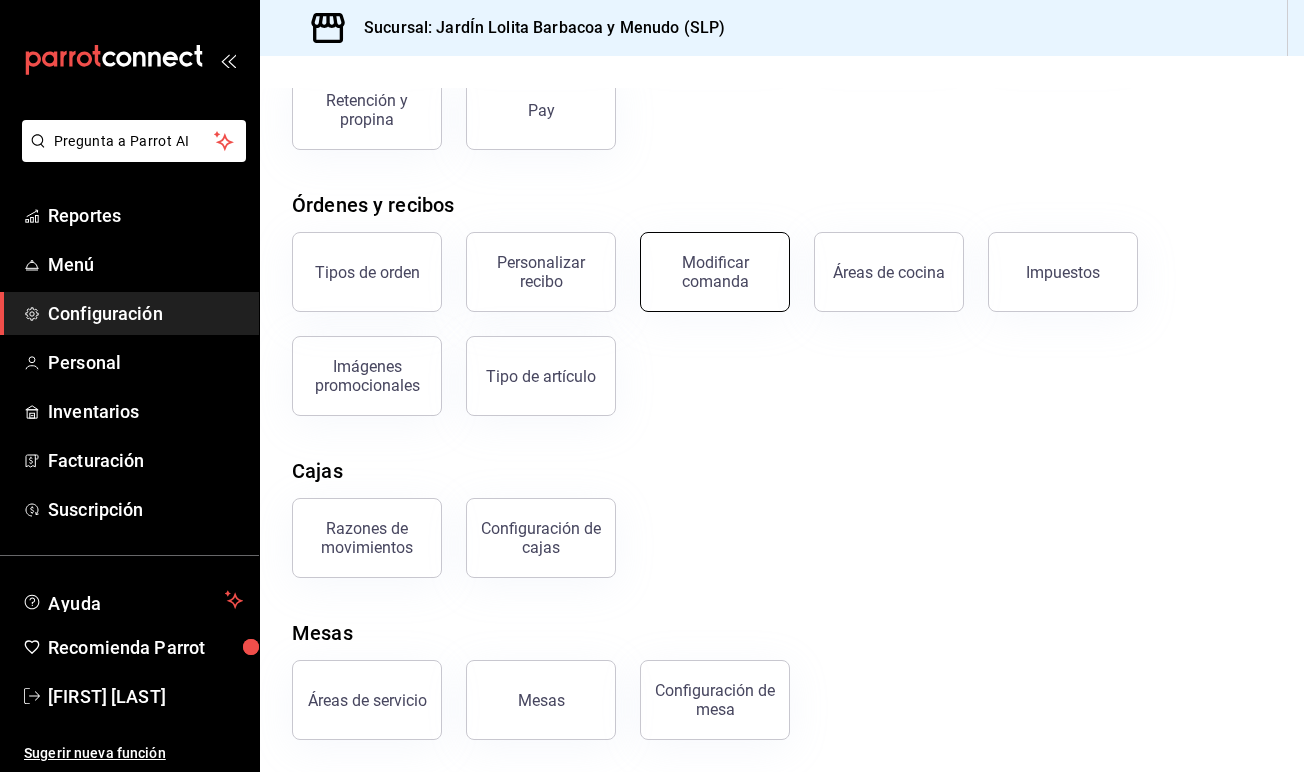 scroll, scrollTop: 242, scrollLeft: 0, axis: vertical 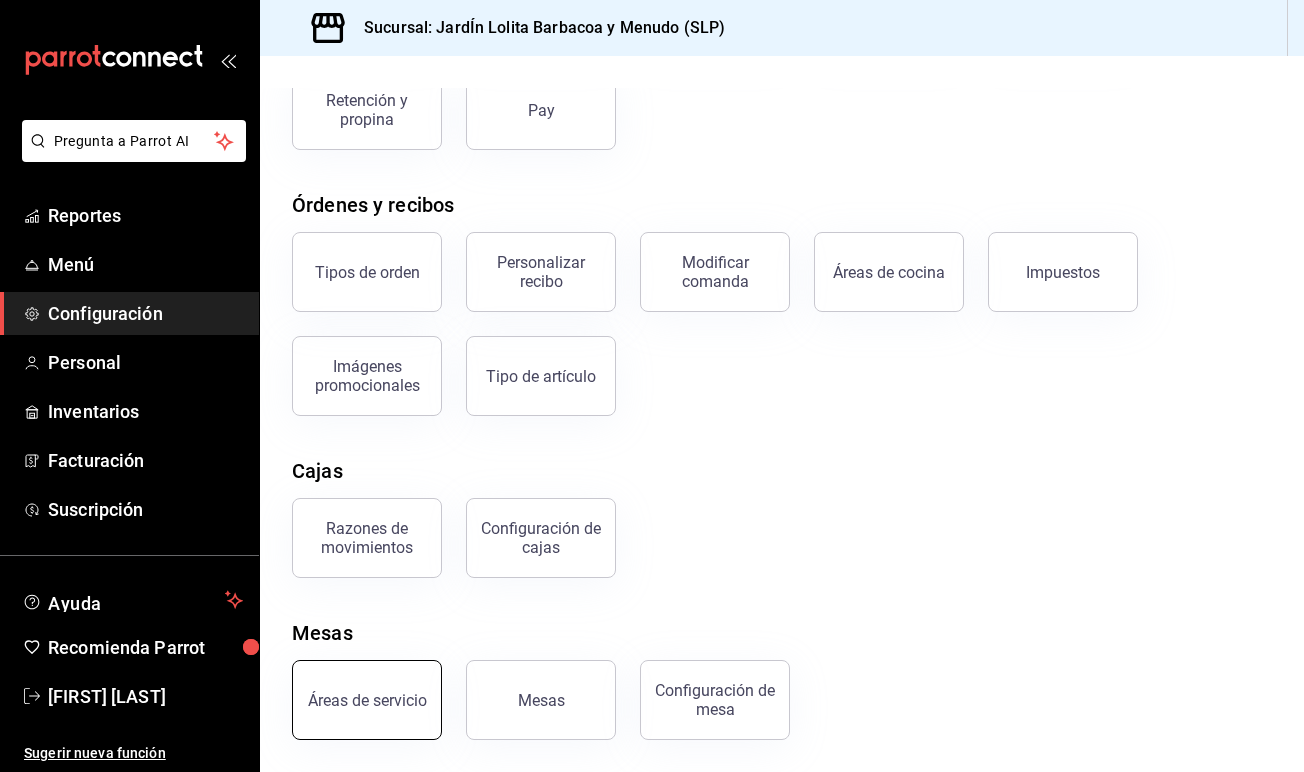 click on "Áreas de servicio" at bounding box center [367, 700] 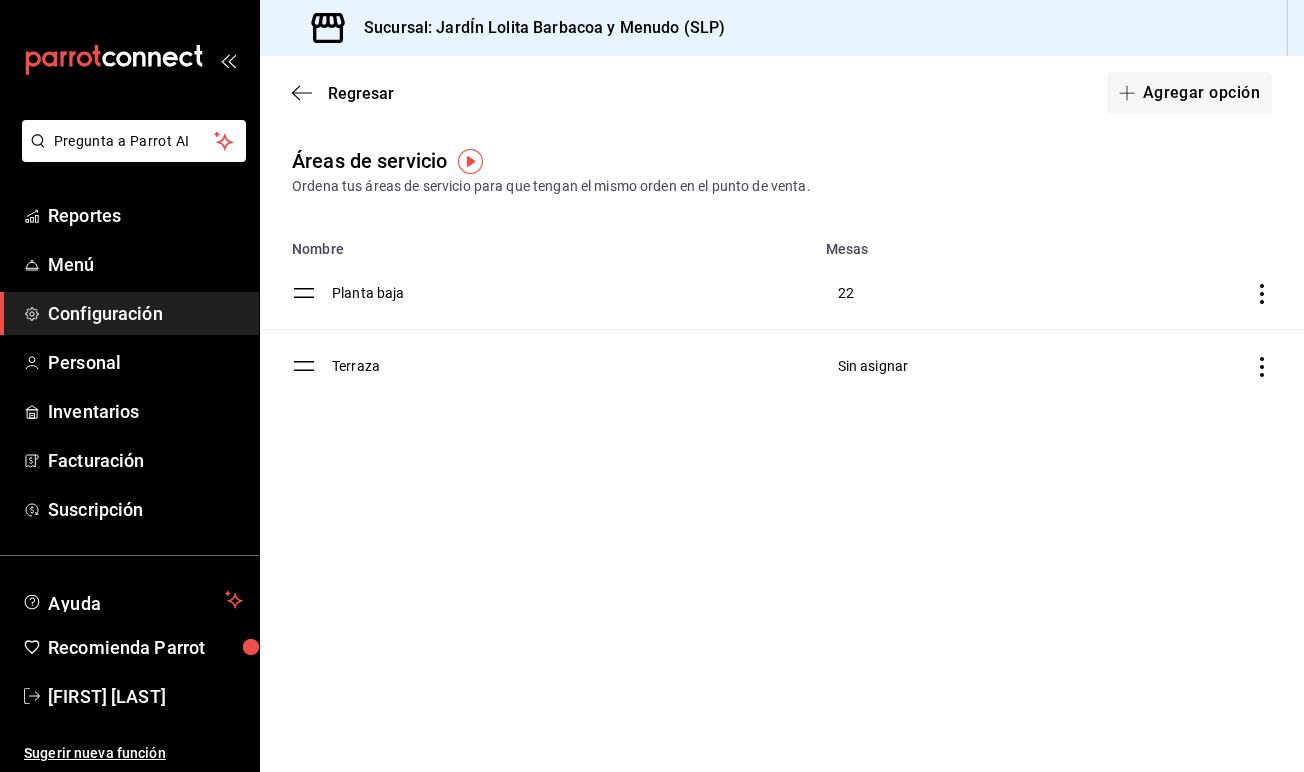 click 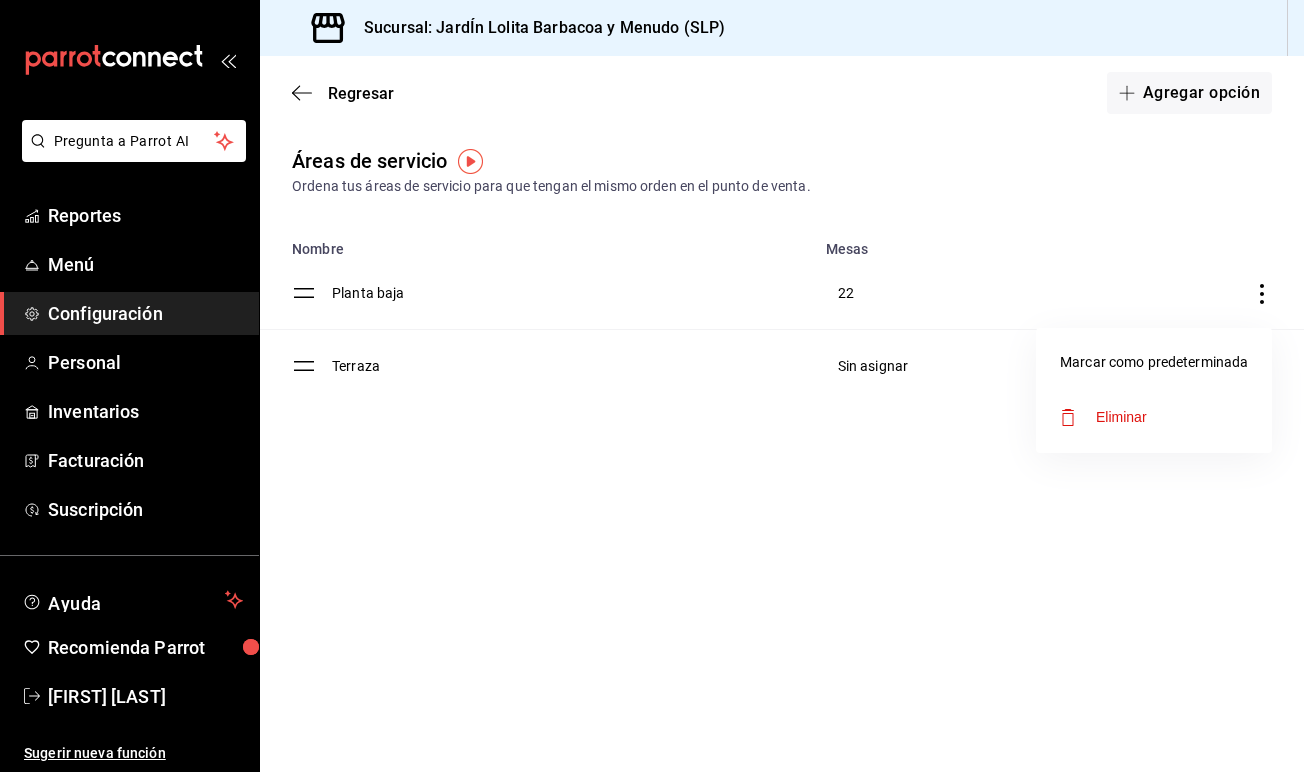 click on "Eliminar" at bounding box center [1154, 417] 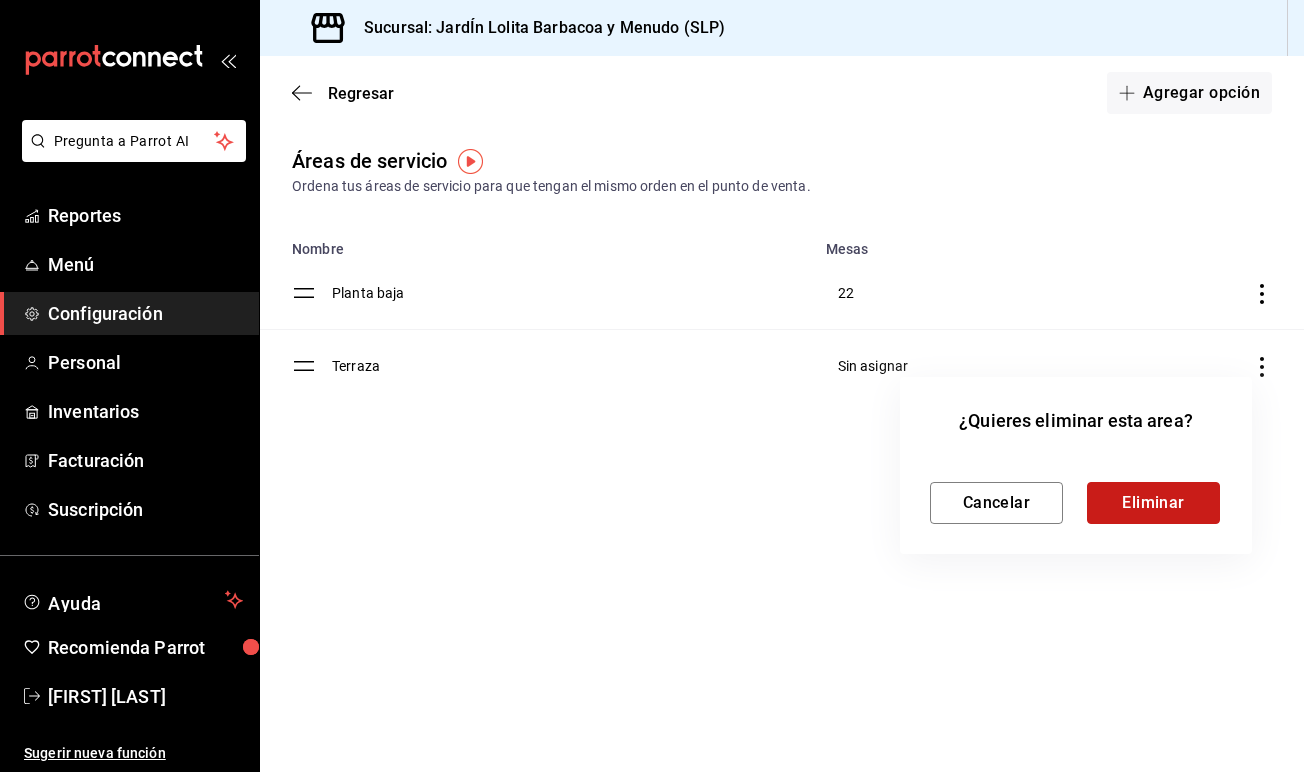 click on "Eliminar" at bounding box center (1153, 503) 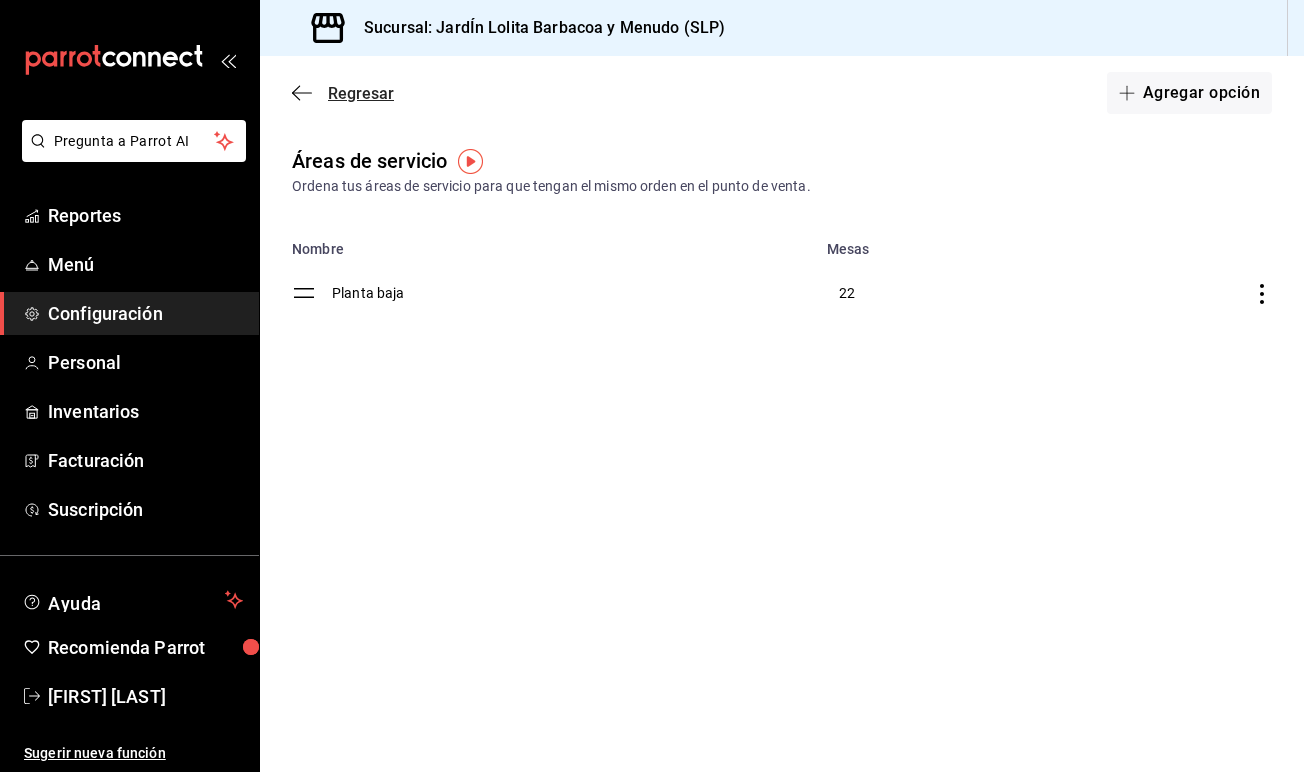 click on "Regresar" at bounding box center (343, 93) 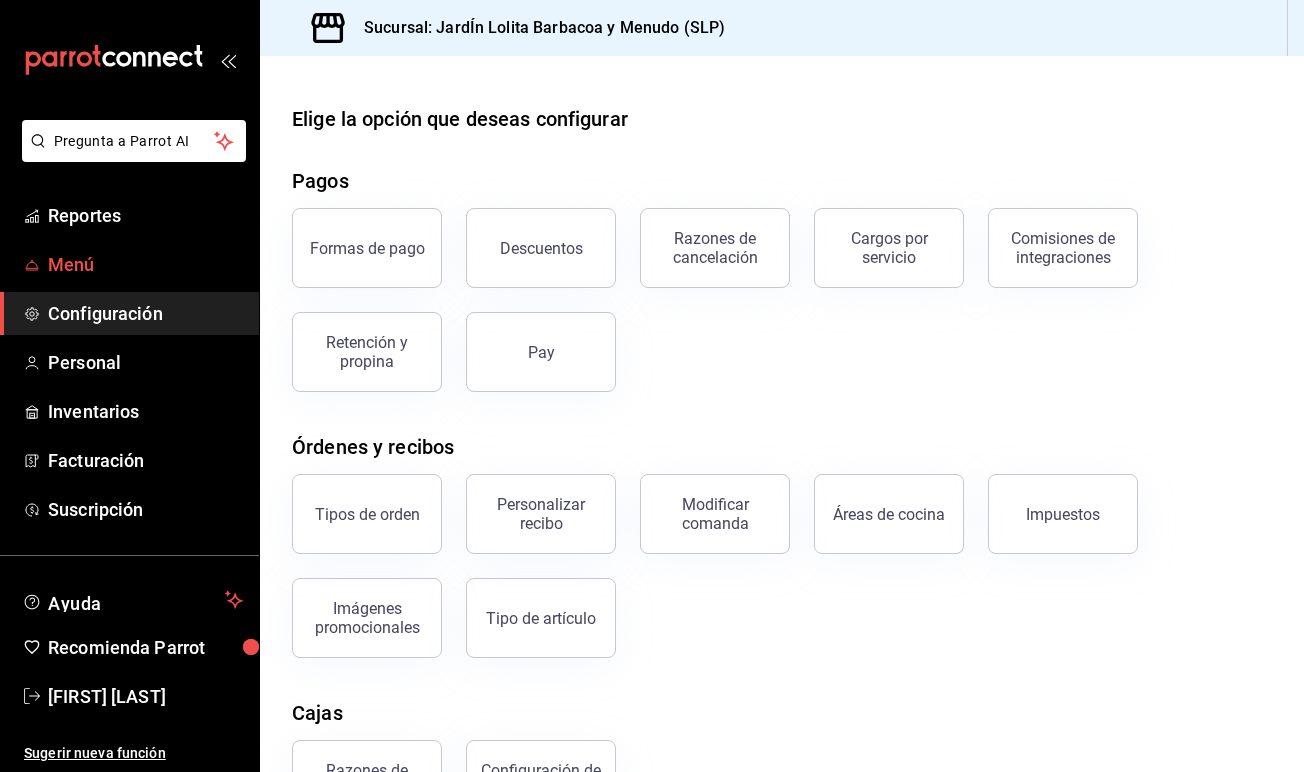 click on "Menú" at bounding box center [145, 264] 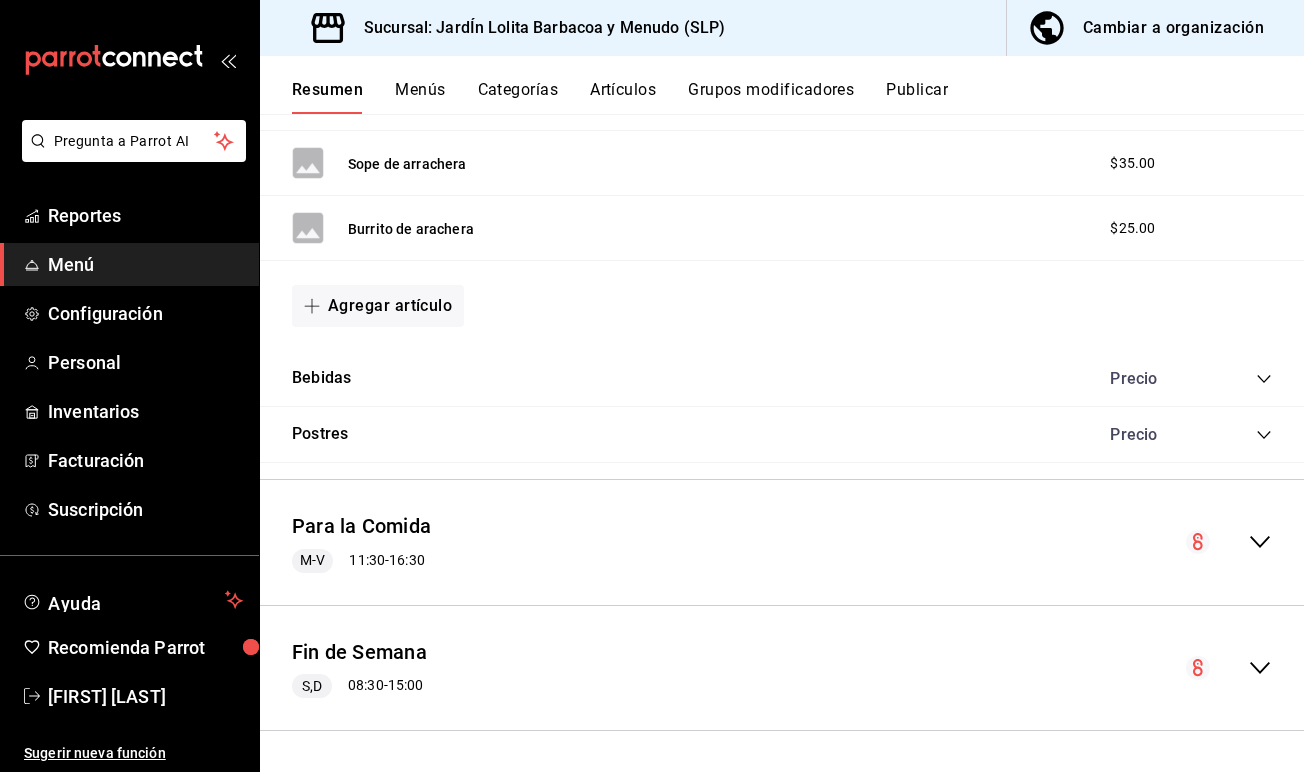 scroll, scrollTop: 1535, scrollLeft: 0, axis: vertical 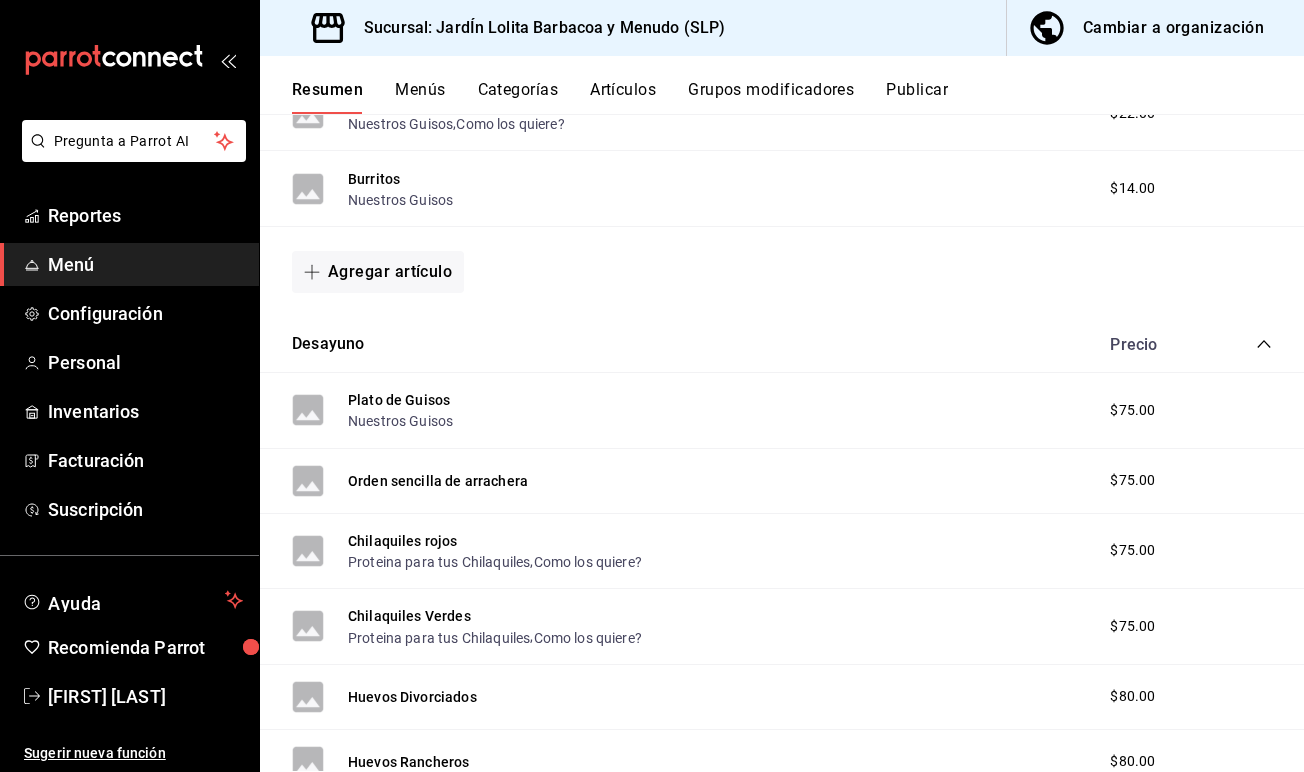click on "Resumen Menús Categorías Artículos Grupos modificadores Publicar" at bounding box center (782, 85) 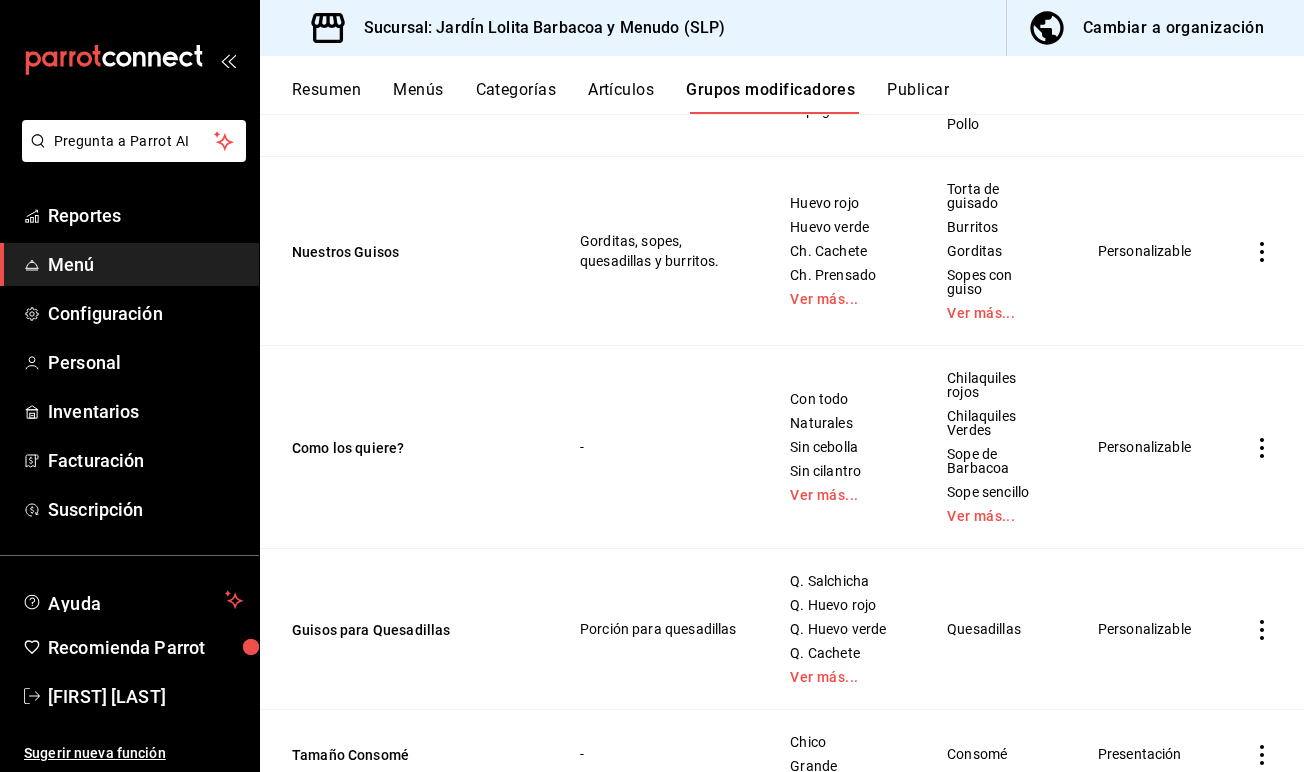 scroll, scrollTop: 869, scrollLeft: 0, axis: vertical 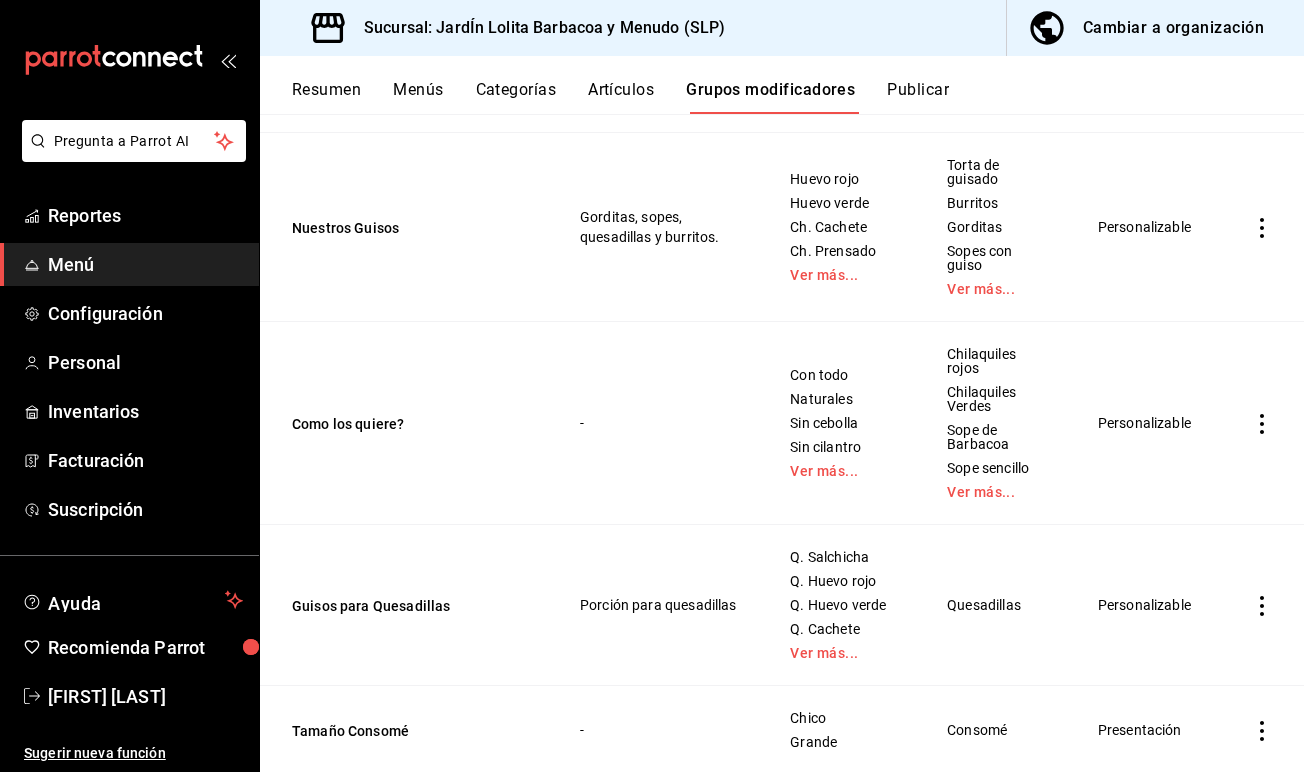 click 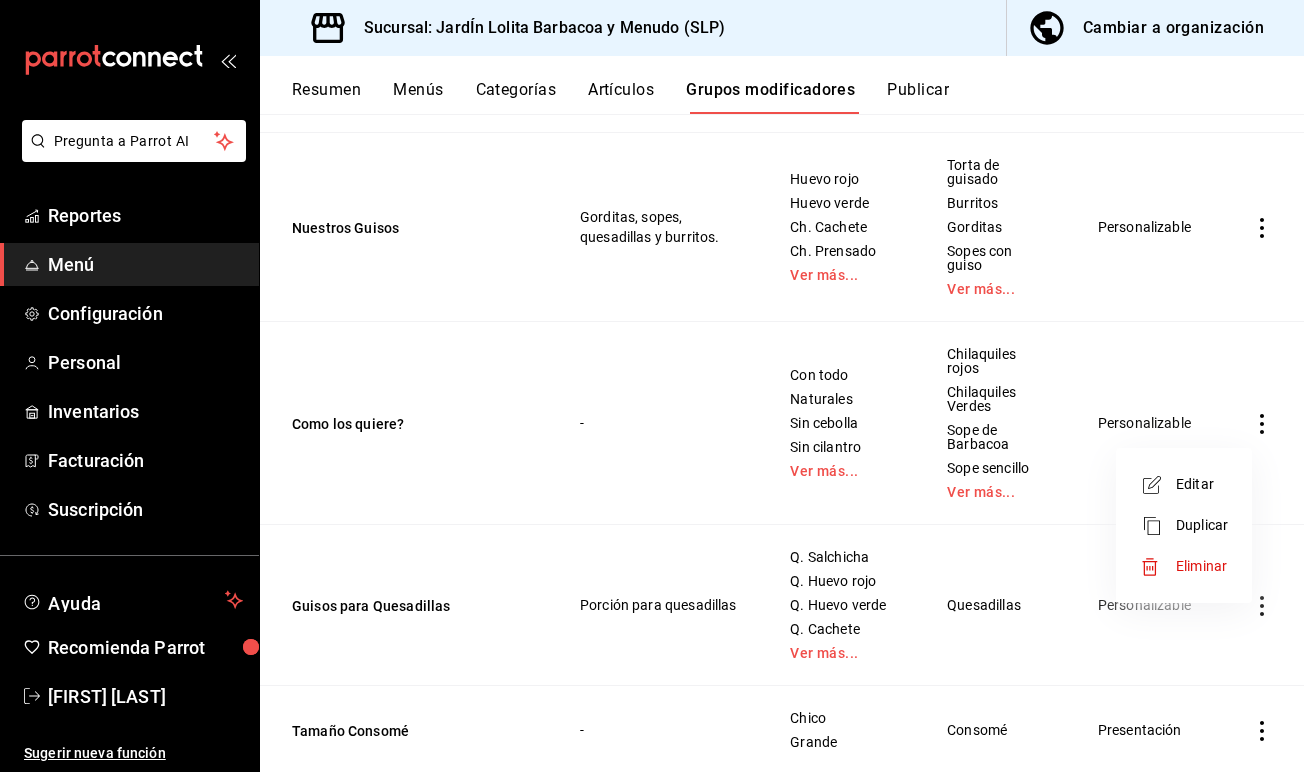 click on "Editar" at bounding box center (1202, 484) 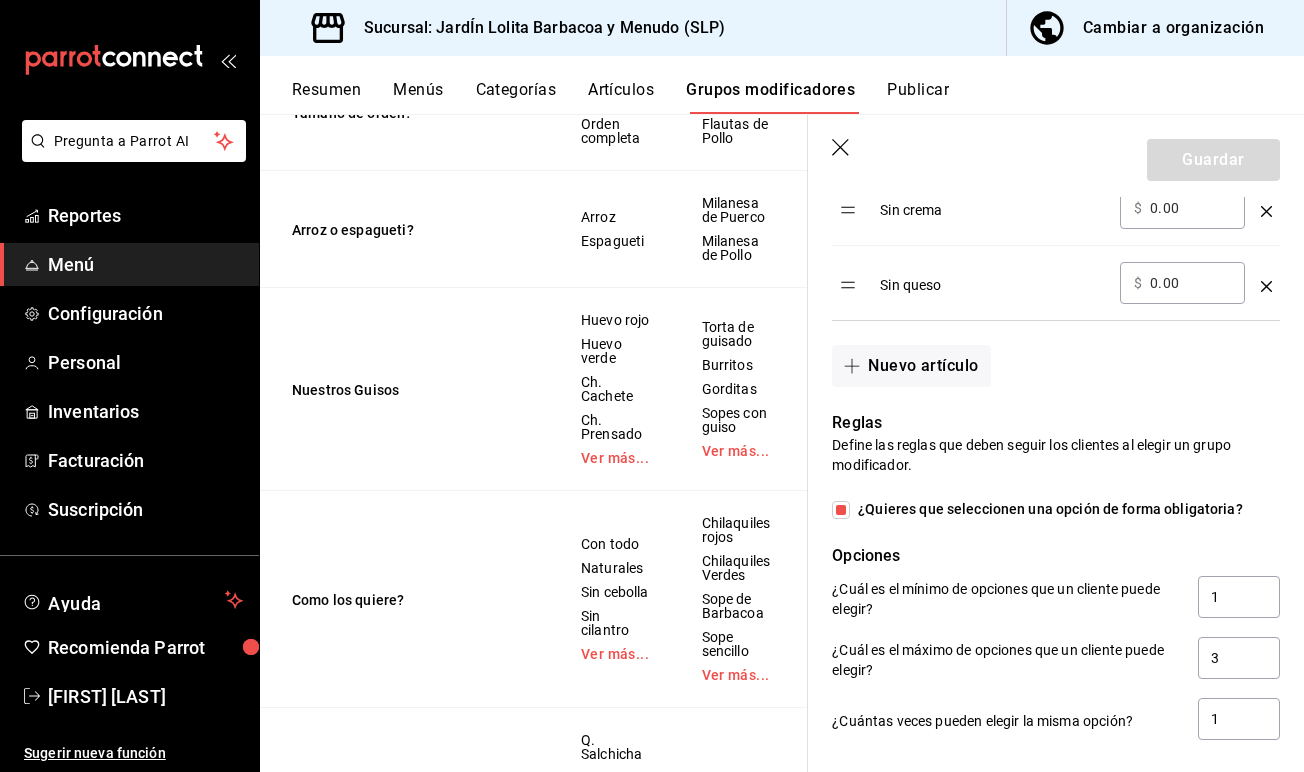 scroll, scrollTop: 1034, scrollLeft: 0, axis: vertical 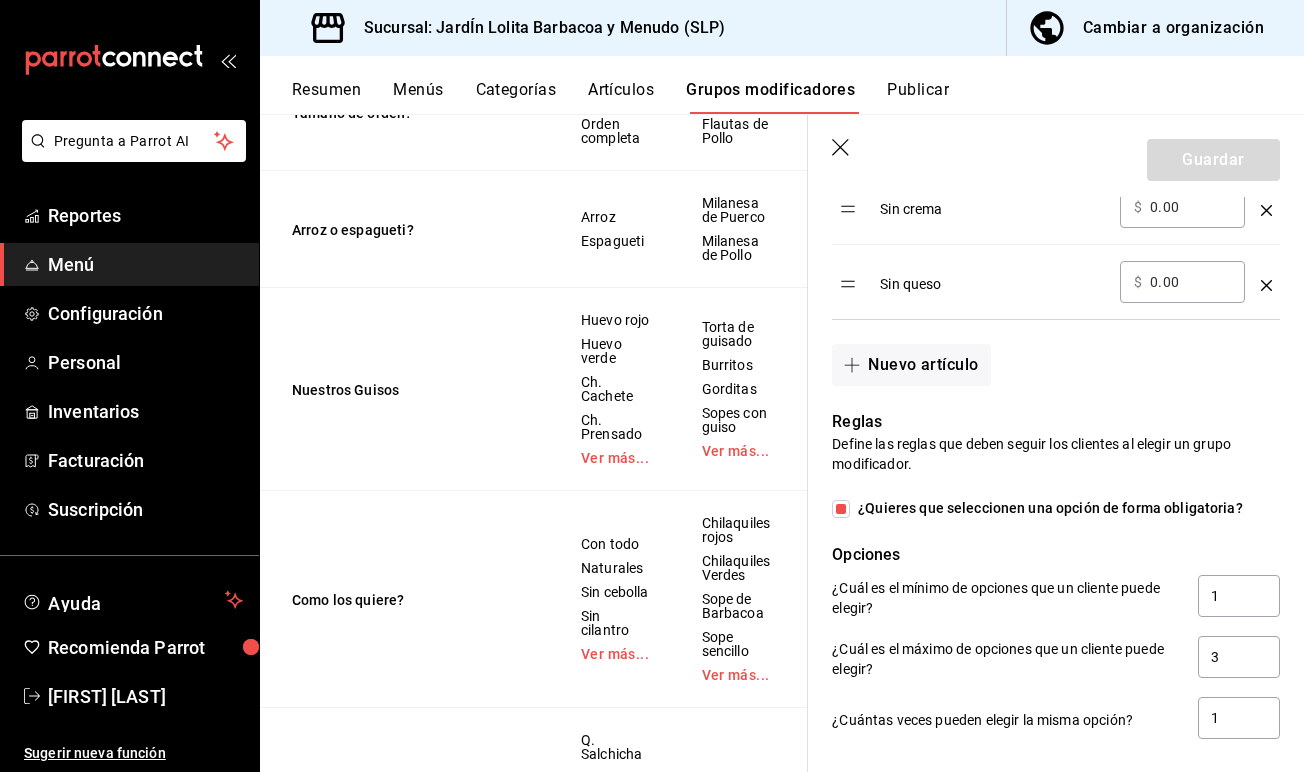 click on "¿Quieres que seleccionen una opción de forma obligatoria?" at bounding box center [841, 509] 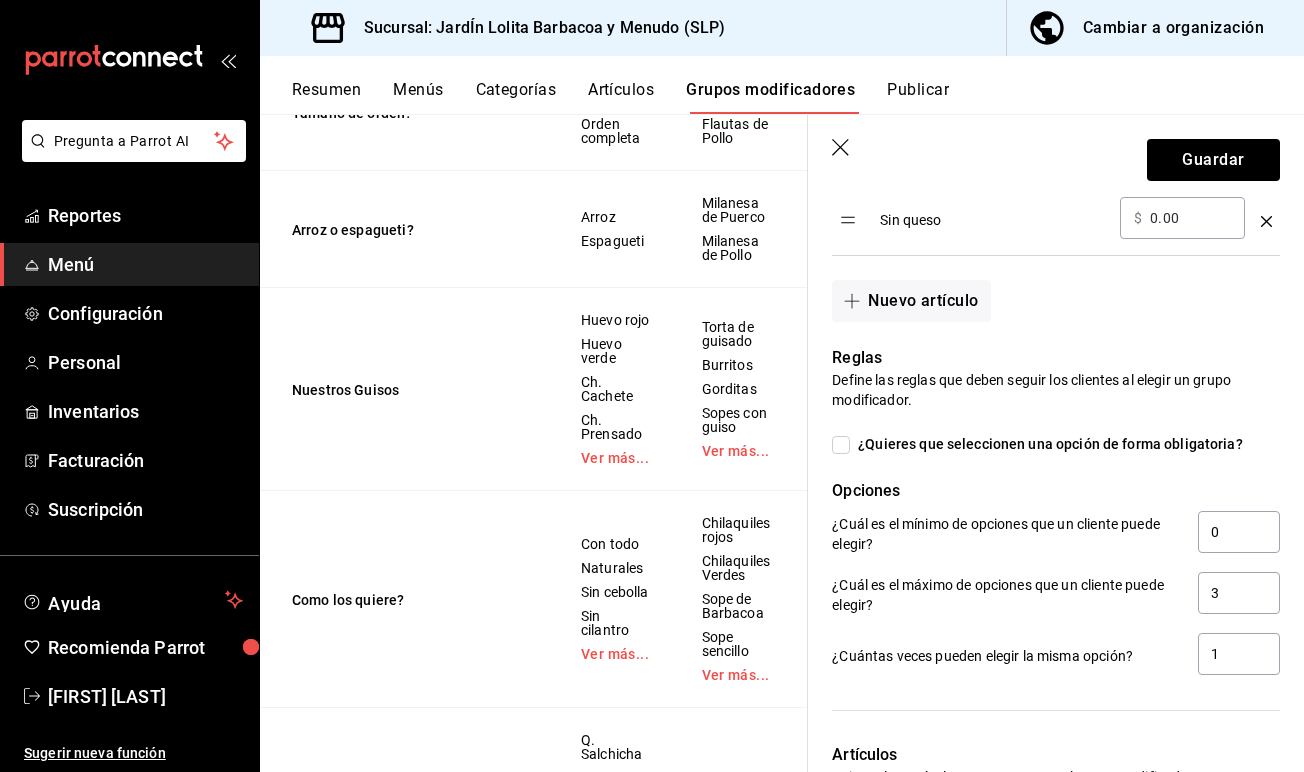 scroll, scrollTop: 1118, scrollLeft: 0, axis: vertical 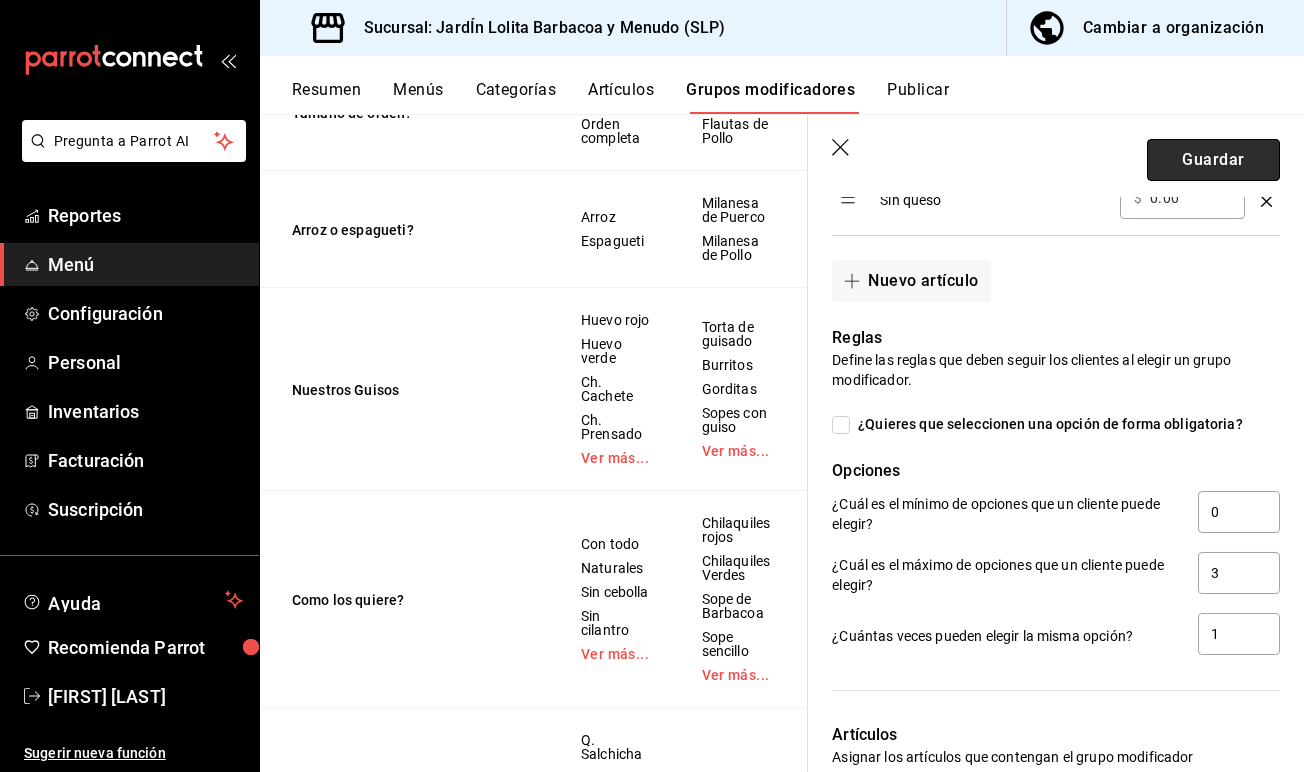 click on "Guardar" at bounding box center [1213, 160] 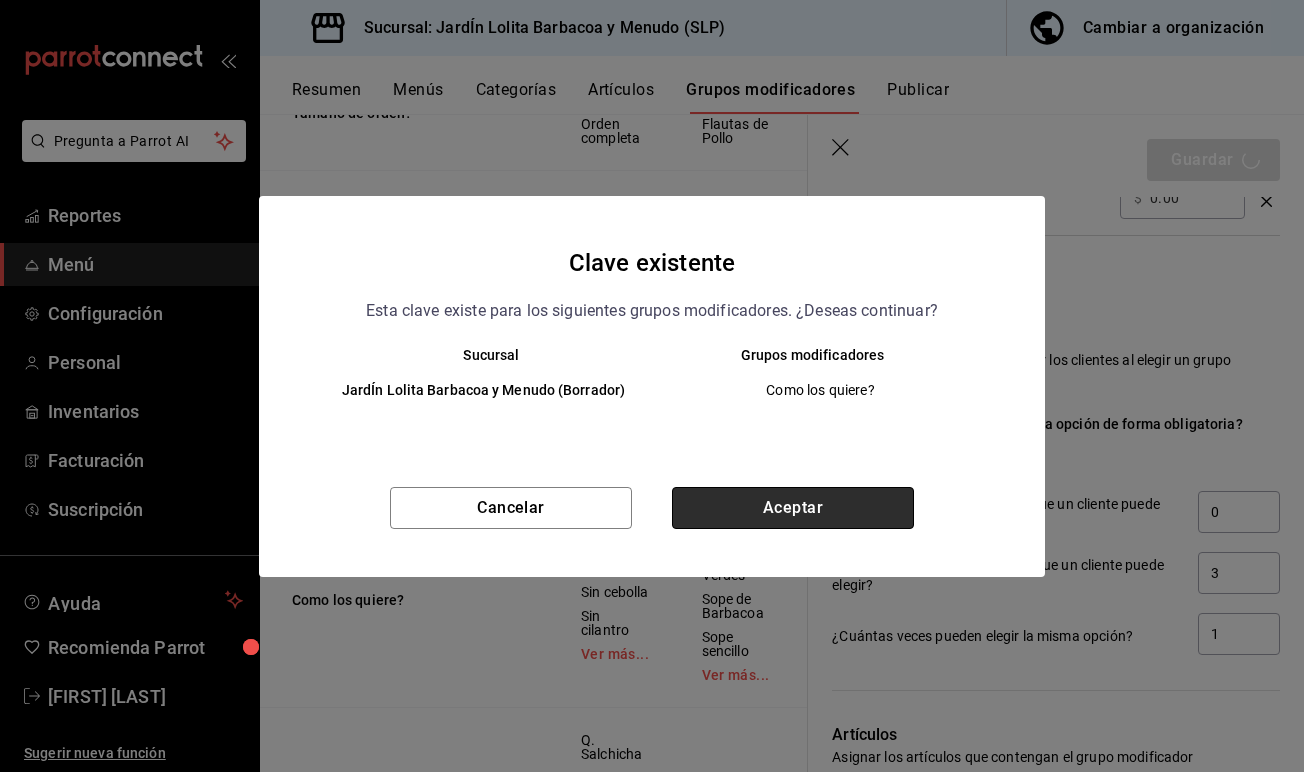 click on "Aceptar" at bounding box center (793, 508) 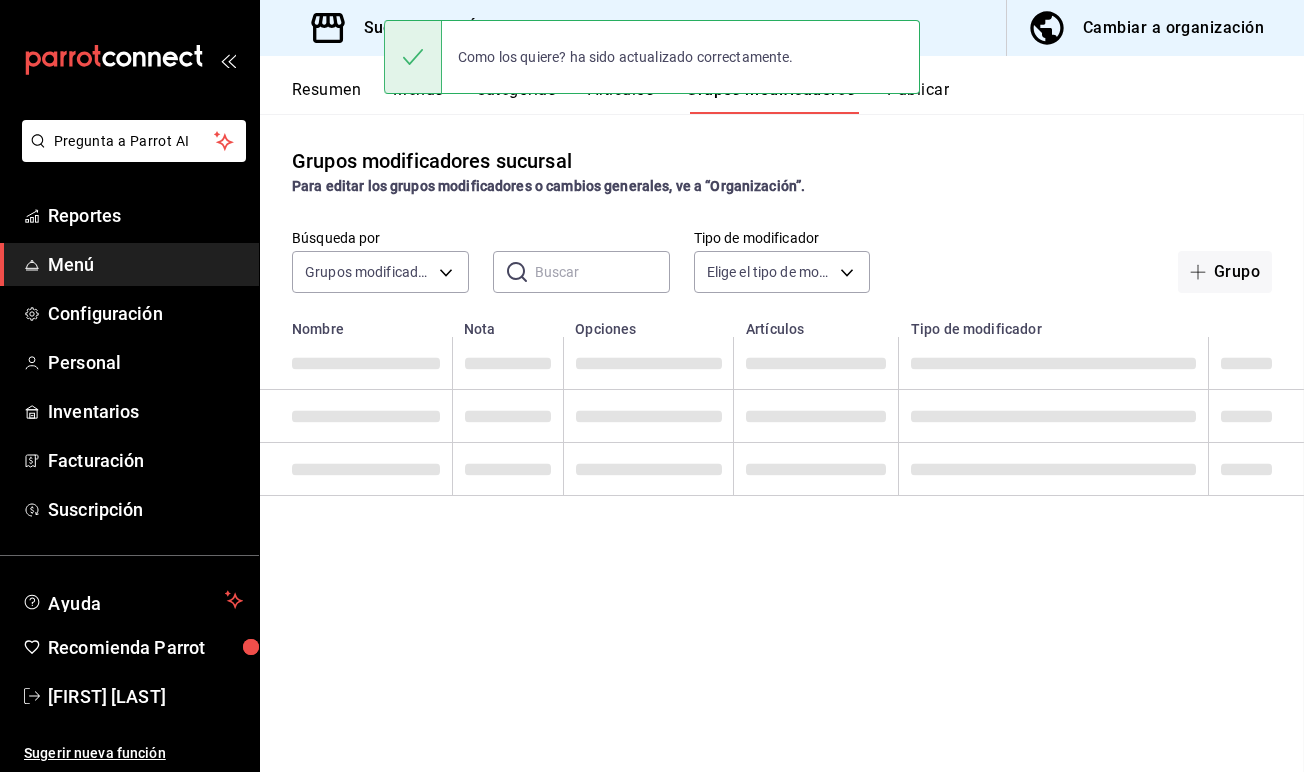 scroll, scrollTop: 0, scrollLeft: 0, axis: both 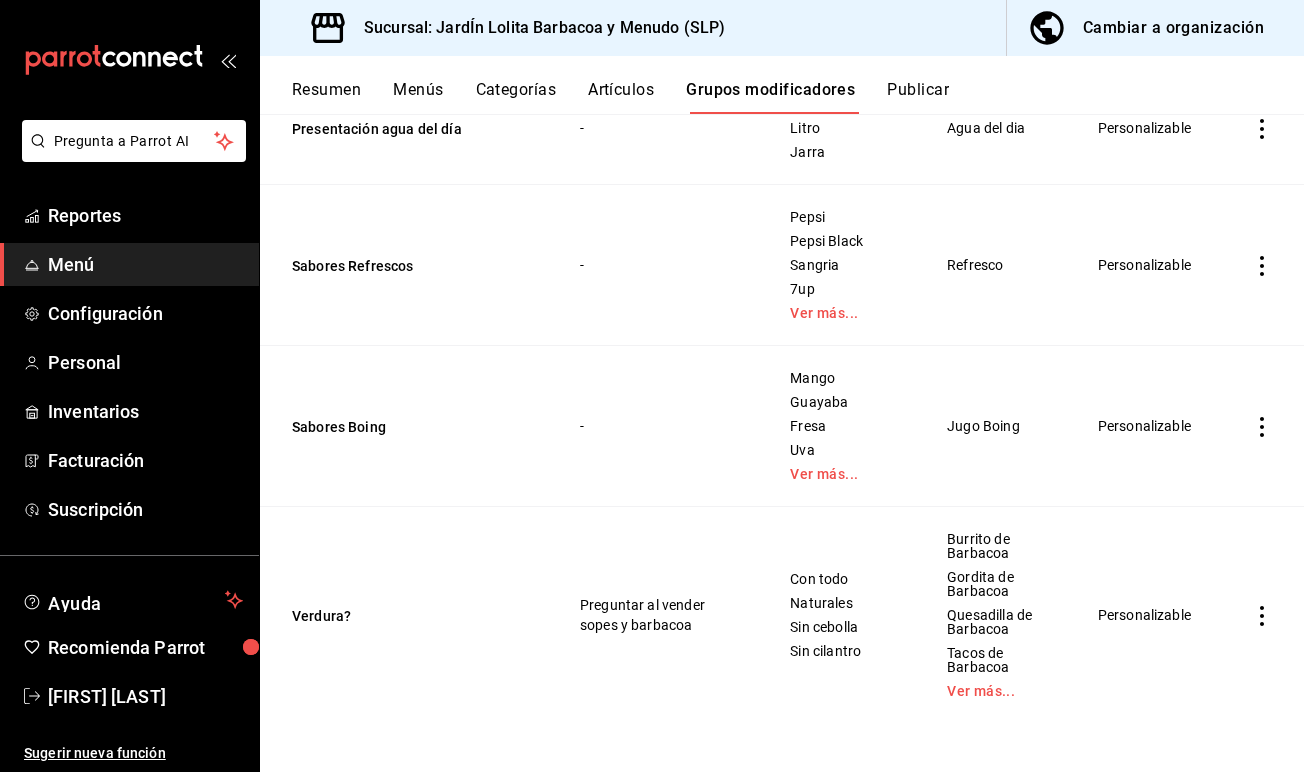 click 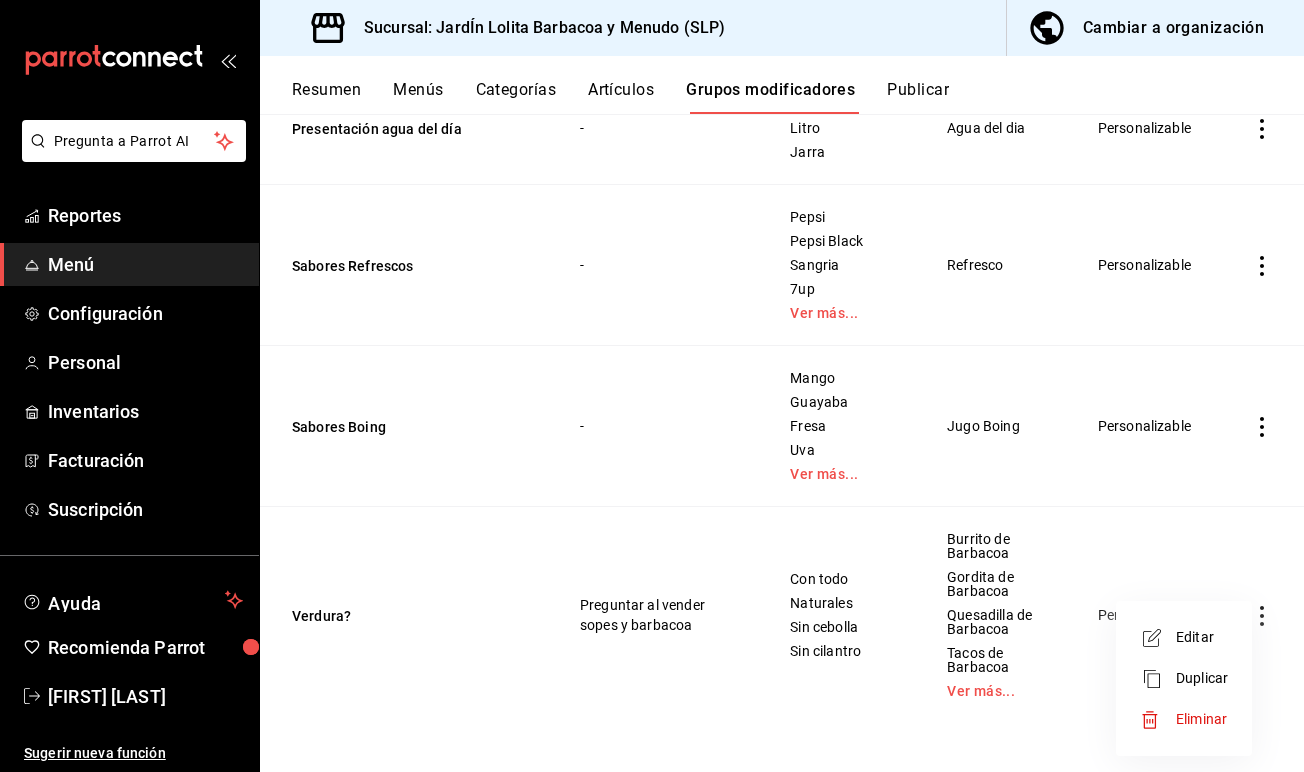 click on "Editar" at bounding box center (1202, 637) 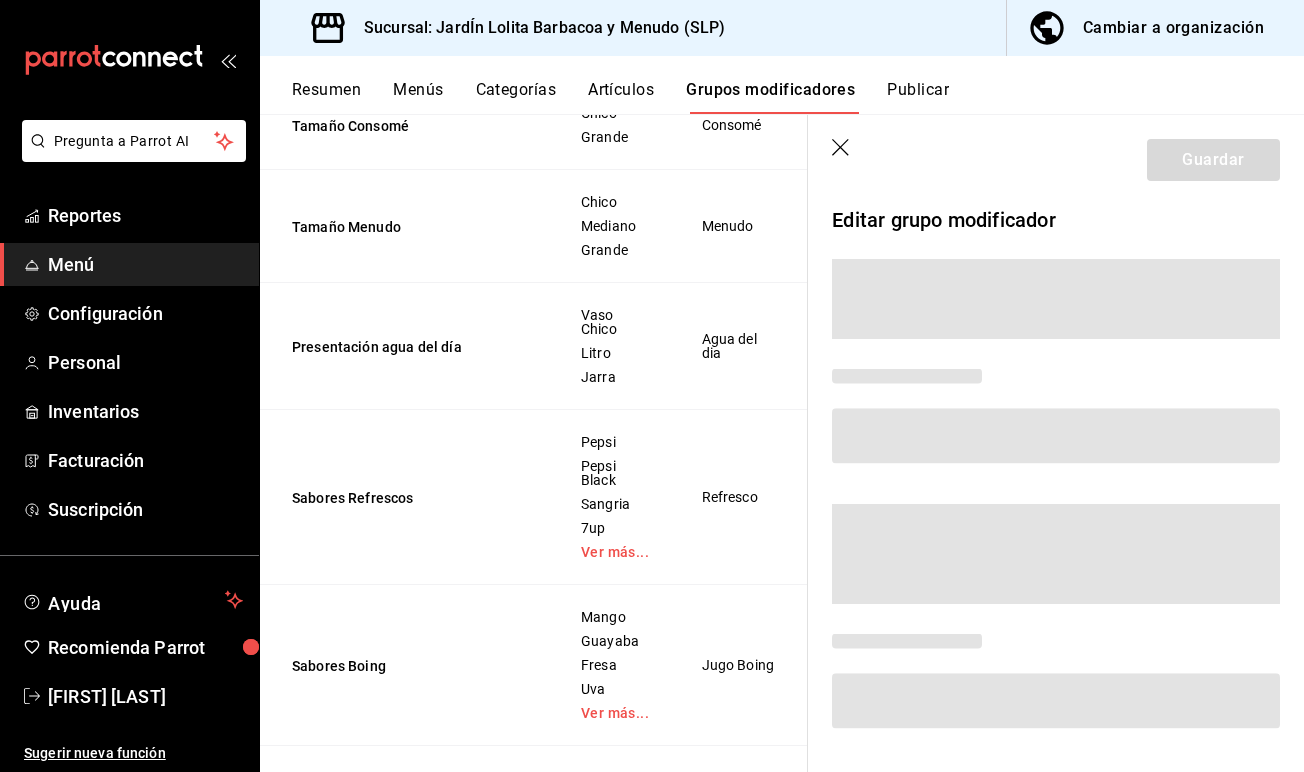 scroll, scrollTop: 1459, scrollLeft: 0, axis: vertical 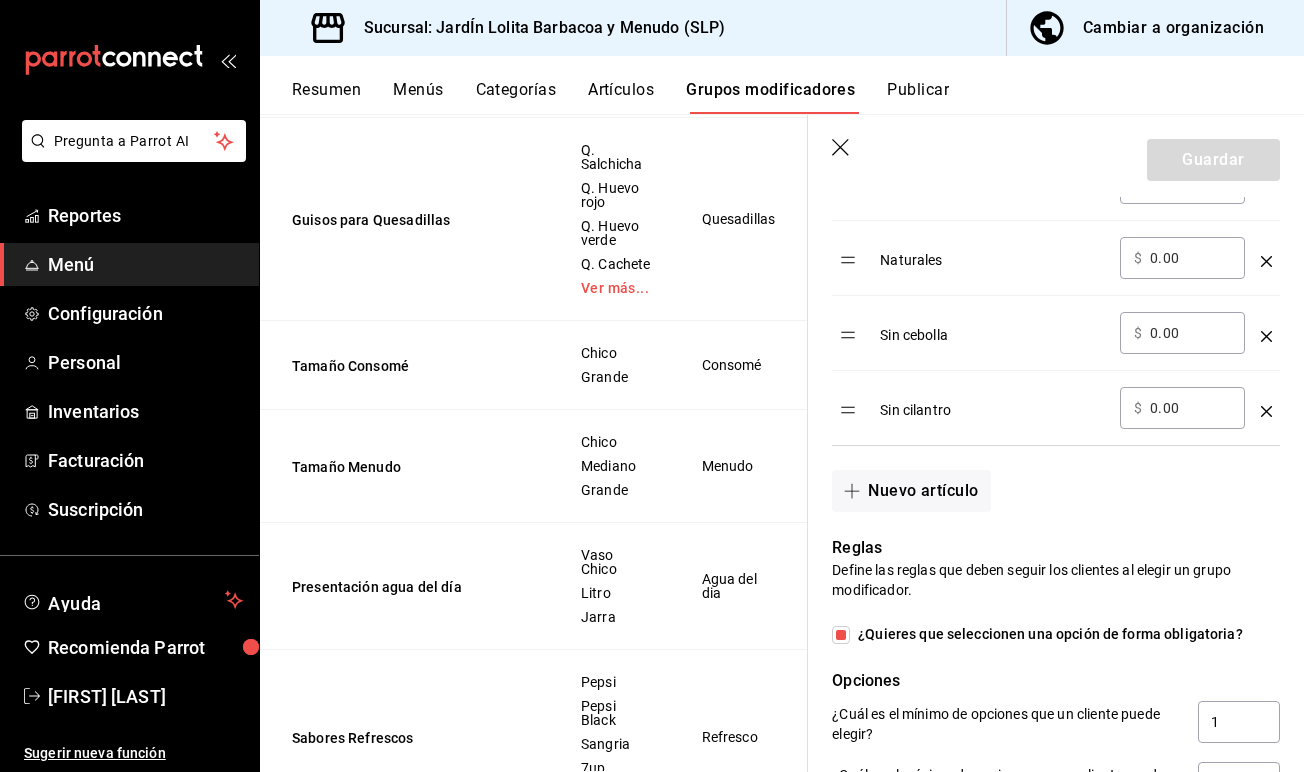 click on "¿Quieres que seleccionen una opción de forma obligatoria?" at bounding box center (1046, 634) 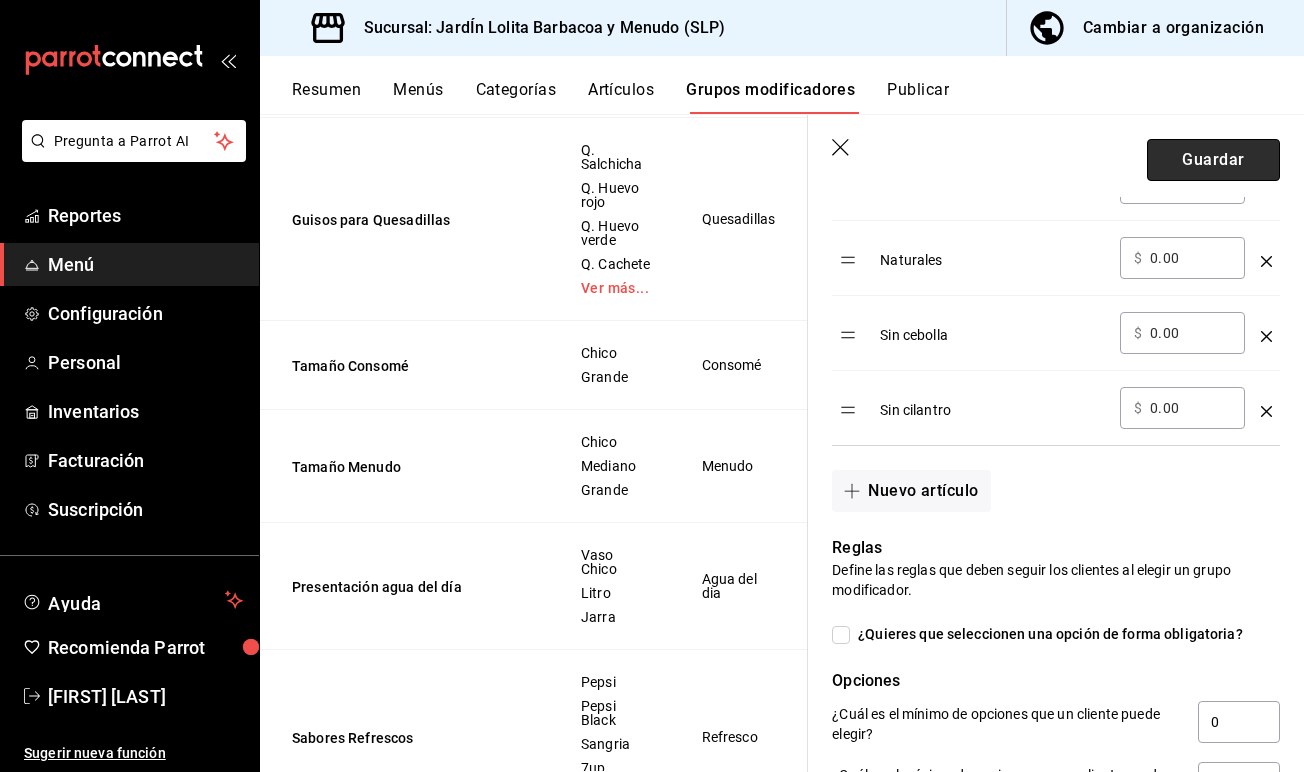 click on "Guardar" at bounding box center [1213, 160] 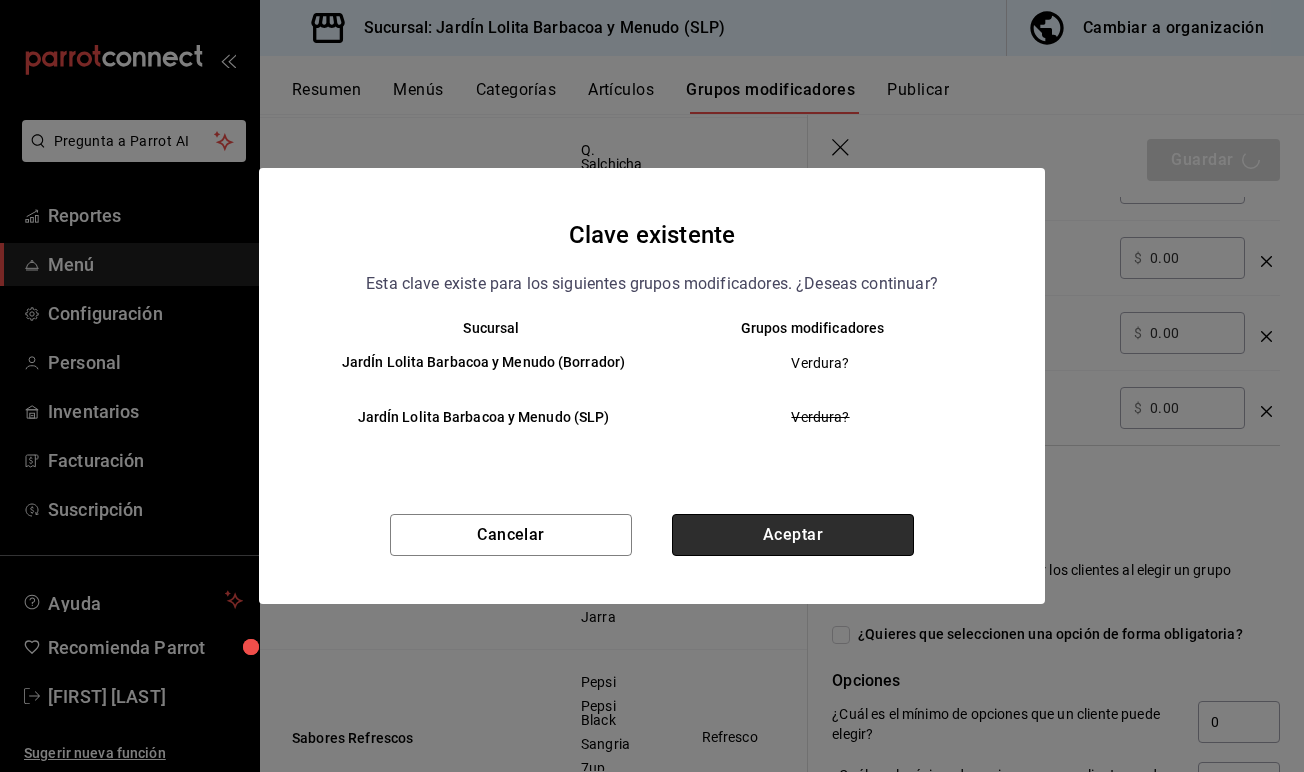 click on "Aceptar" at bounding box center [793, 535] 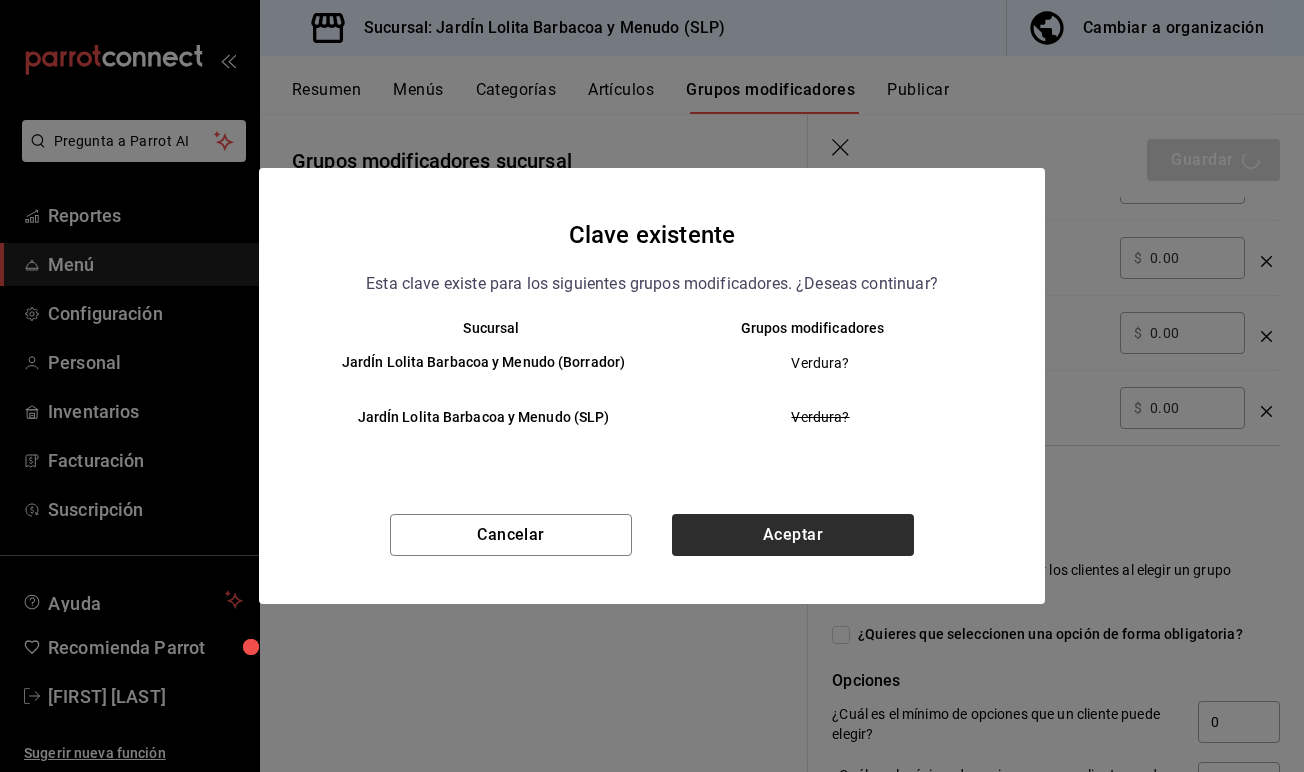 scroll, scrollTop: 0, scrollLeft: 0, axis: both 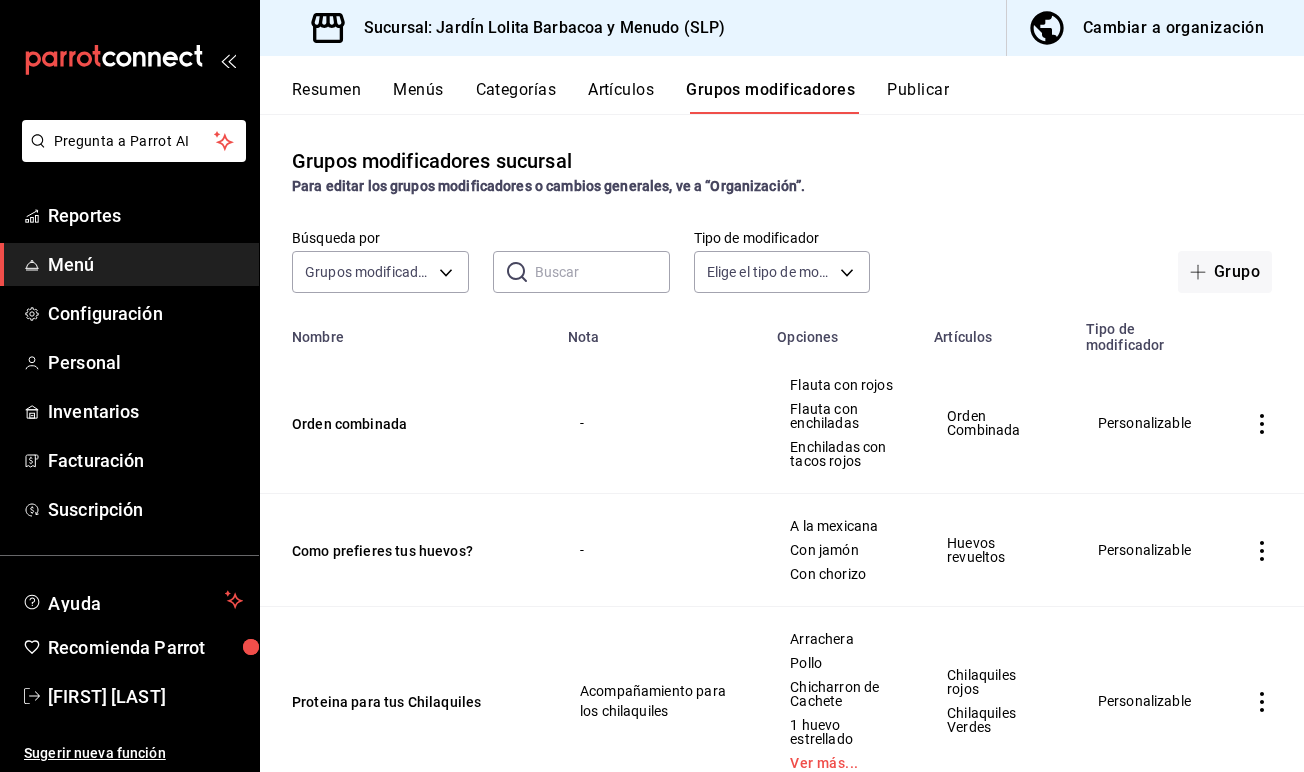 click on "Publicar" at bounding box center (918, 97) 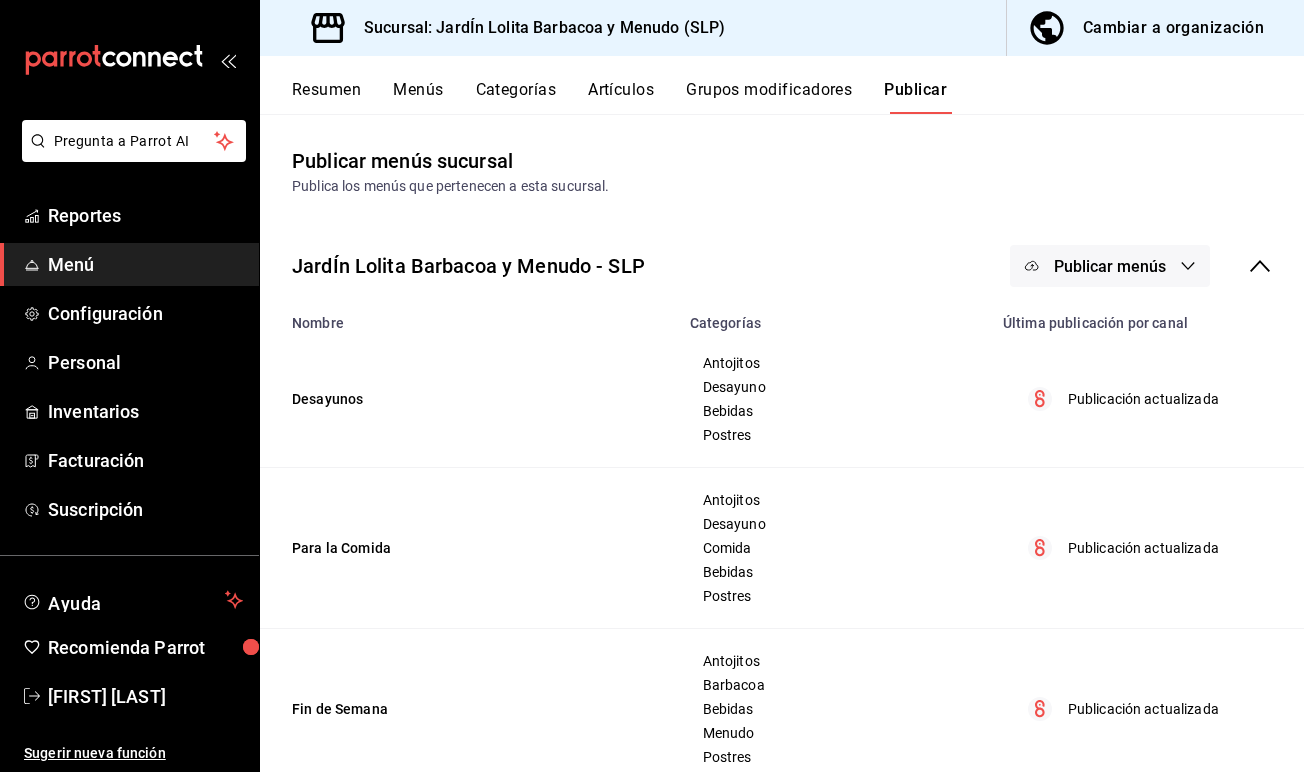 click on "Publicar menús" at bounding box center (1110, 266) 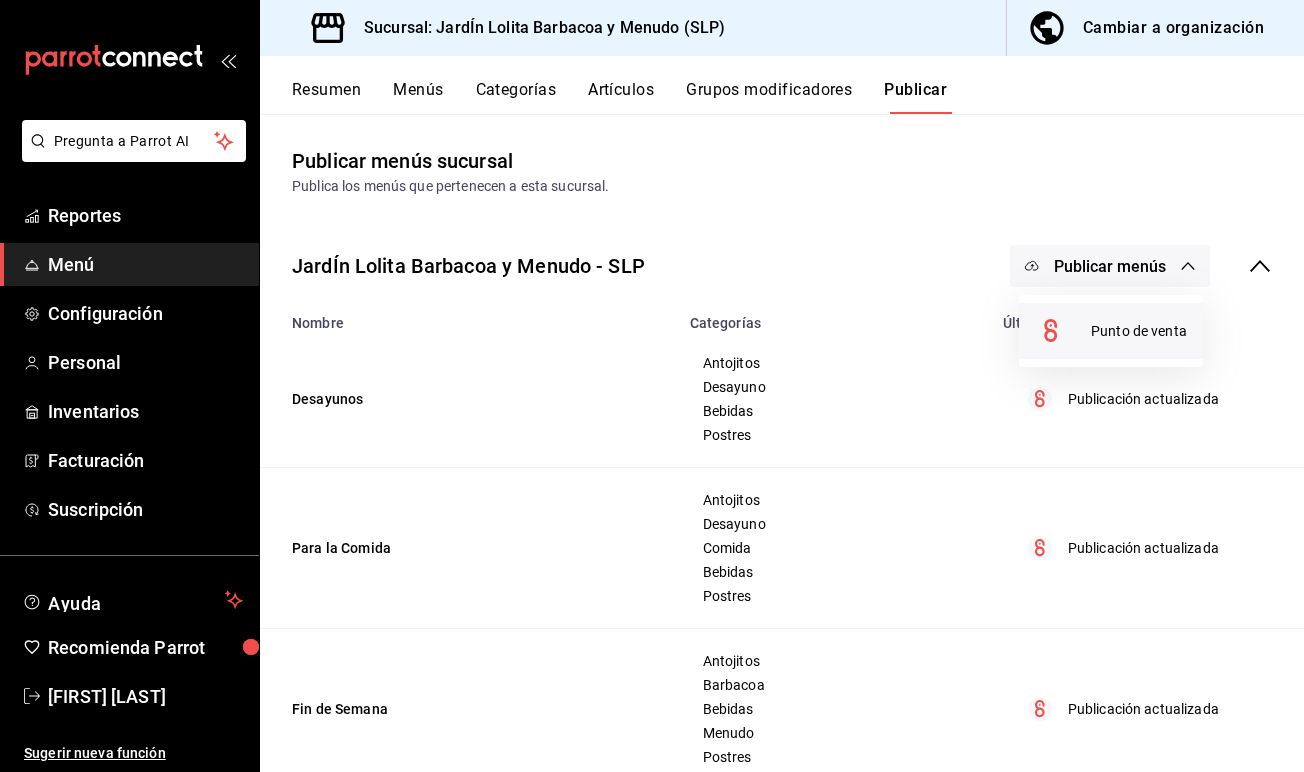 click on "Punto de venta" at bounding box center [1139, 331] 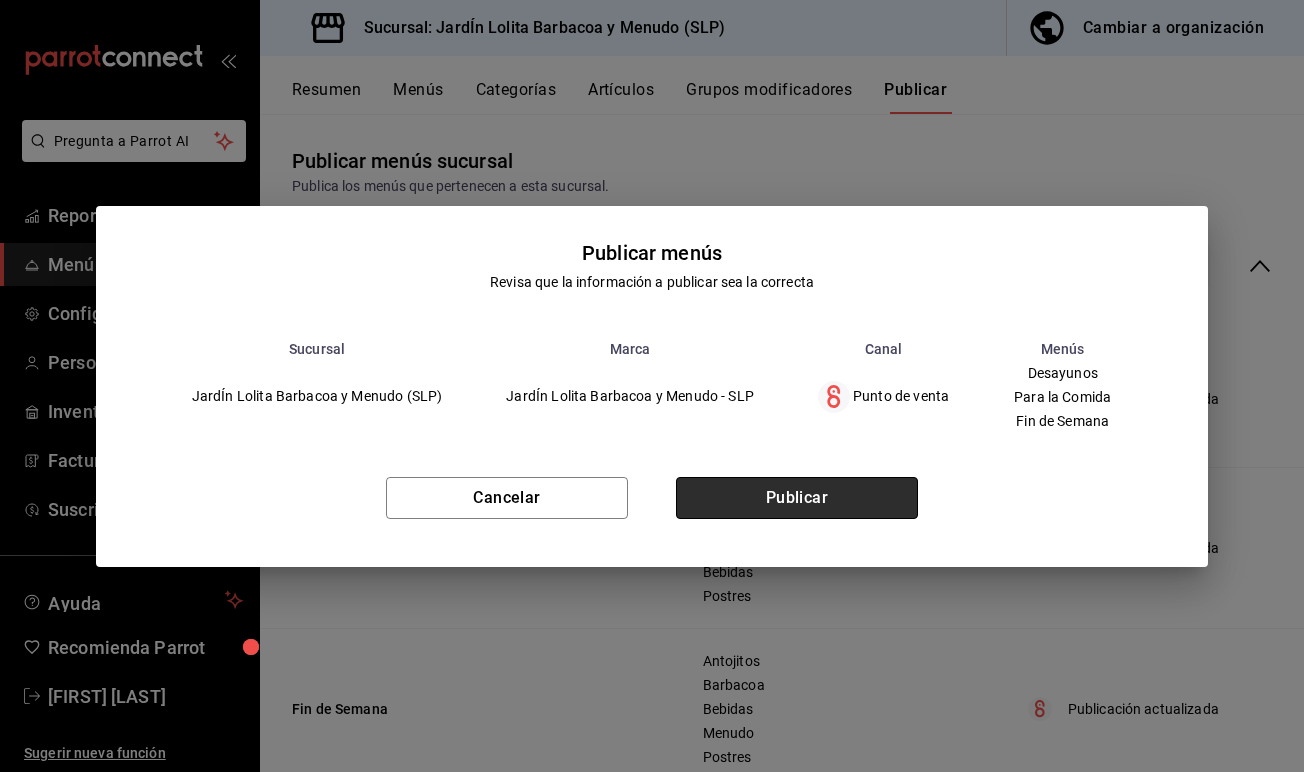 click on "Publicar" at bounding box center (797, 498) 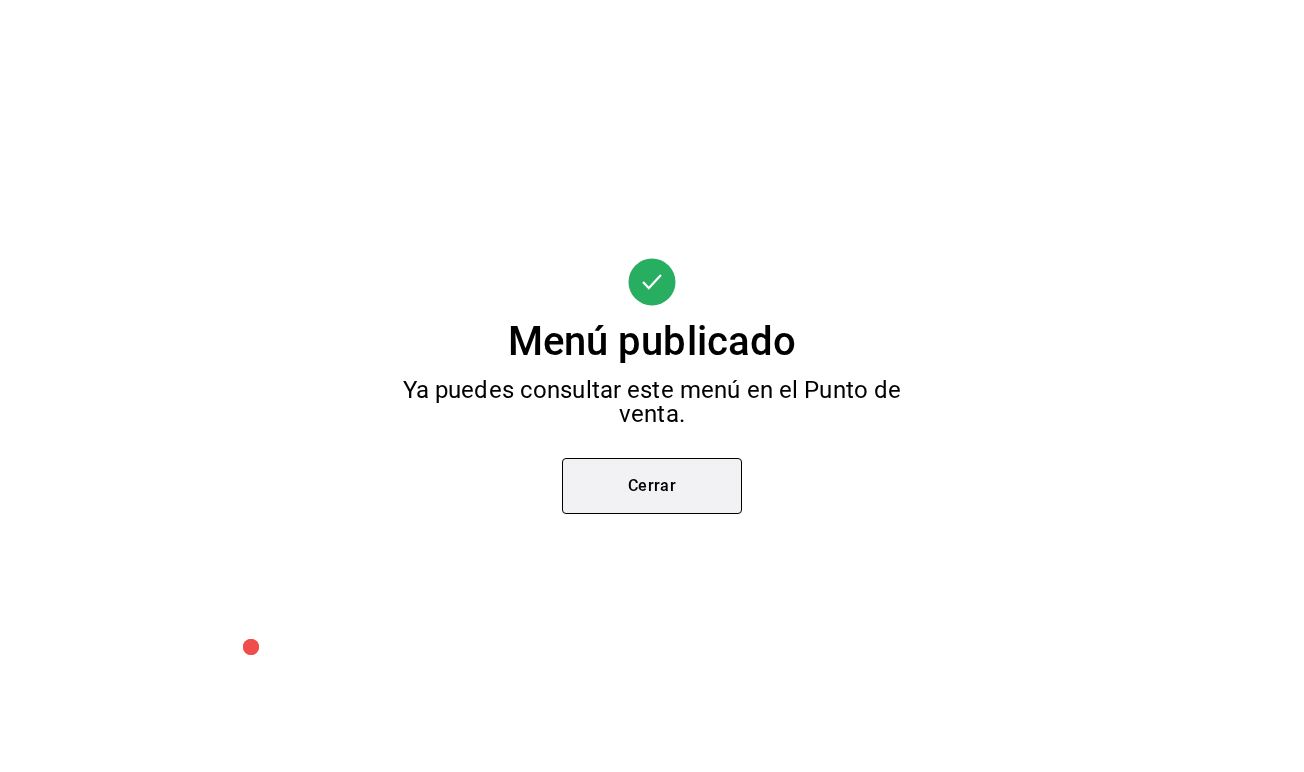 click on "Cerrar" at bounding box center [652, 486] 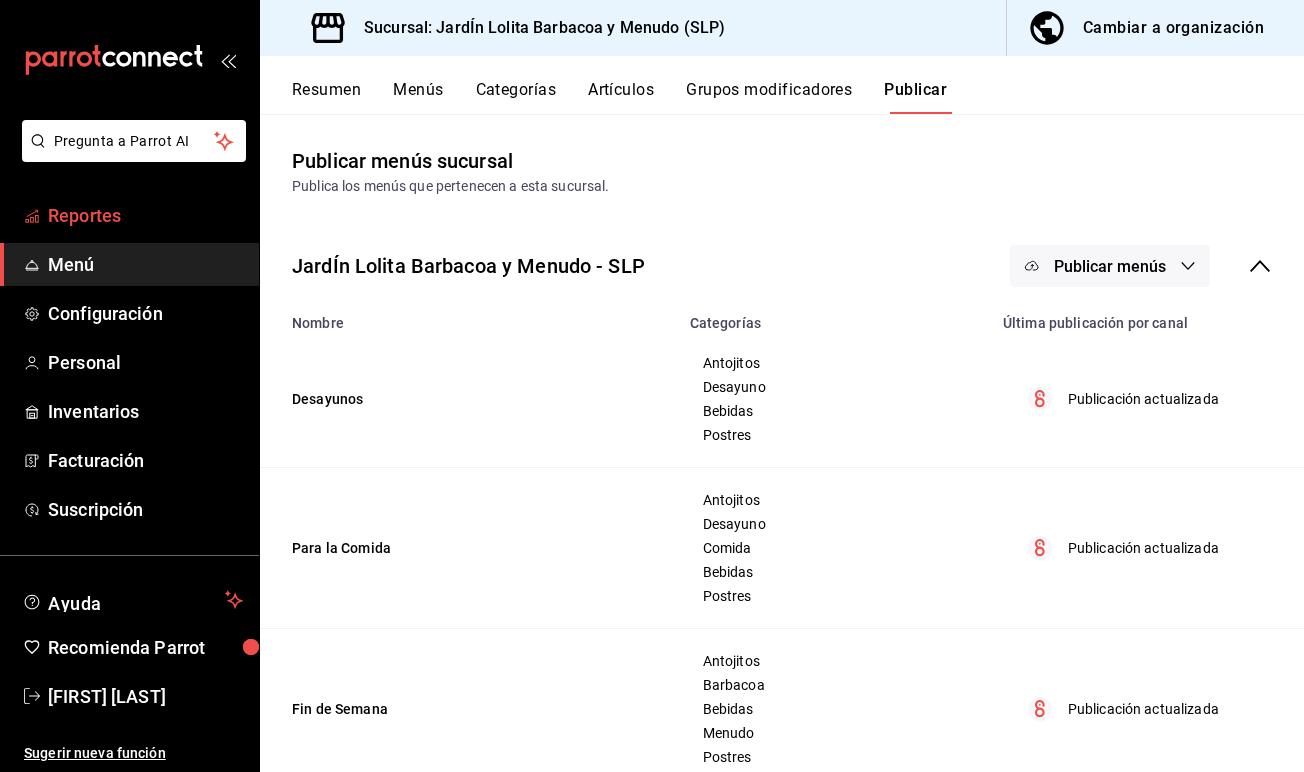 click on "Reportes" at bounding box center (145, 215) 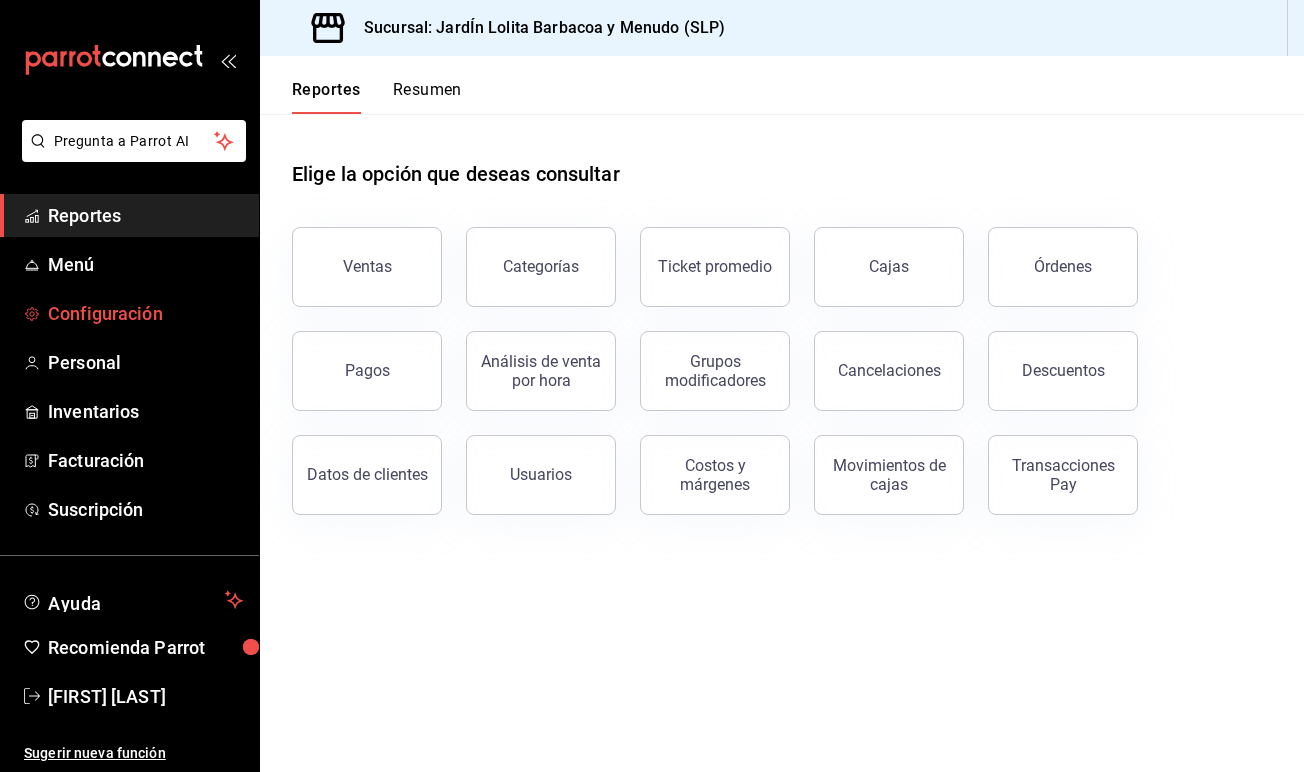 click on "Configuración" at bounding box center (129, 313) 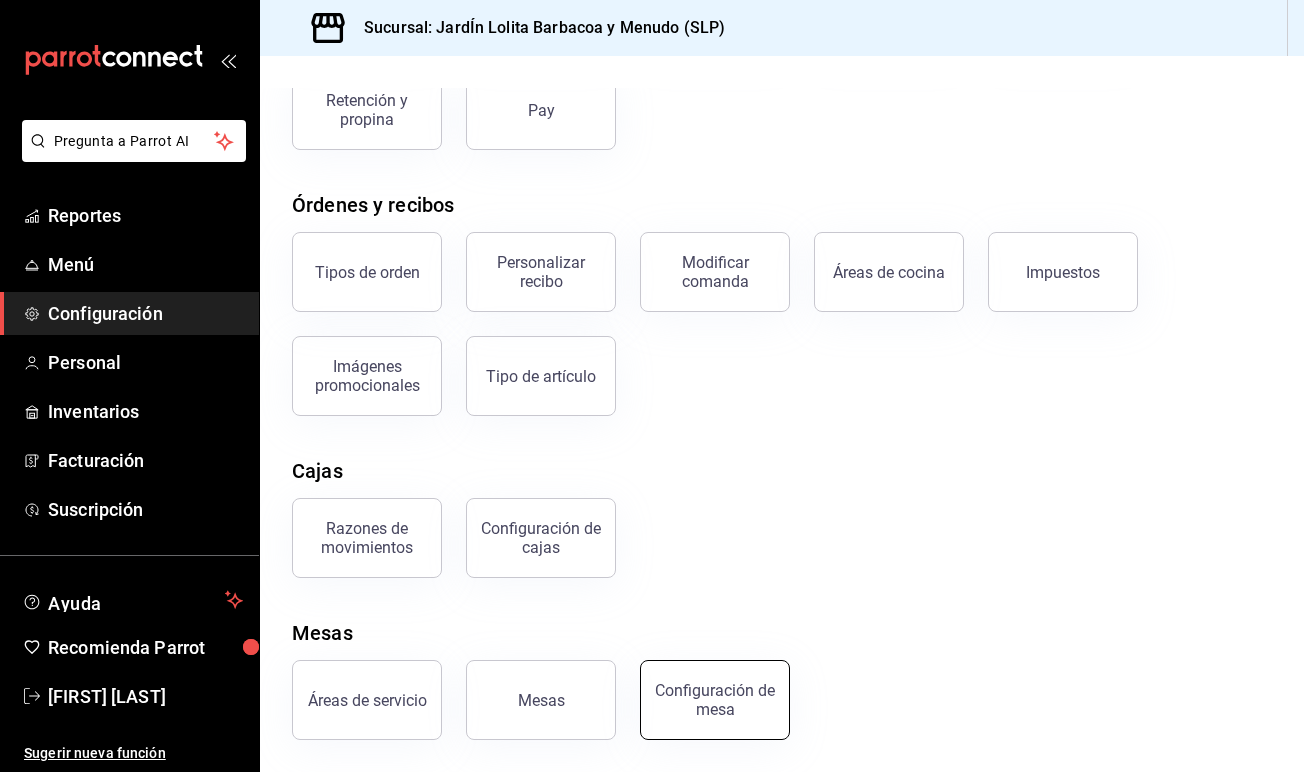 scroll, scrollTop: 242, scrollLeft: 0, axis: vertical 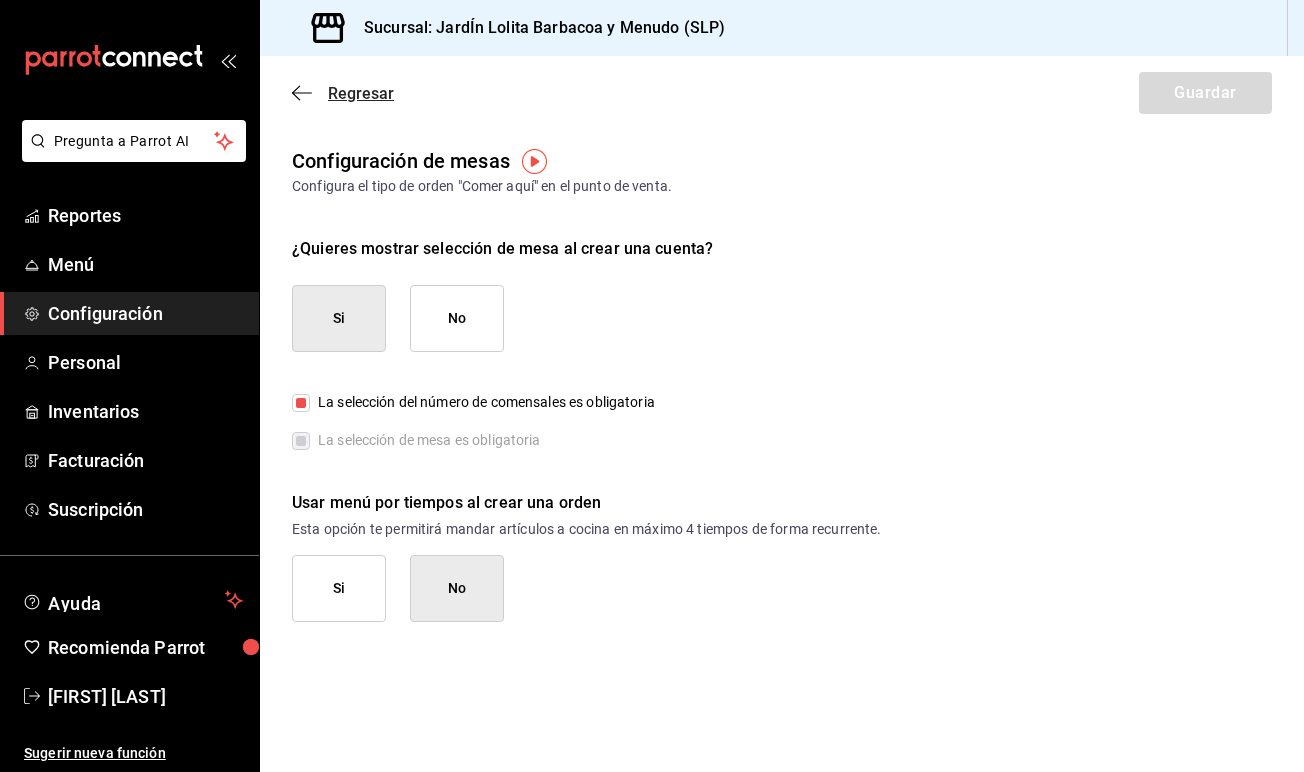 click 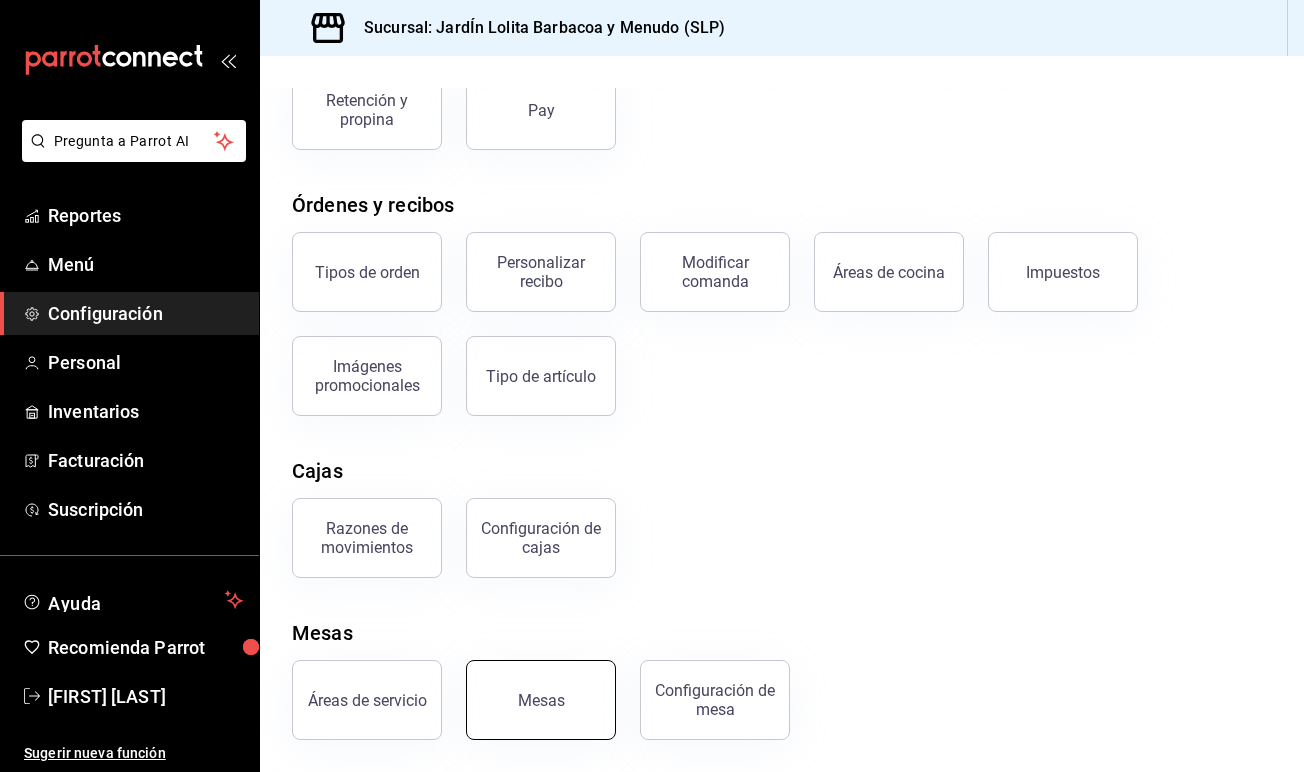 scroll, scrollTop: 242, scrollLeft: 0, axis: vertical 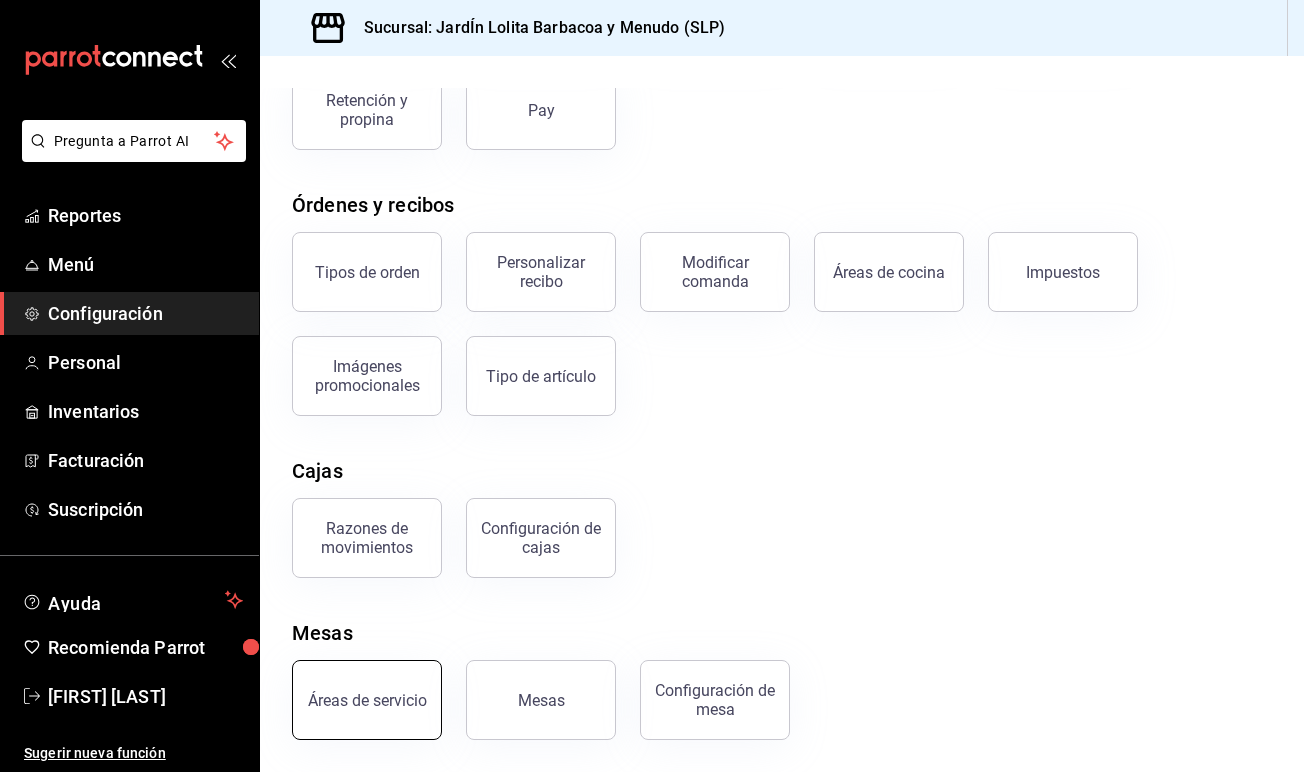 click on "Áreas de servicio" at bounding box center (367, 700) 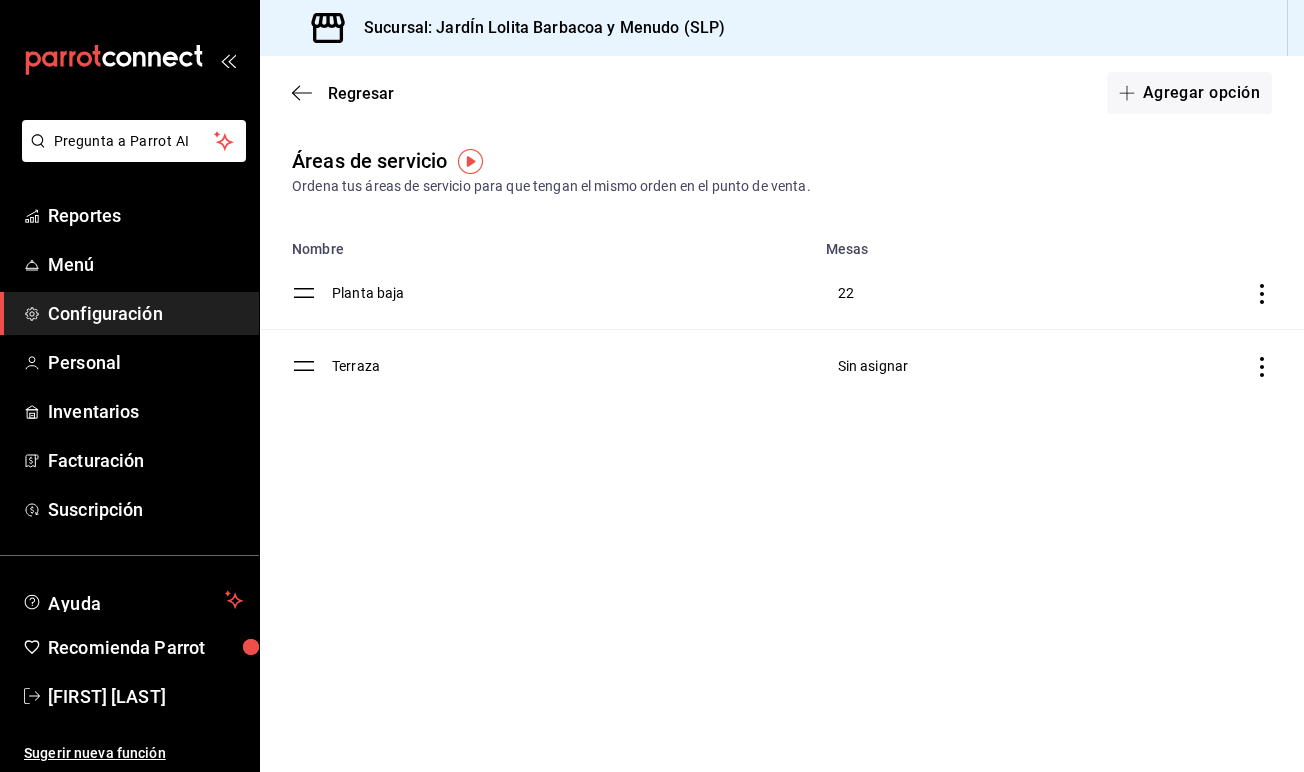 click 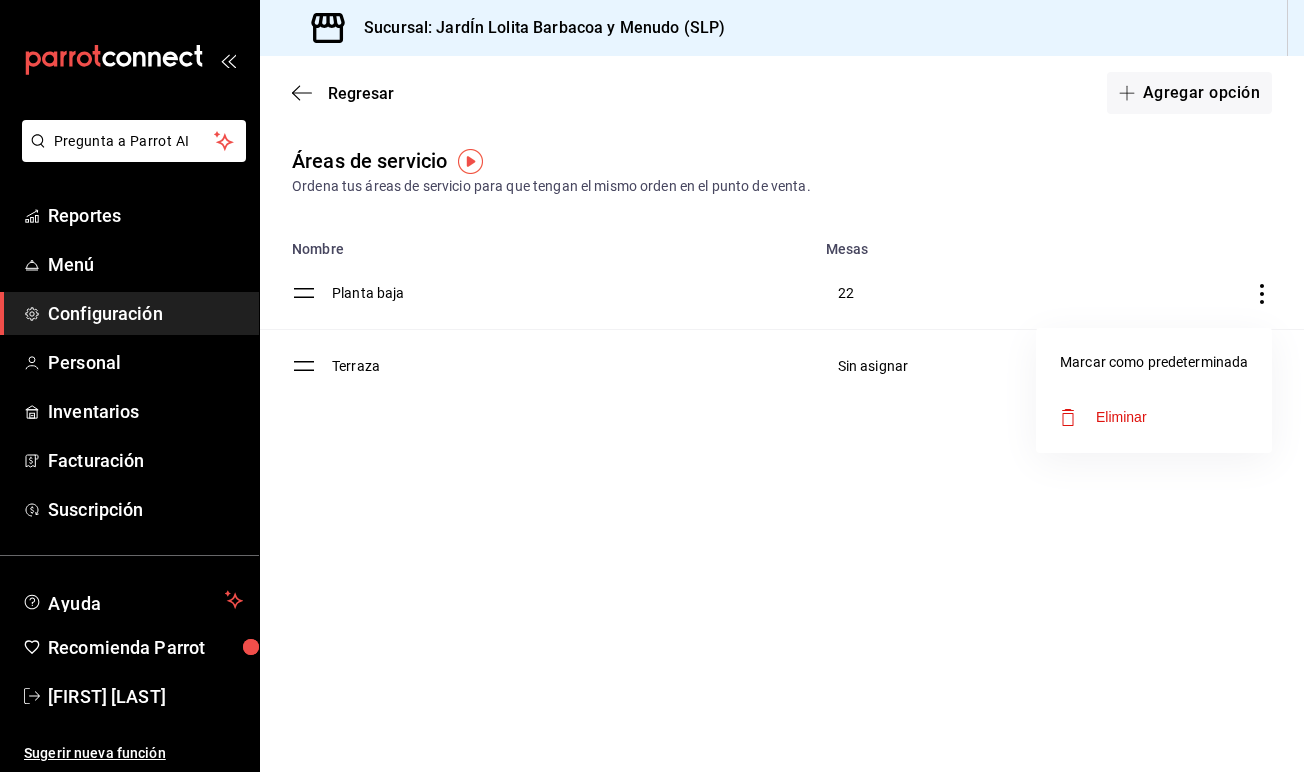 click on "Eliminar" at bounding box center (1121, 417) 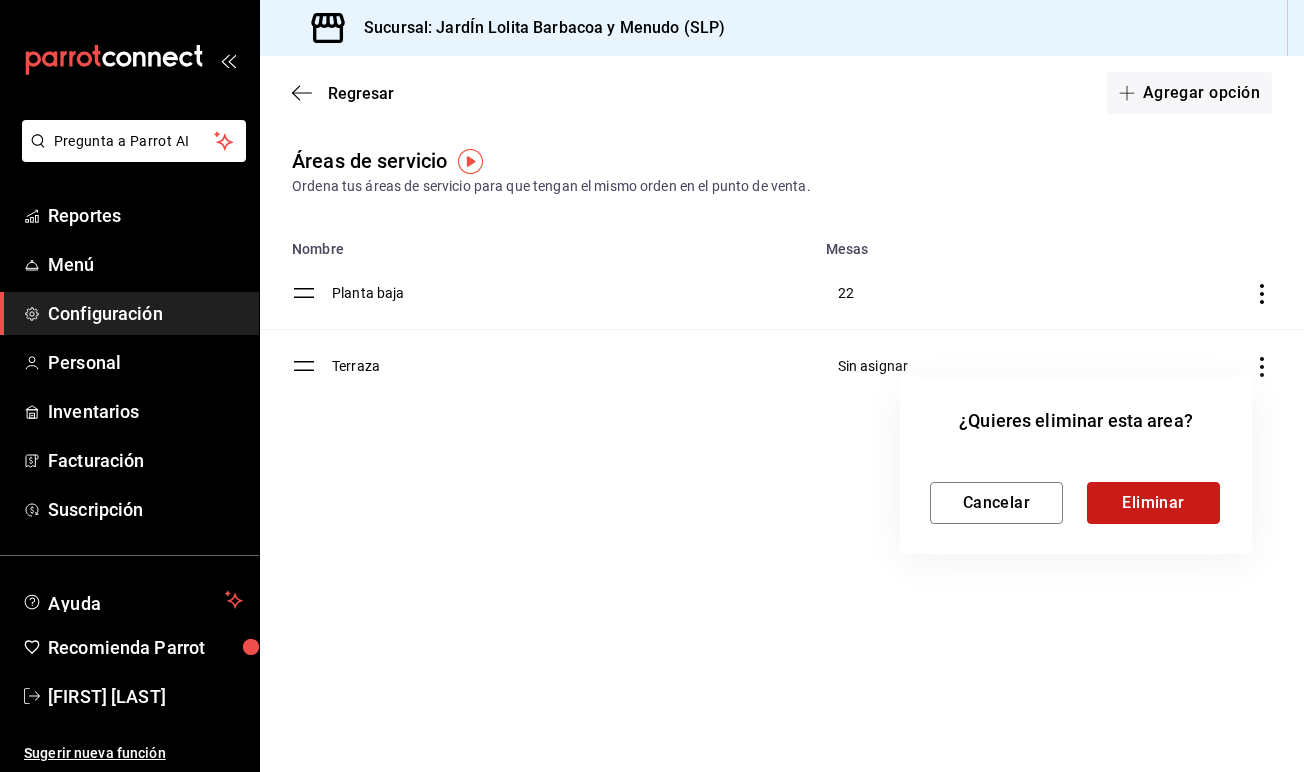 click on "Eliminar" at bounding box center (1153, 503) 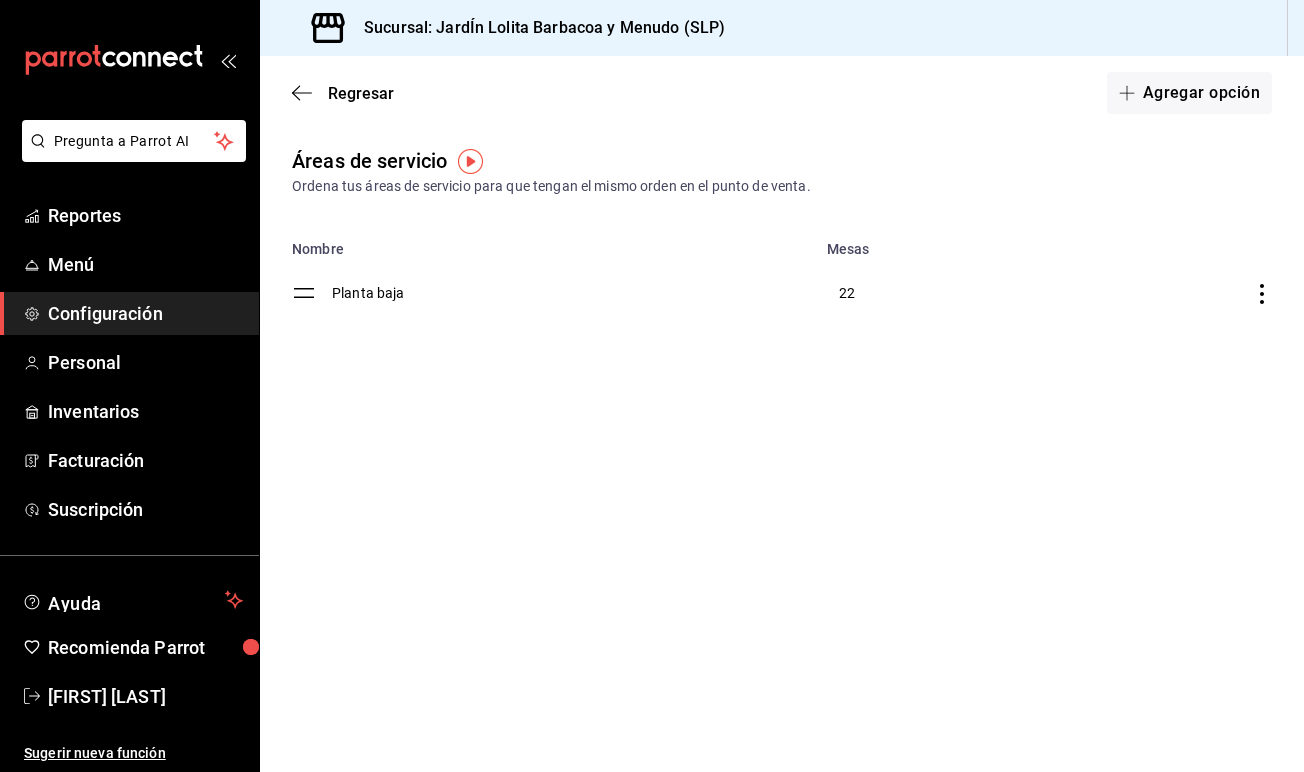scroll, scrollTop: 0, scrollLeft: 0, axis: both 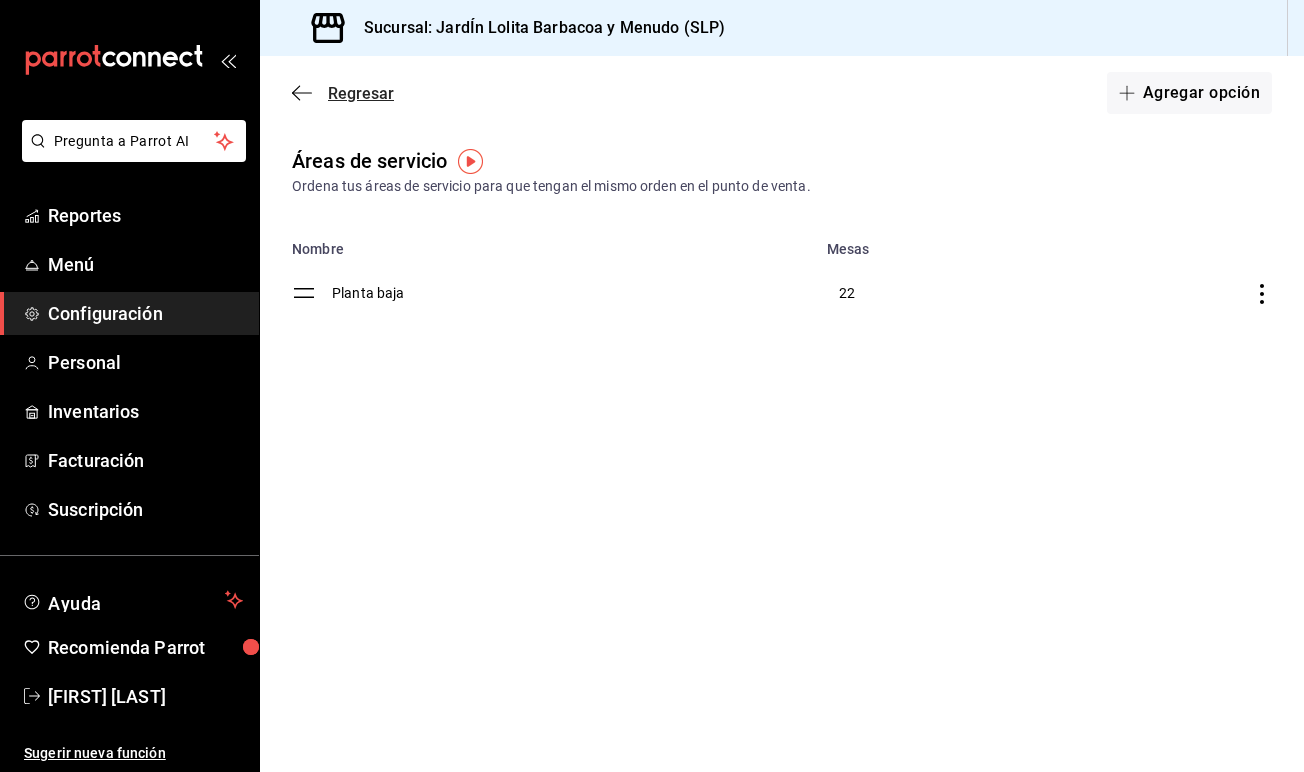 click 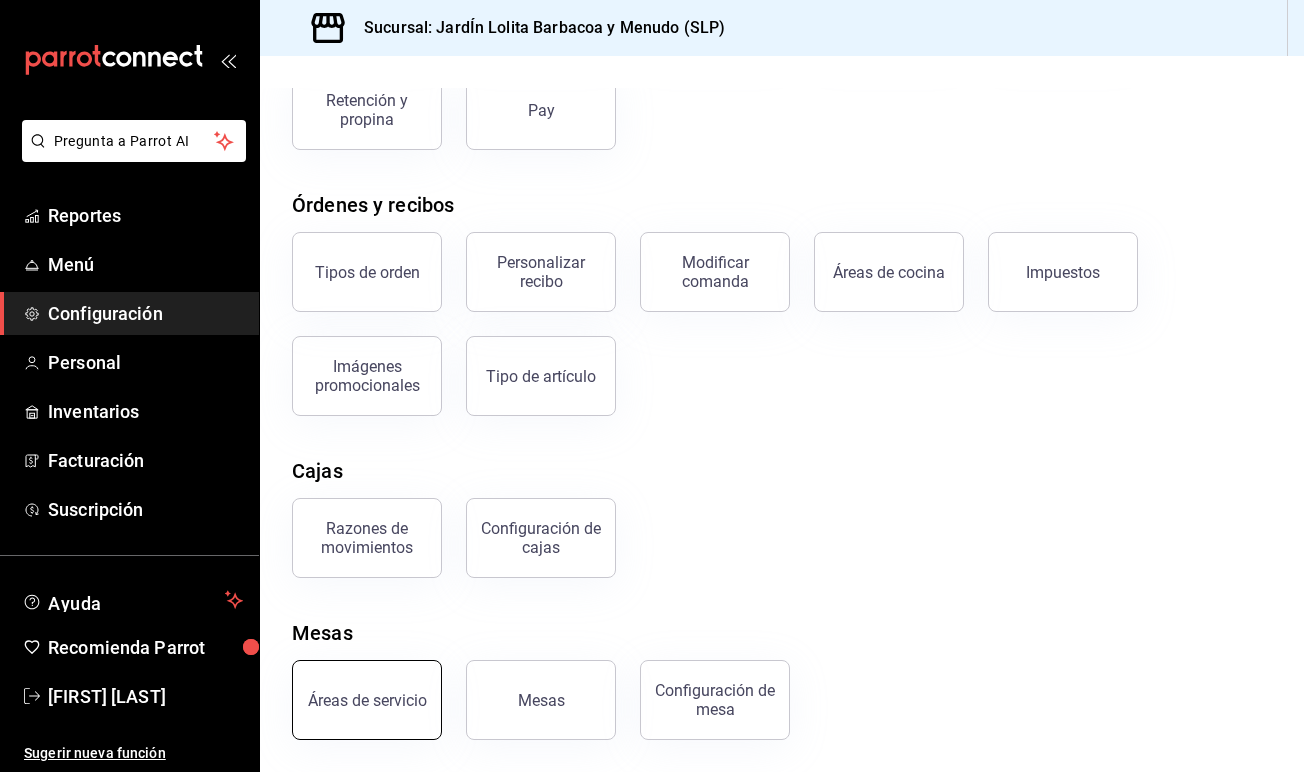 scroll, scrollTop: 243, scrollLeft: 0, axis: vertical 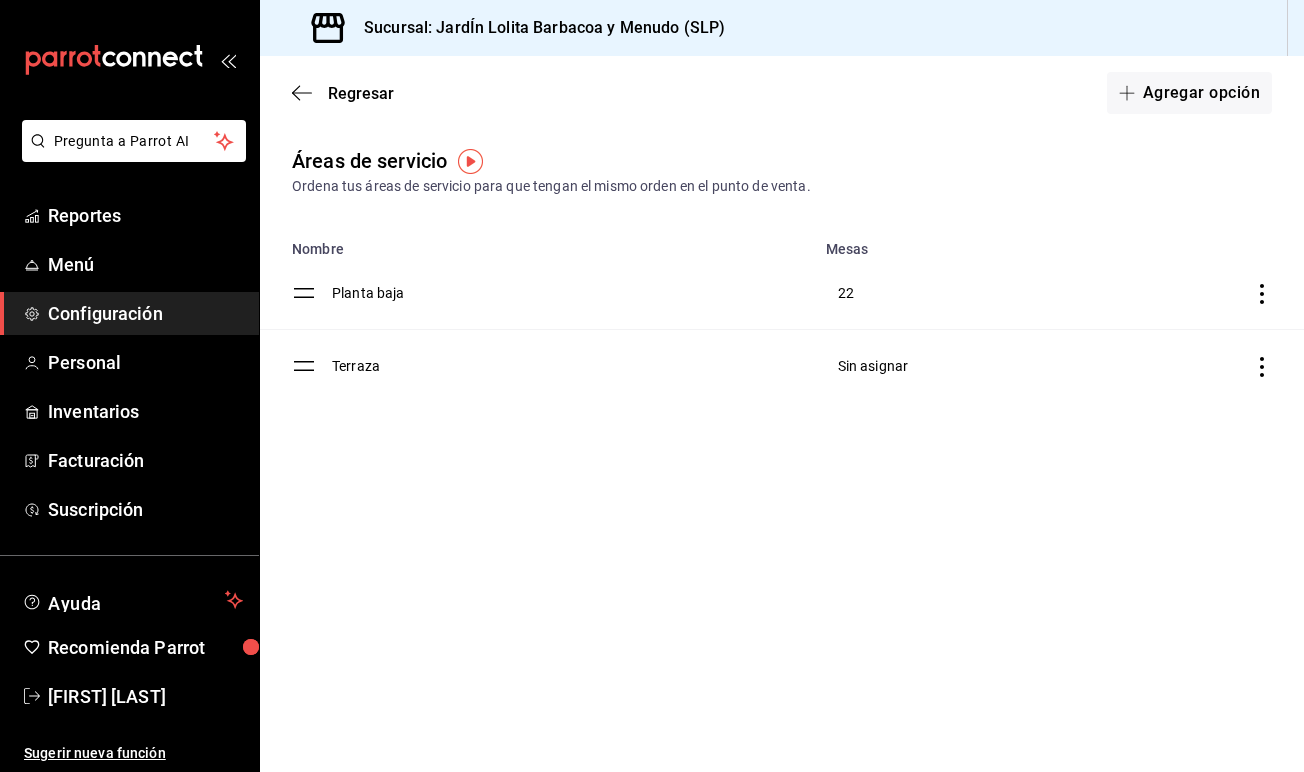 click 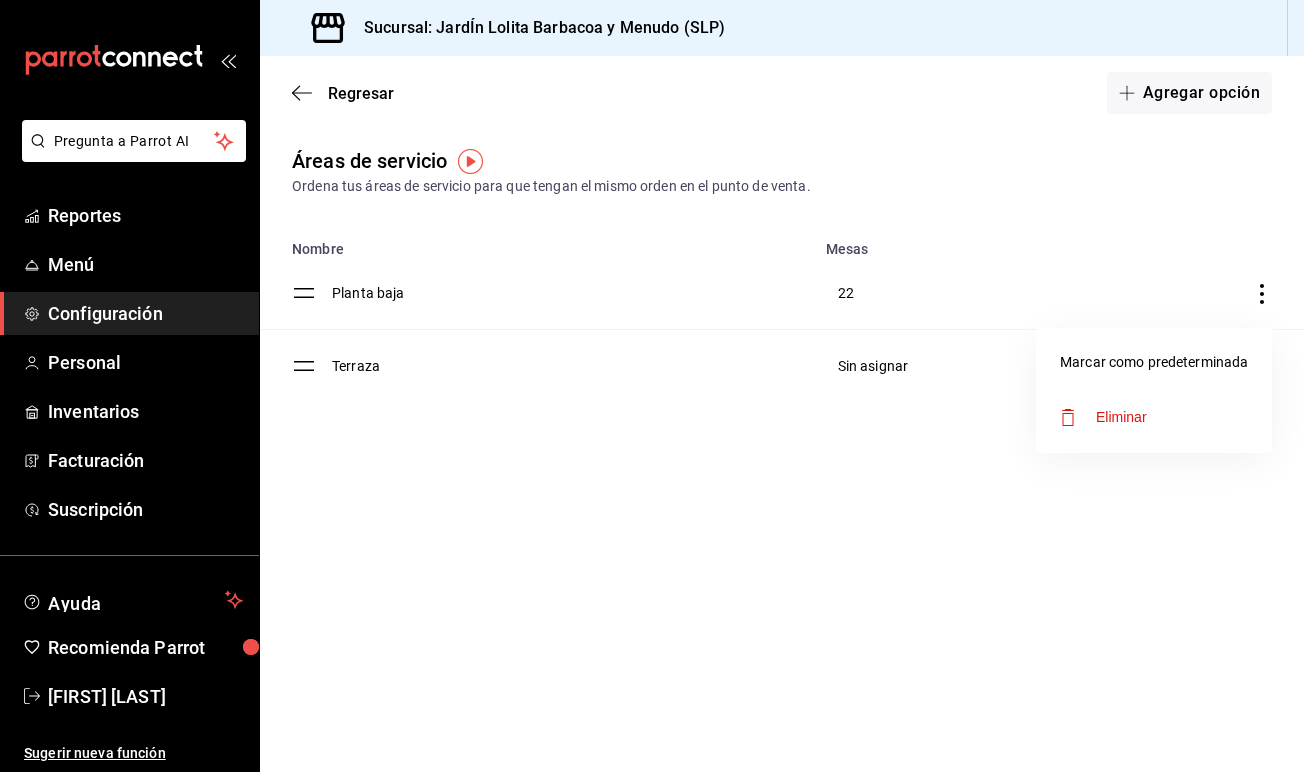 click at bounding box center [652, 386] 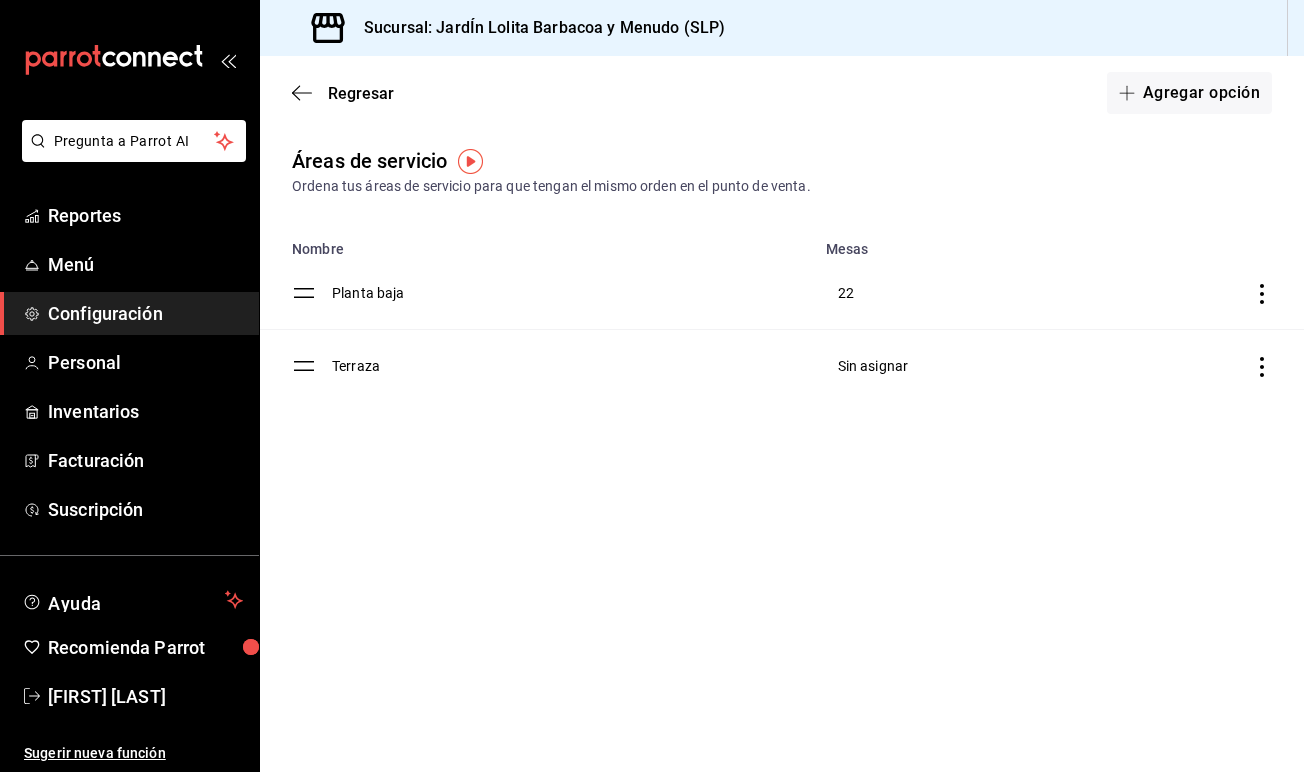 click on "Terraza" at bounding box center (573, 366) 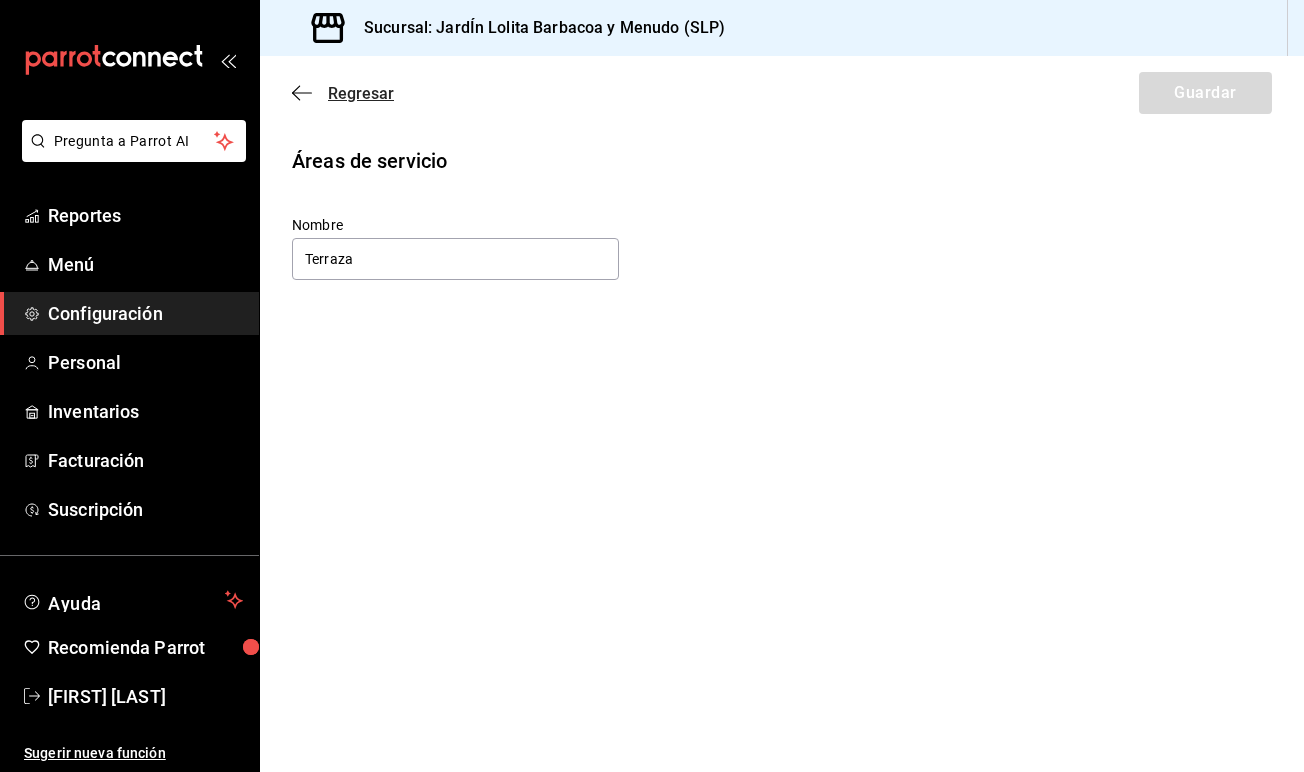 click 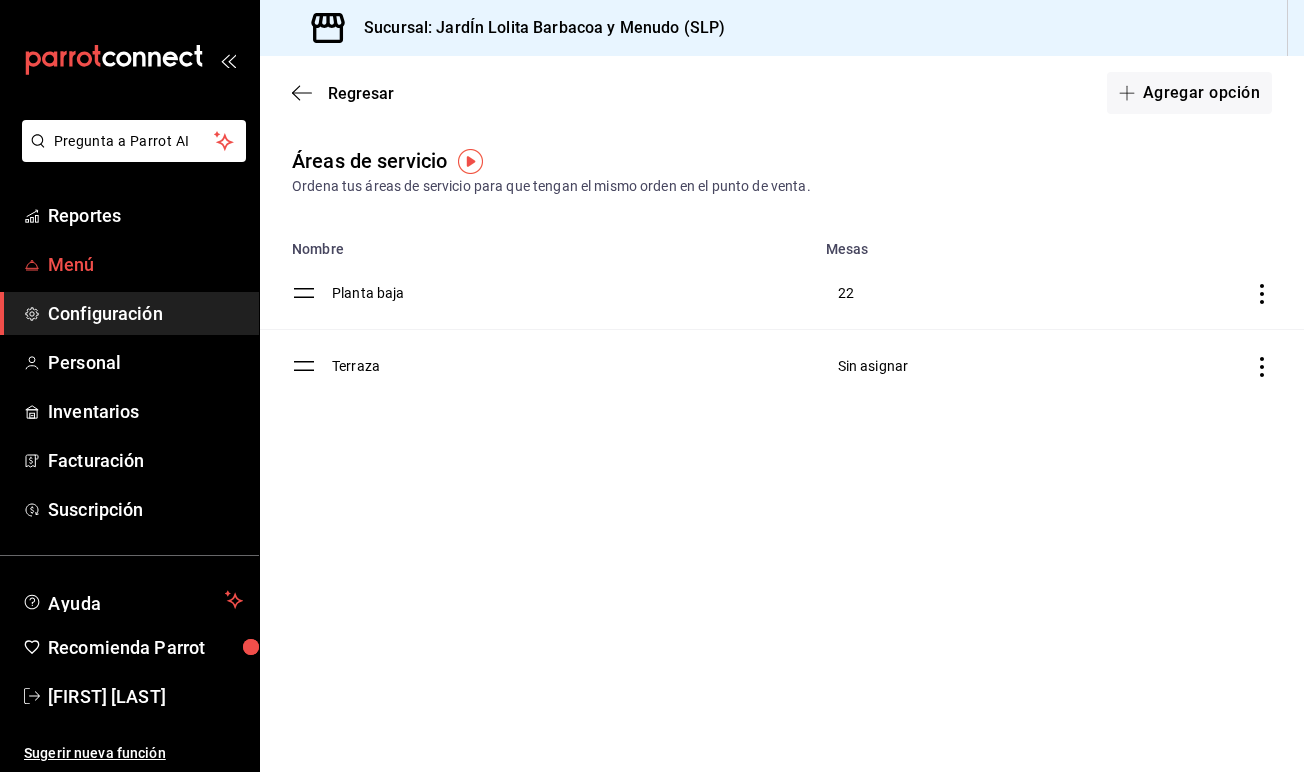 click on "Menú" at bounding box center [145, 264] 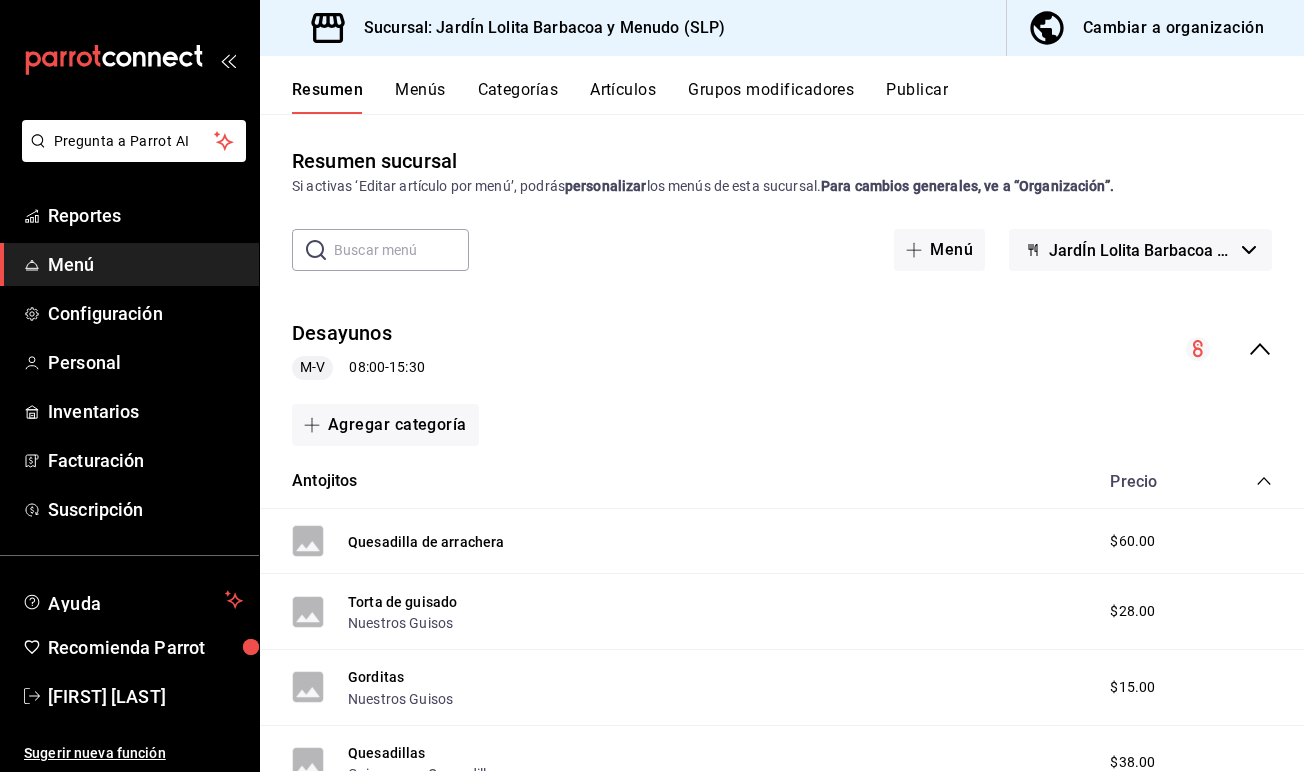 scroll, scrollTop: 0, scrollLeft: 0, axis: both 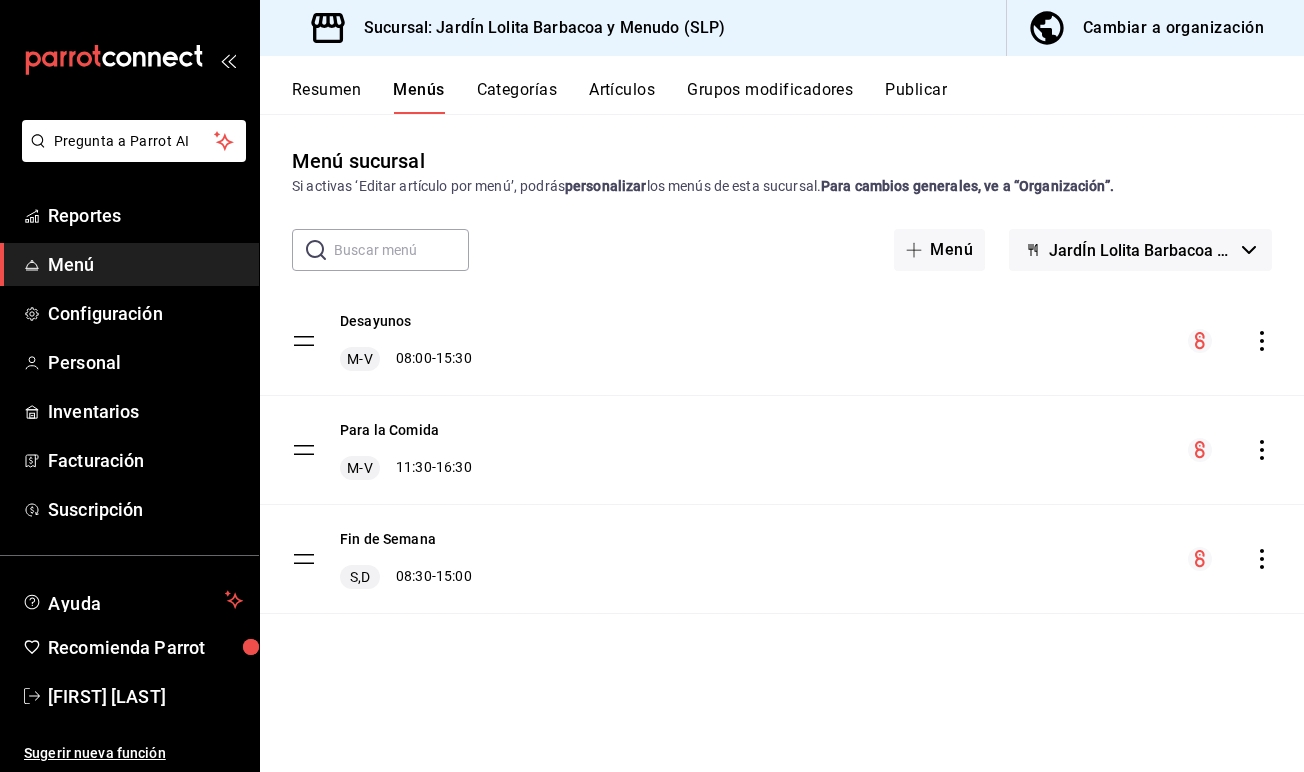 click on "Categorías" at bounding box center [517, 97] 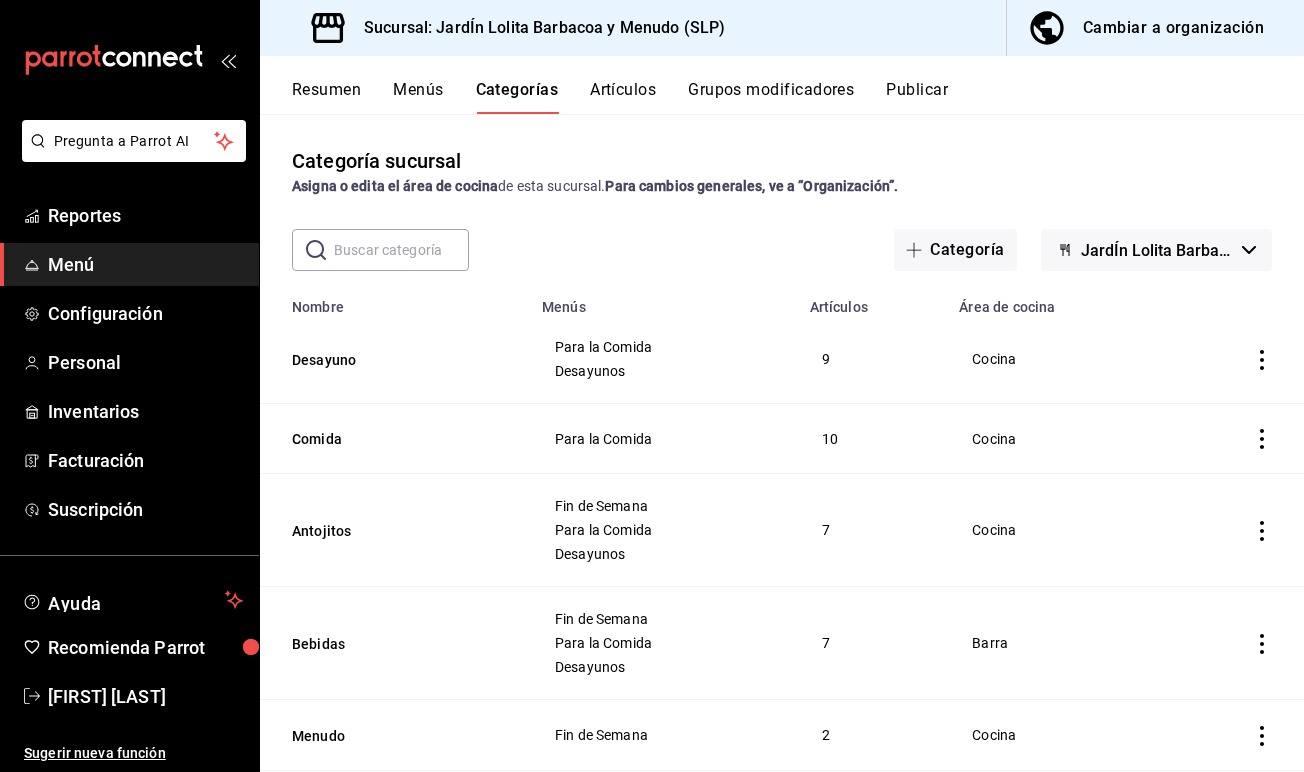 click on "Artículos" at bounding box center (623, 97) 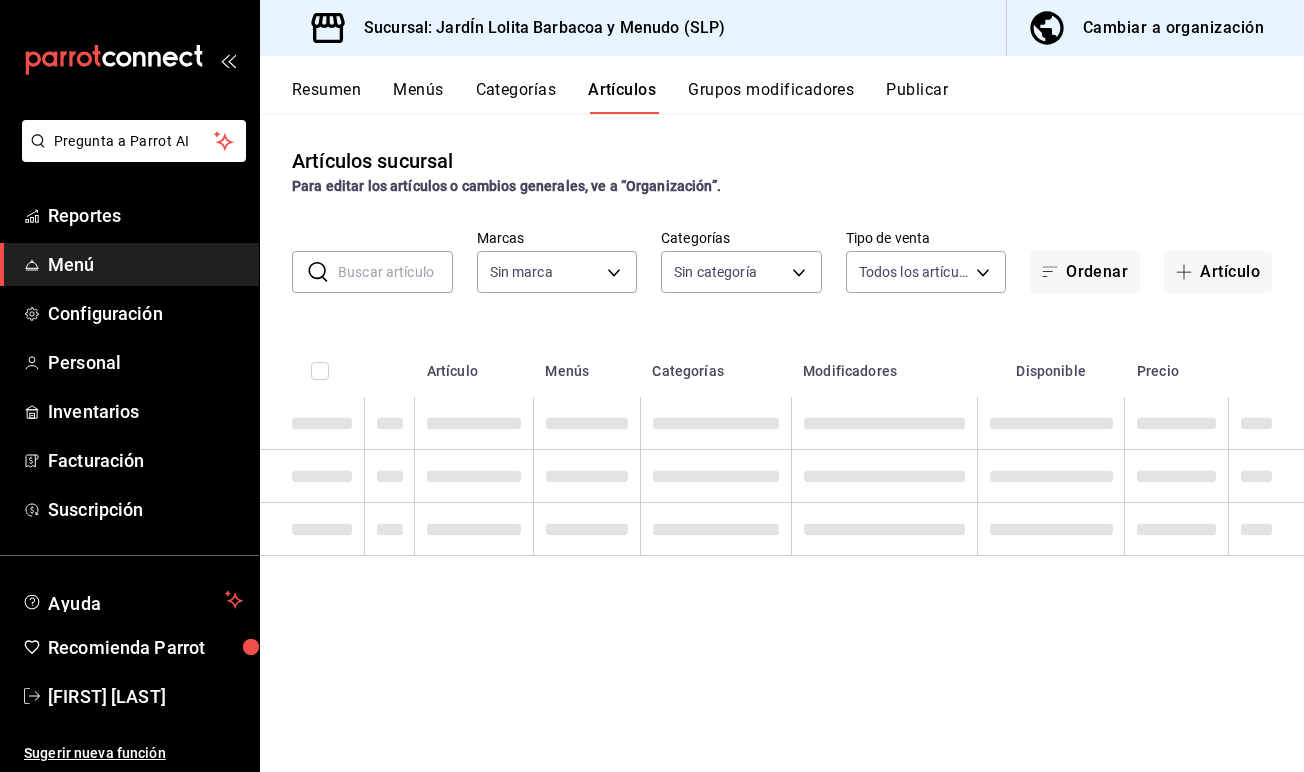 type on "044c81b7-237c-4a05-a4ec-ef343f74ba7c" 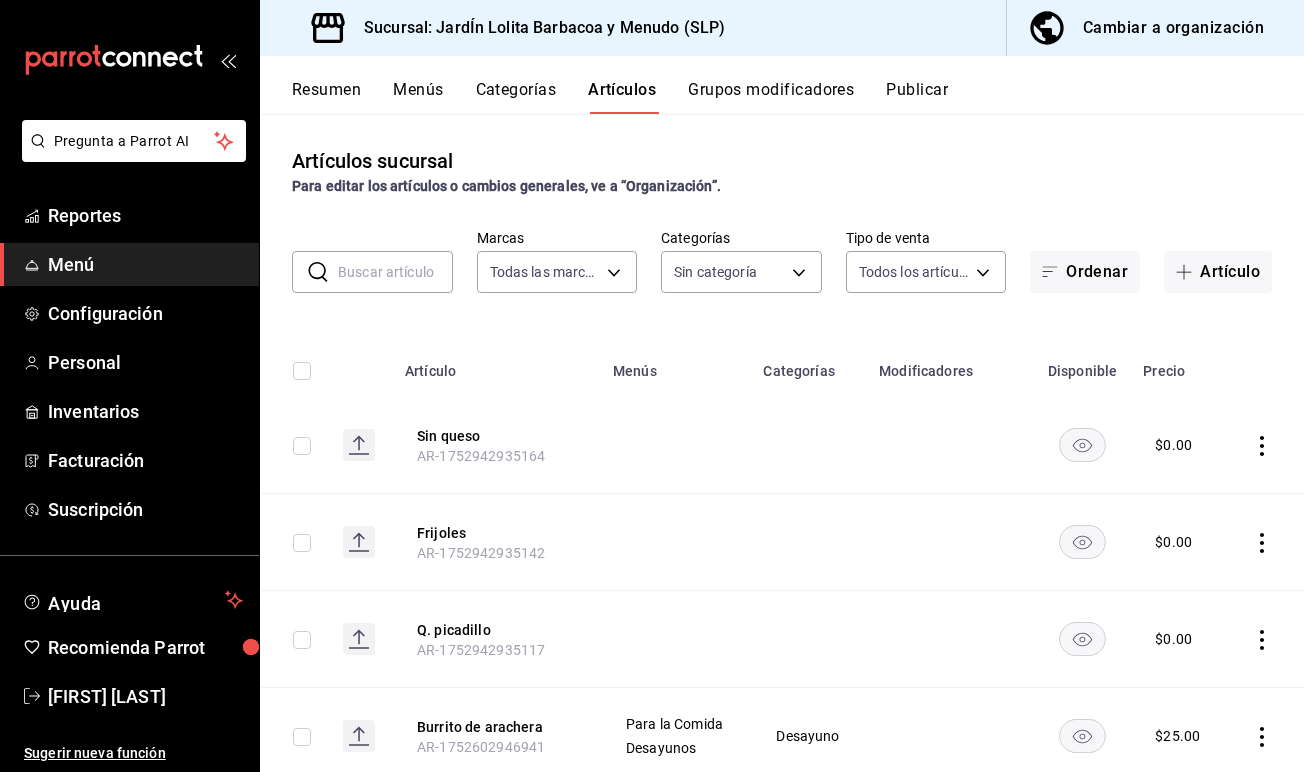 type on "b75db6a8-2d00-4fb4-8241-604fa34abb82,867c6ba8-dfda-4fd8-bd3c-7b25d5d6072a,16ecfa20-6340-4fd5-9531-5bcff0d449e2,3fe8ca4b-c0ba-4026-b24e-759d06aa909e,7609c0bd-9ca5-45cc-99bd-e6f4ab90a2ae,24f7d59d-0a32-4ae3-aa6c-0357143aeff8,998f914d-1dcd-4c26-8b6a-9b4c2c2dad91,defe63a5-89eb-466b-b93b-360a5ef073fd,9e220457-5c86-451f-869e-4aaa6117daef,9a747afa-5618-4706-b15e-1397bf4e7d79,7e4da604-5b36-4808-8300-00a66e09e21c,8f39a7e9-c11a-4b3a-995a-63823584fa99,afbd366f-ffd5-46c2-989b-27663b66a215" 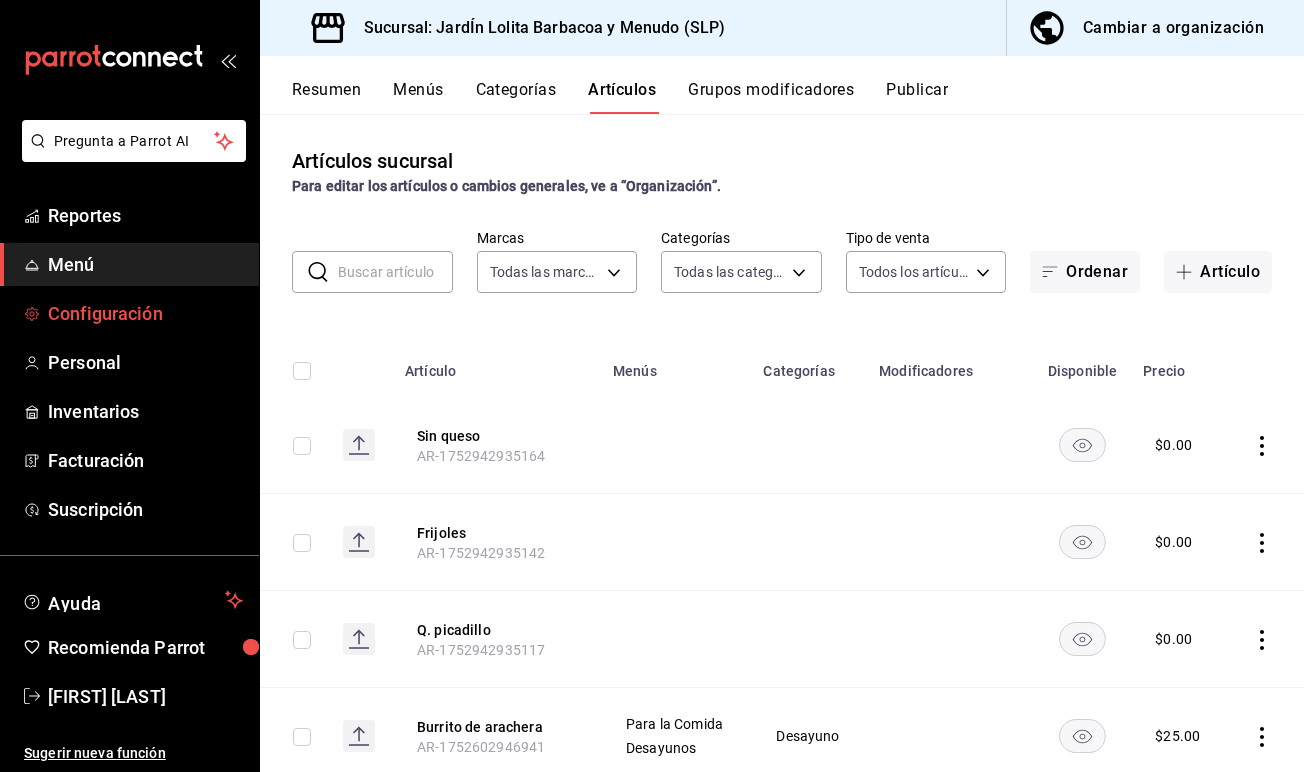 click on "Configuración" at bounding box center [145, 313] 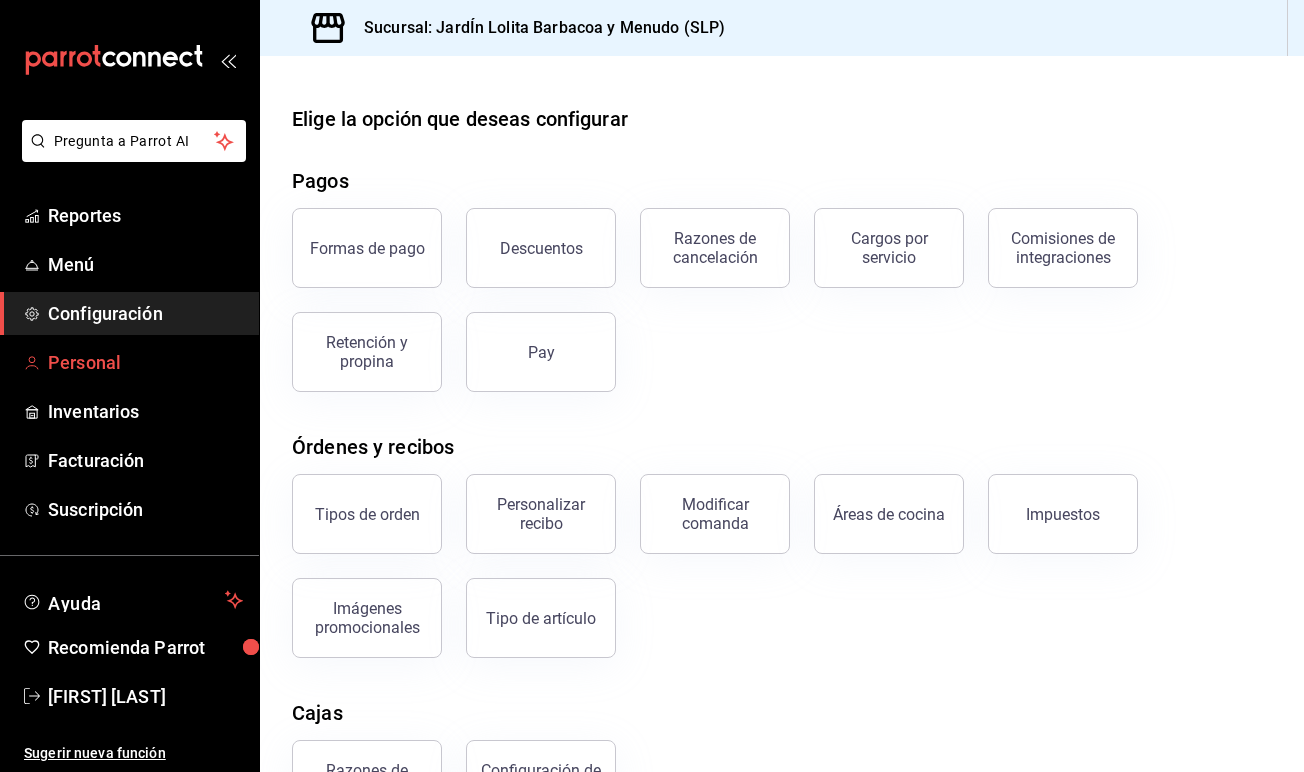 click on "Personal" at bounding box center [145, 362] 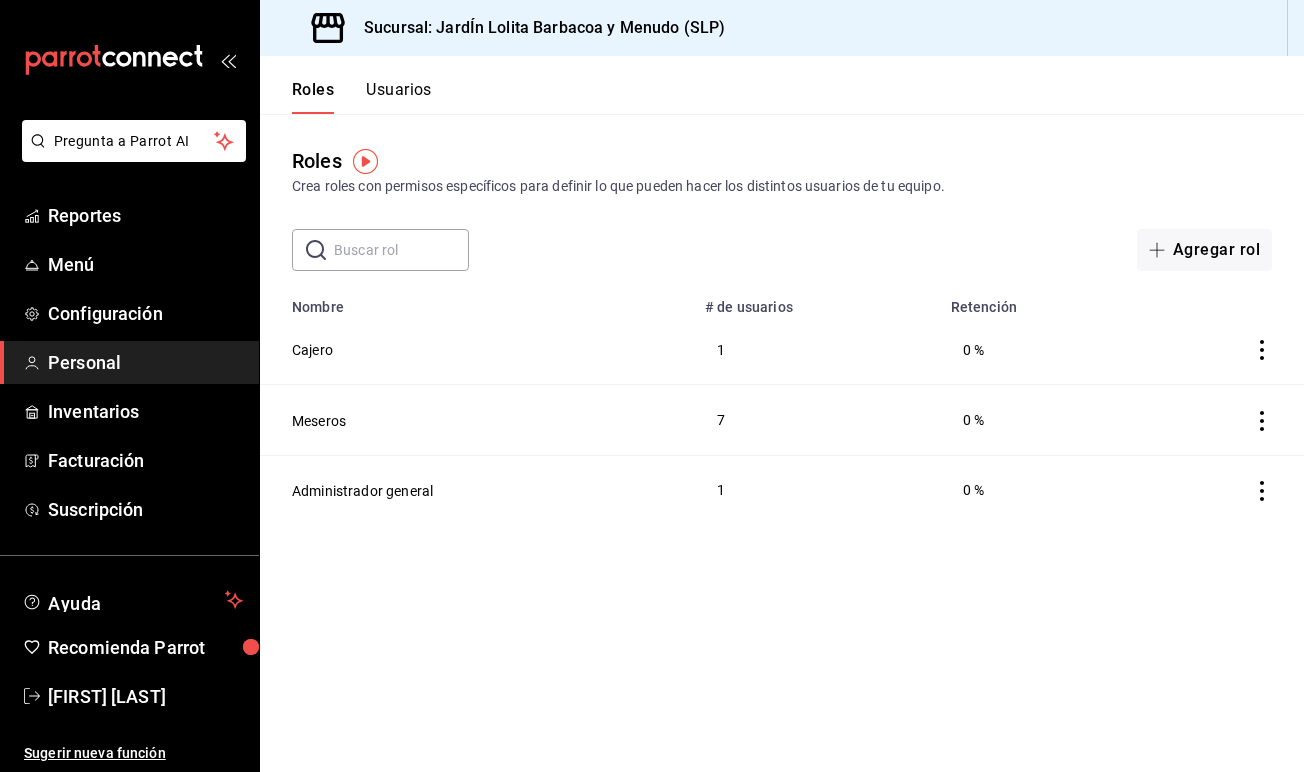 click on "Usuarios" at bounding box center [399, 97] 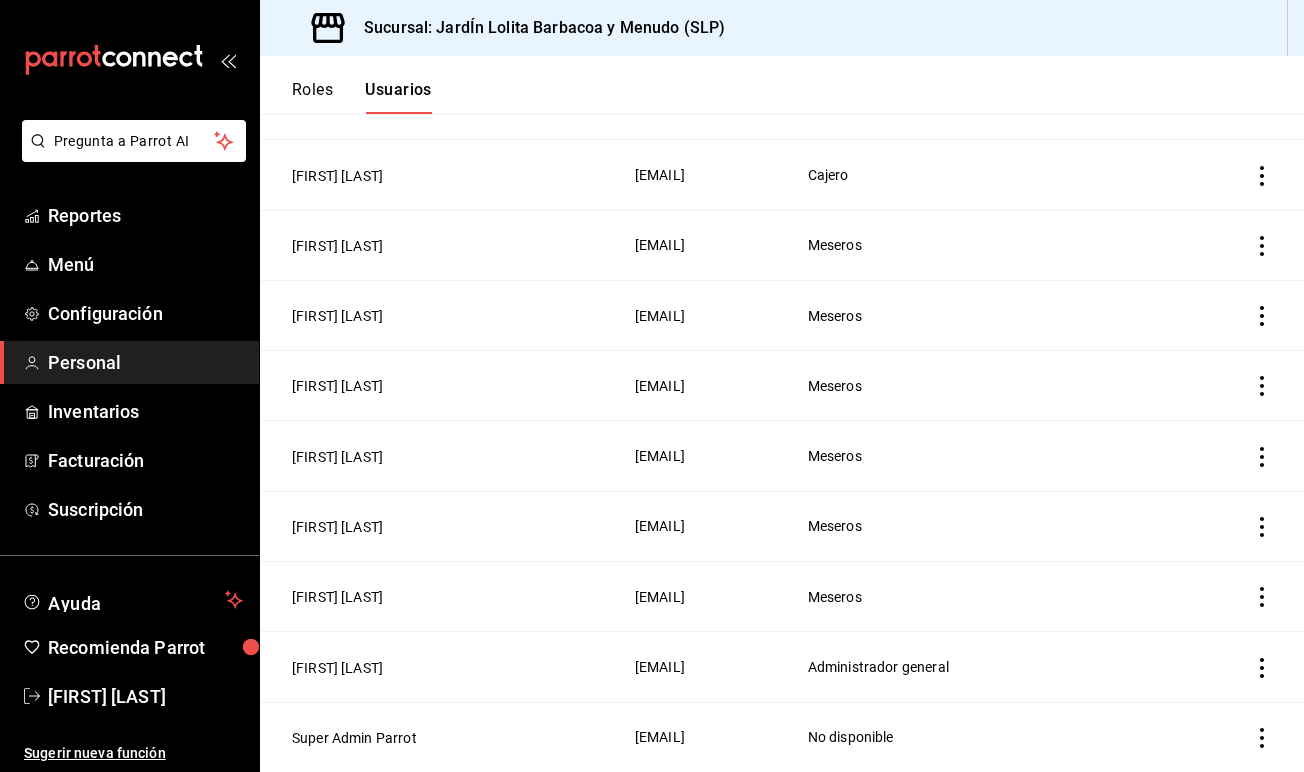scroll, scrollTop: 245, scrollLeft: 0, axis: vertical 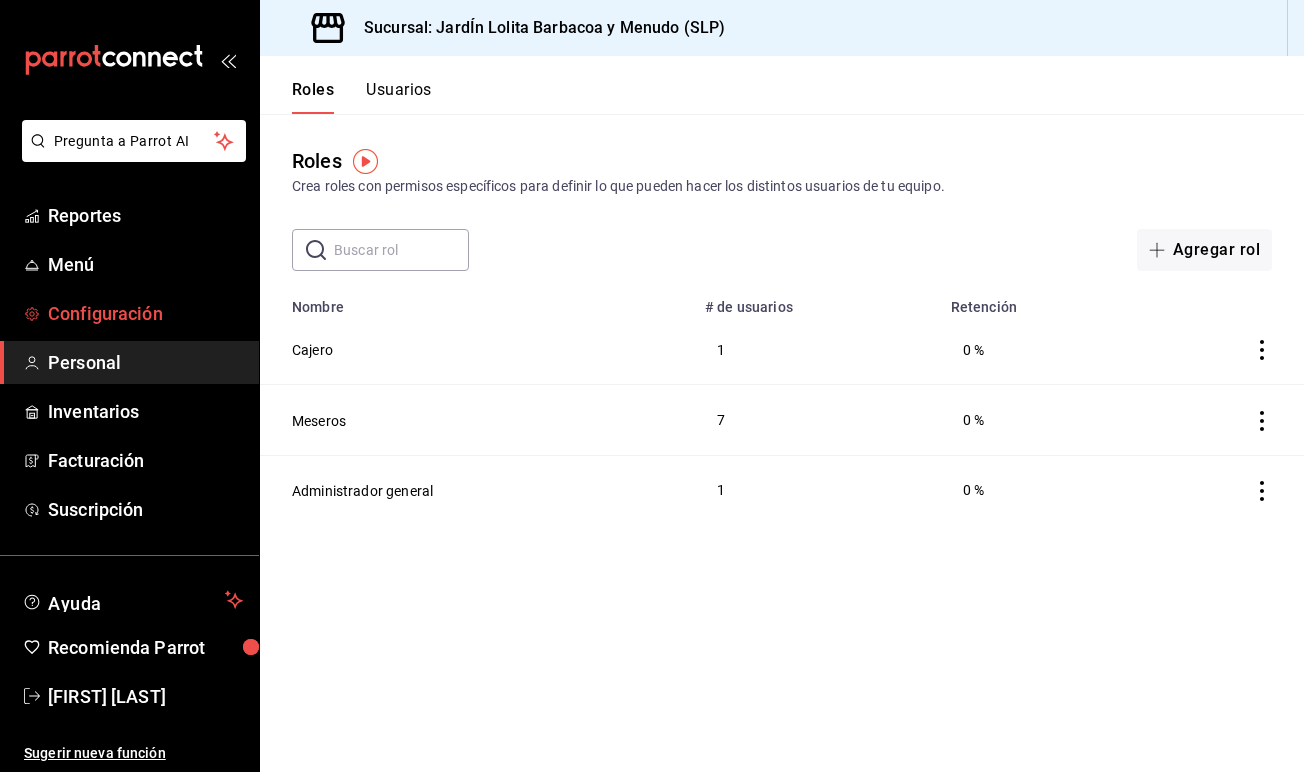 click on "Configuración" at bounding box center [129, 313] 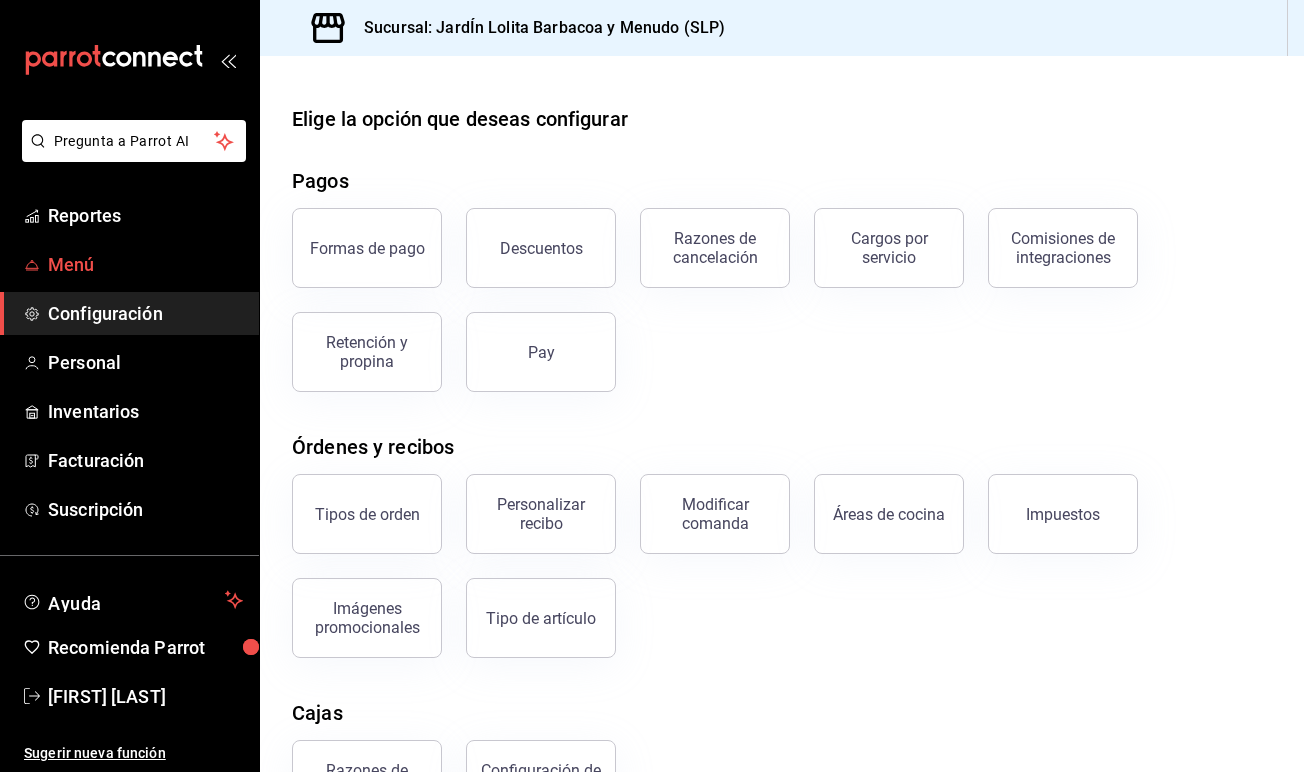 click on "Menú" at bounding box center [145, 264] 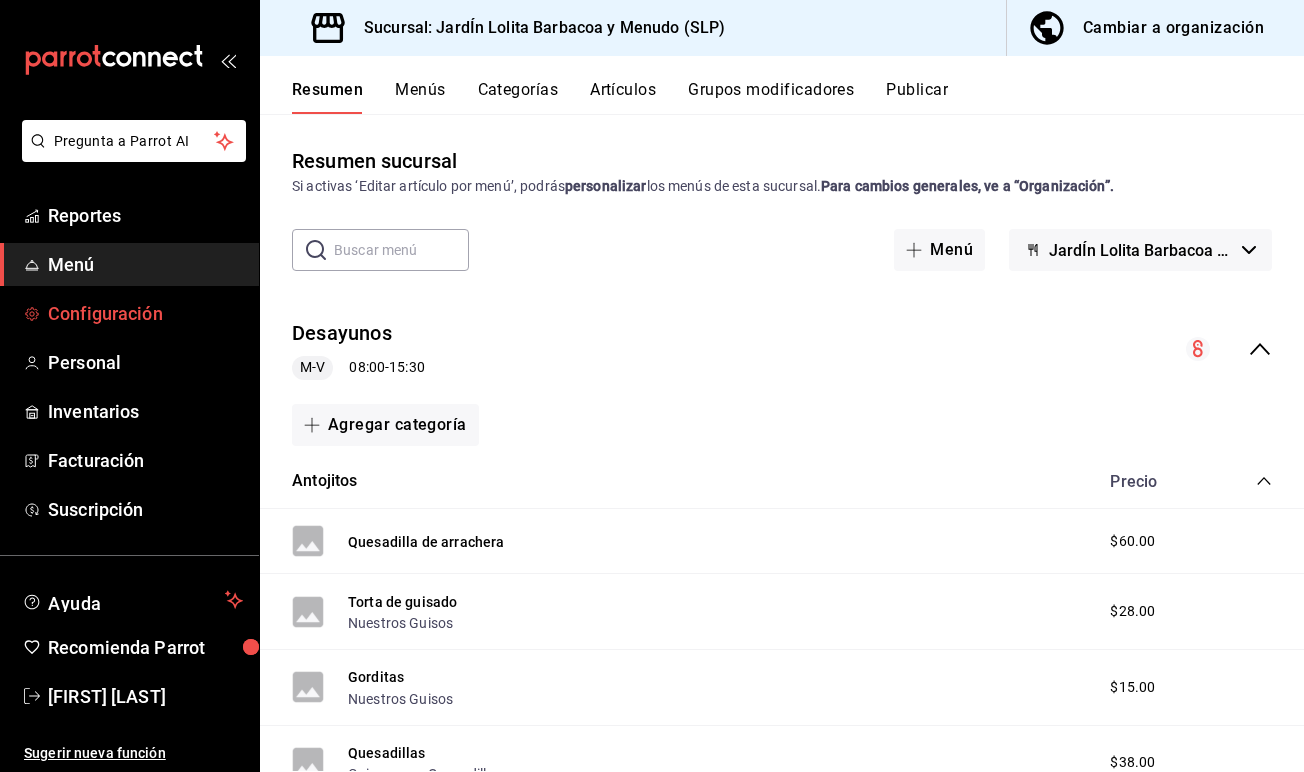 click on "Configuración" at bounding box center (145, 313) 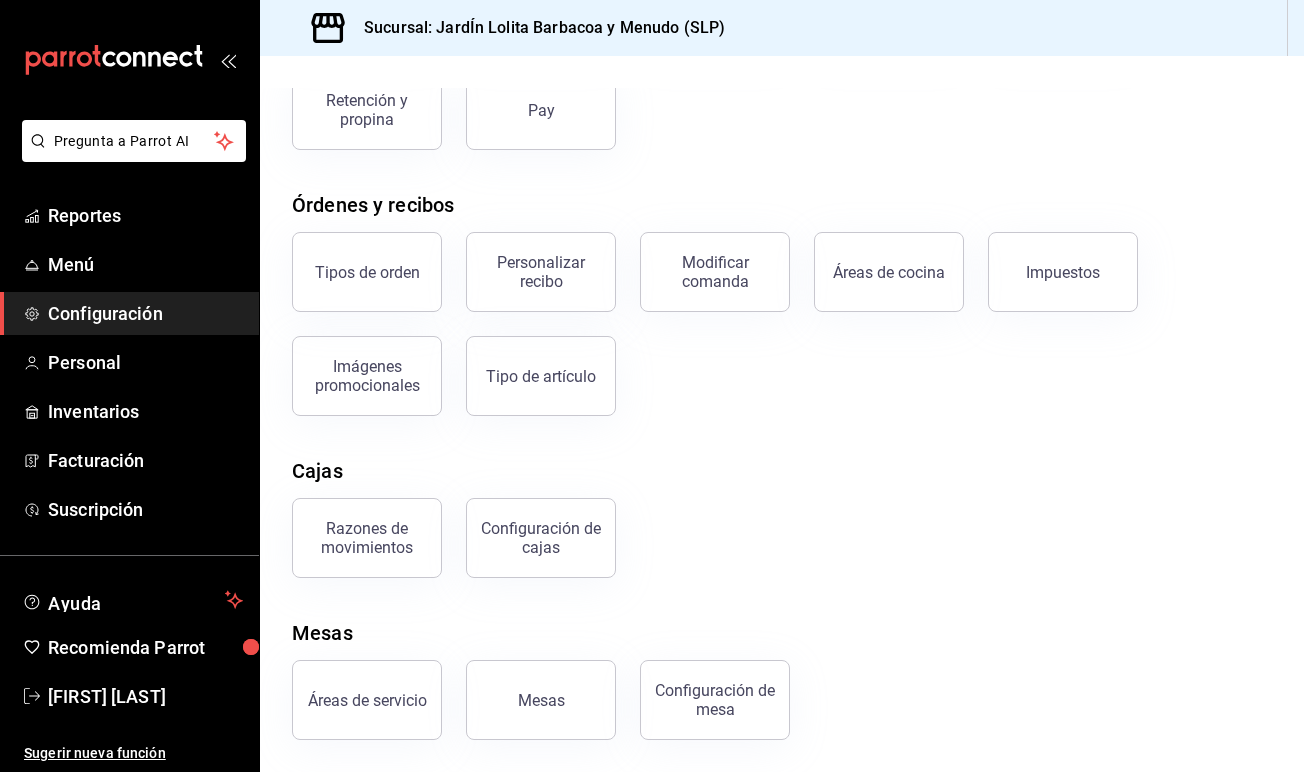 scroll, scrollTop: 242, scrollLeft: 0, axis: vertical 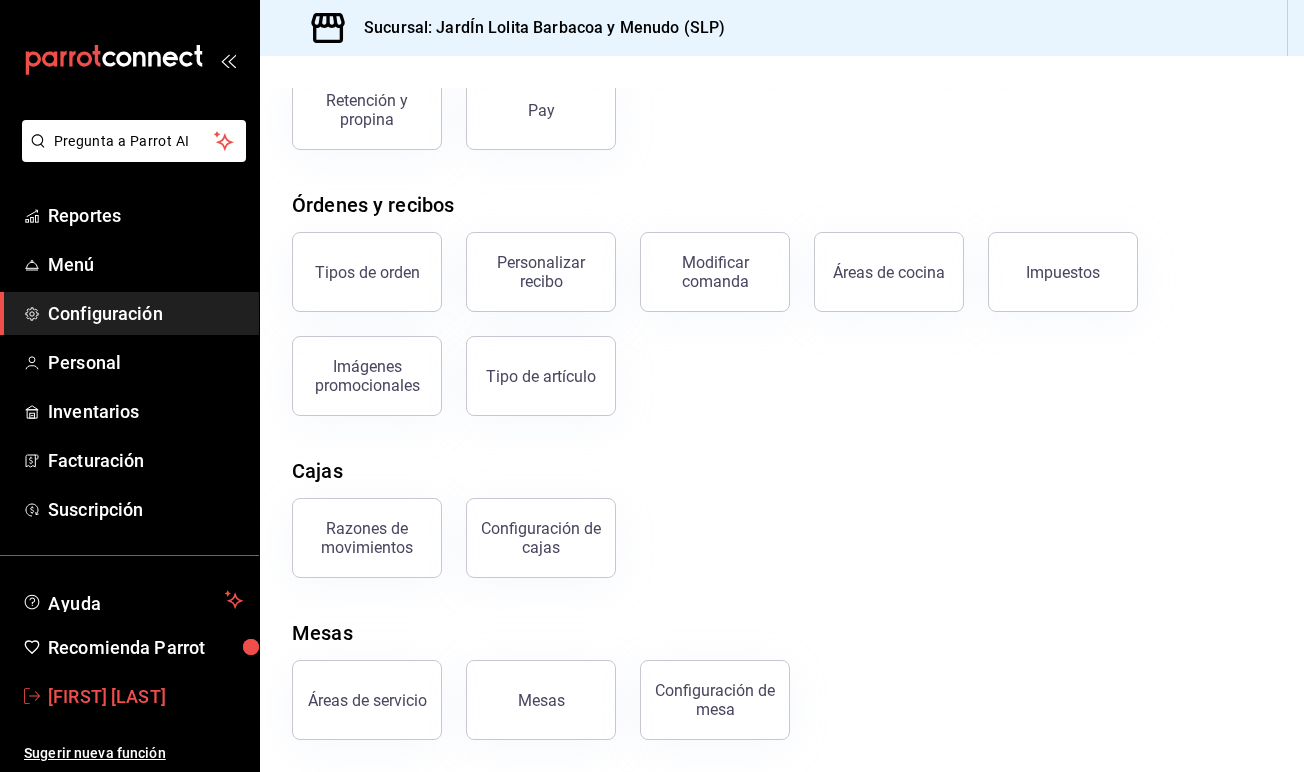 click on "[FIRST] [LAST]" at bounding box center [145, 696] 